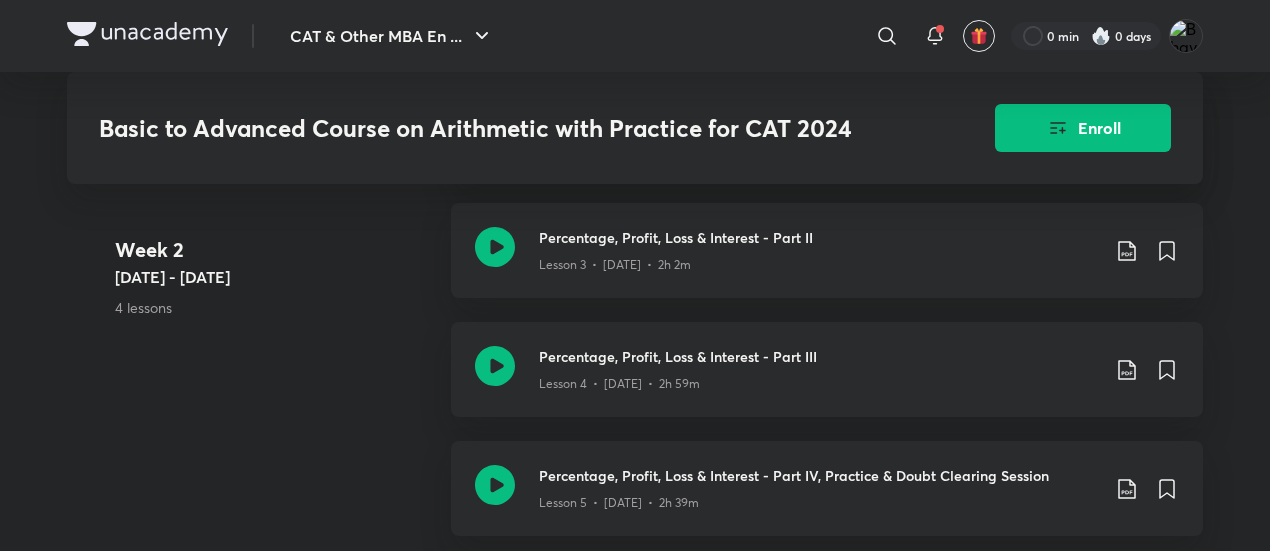 click at bounding box center (887, 36) 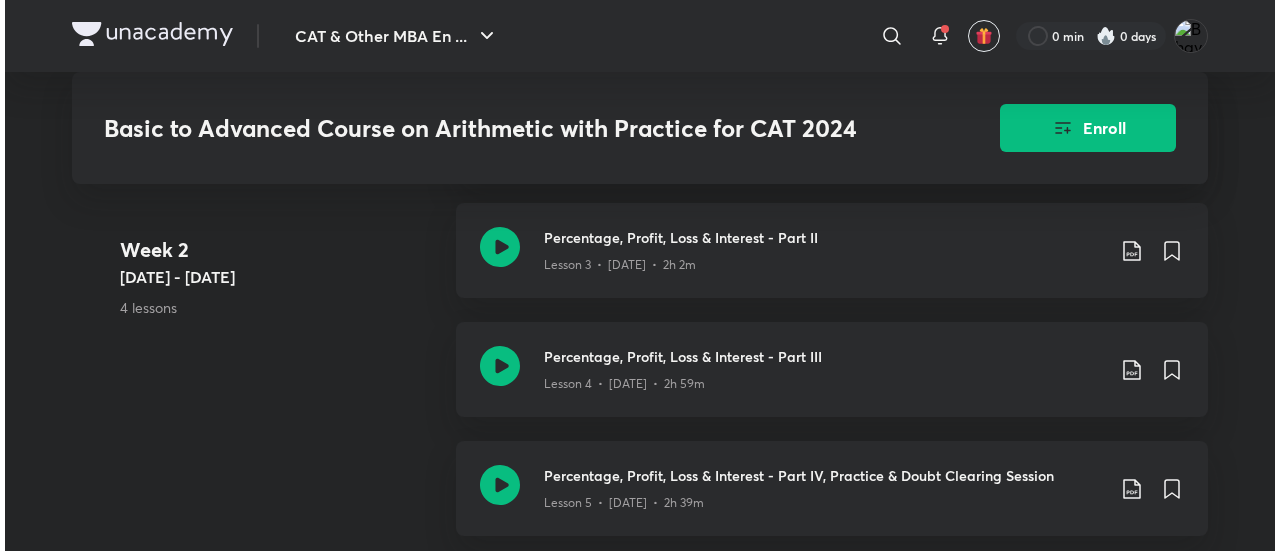 scroll, scrollTop: 1423, scrollLeft: 0, axis: vertical 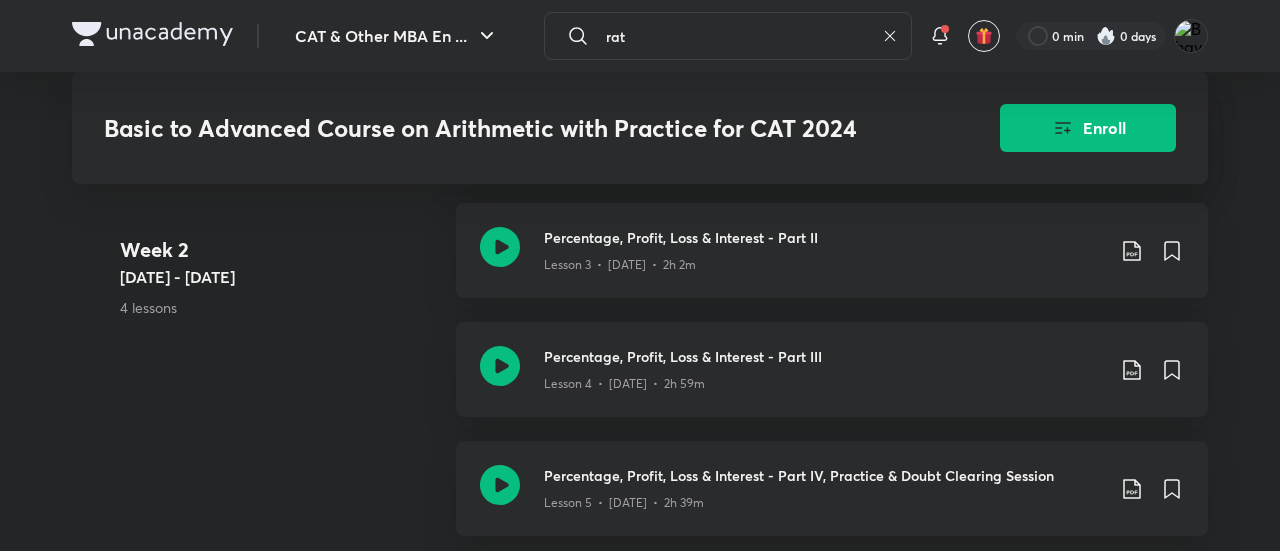 type on "rat" 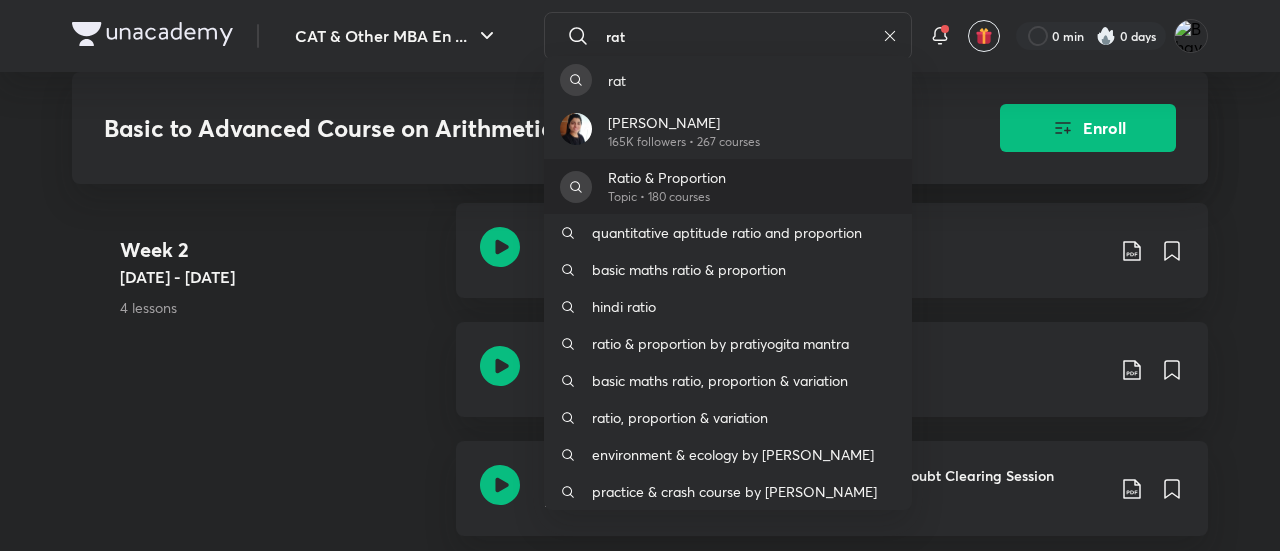 click on "Ratio & Proportion" at bounding box center (667, 177) 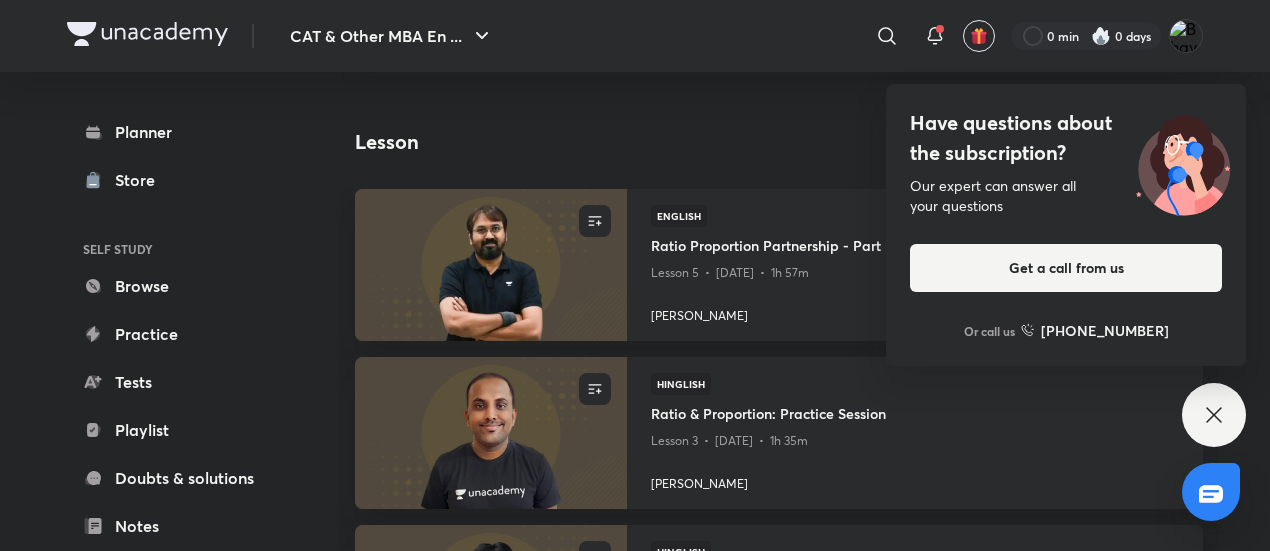 scroll, scrollTop: 740, scrollLeft: 0, axis: vertical 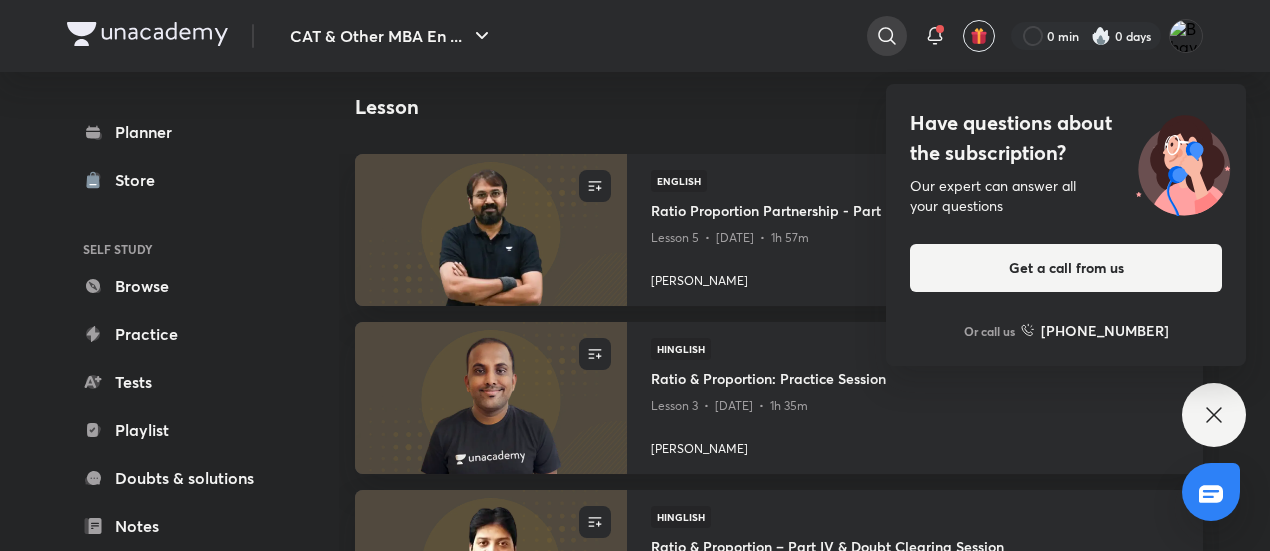 click 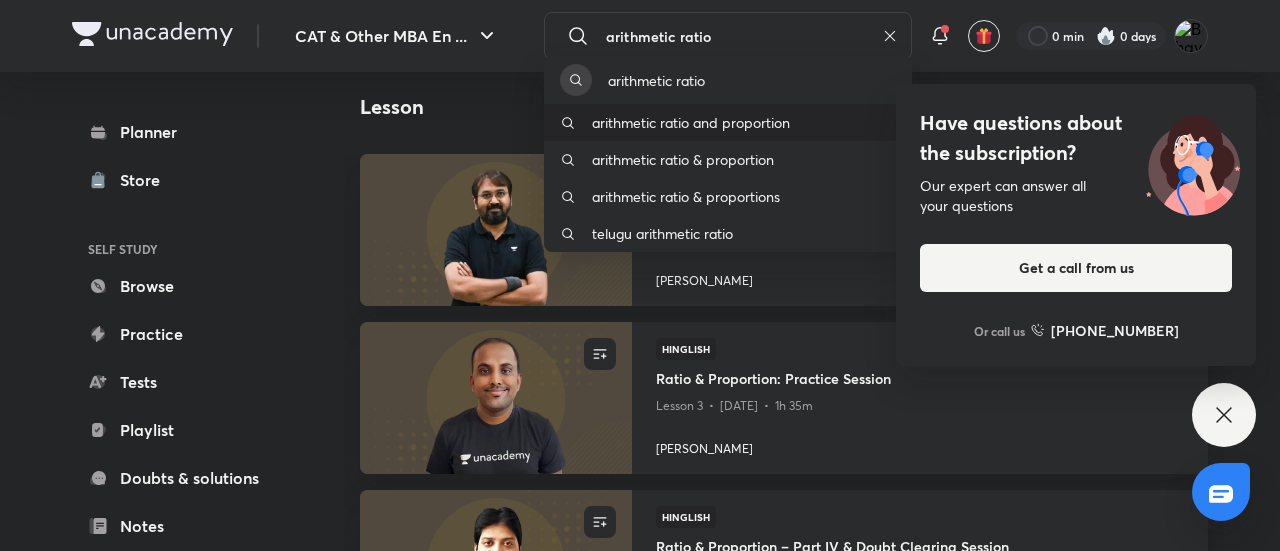 type on "arithmetic ratio" 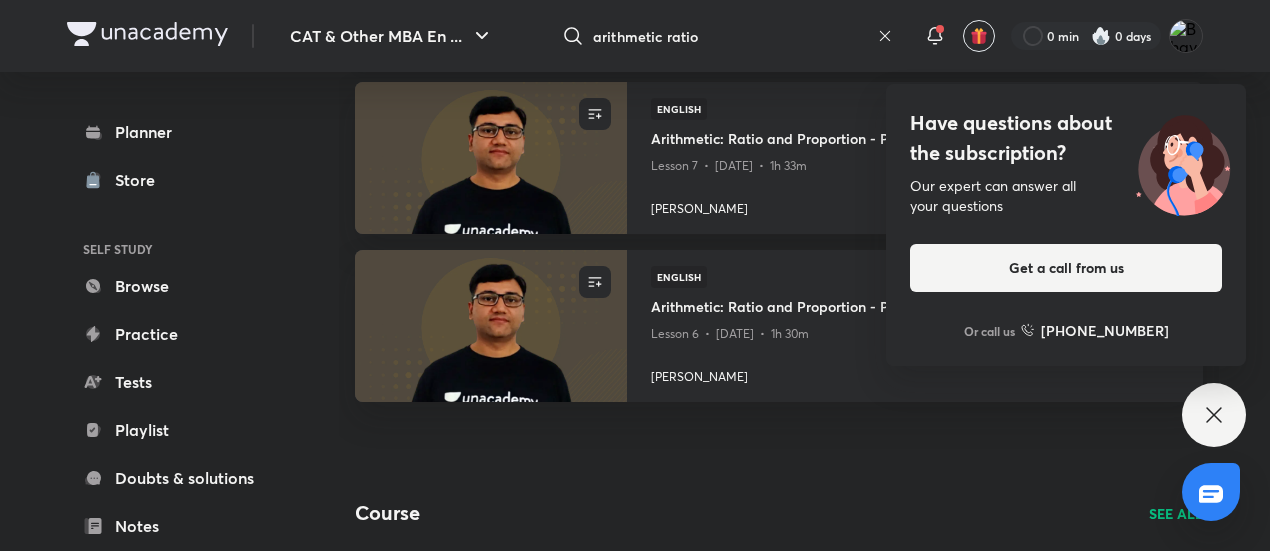 scroll, scrollTop: 0, scrollLeft: 0, axis: both 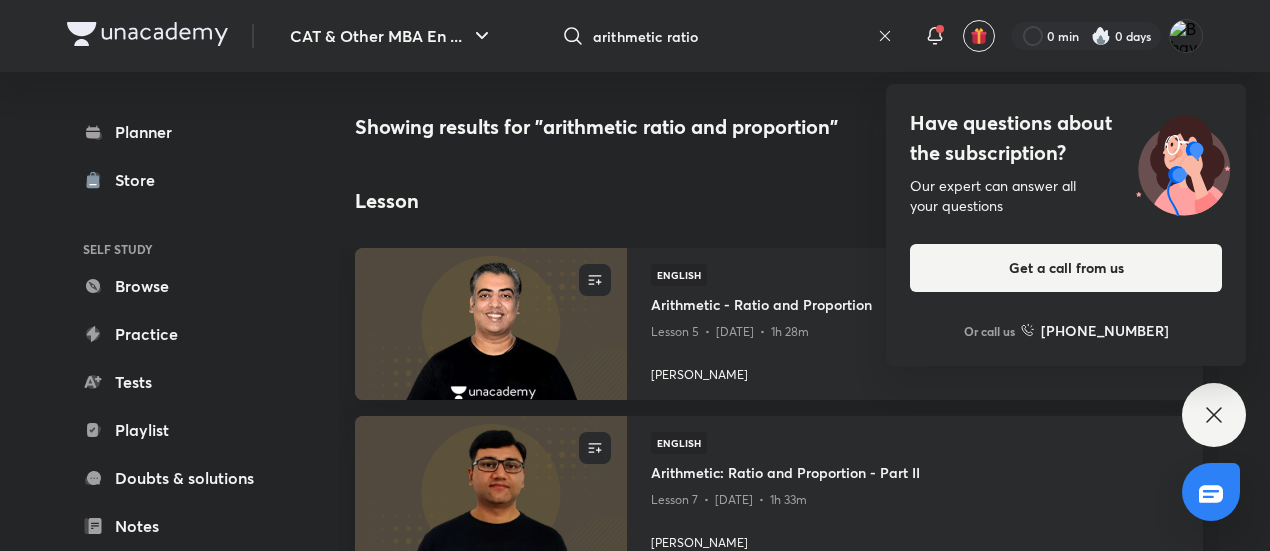 click on "Lesson SEE ALL" at bounding box center [779, 201] 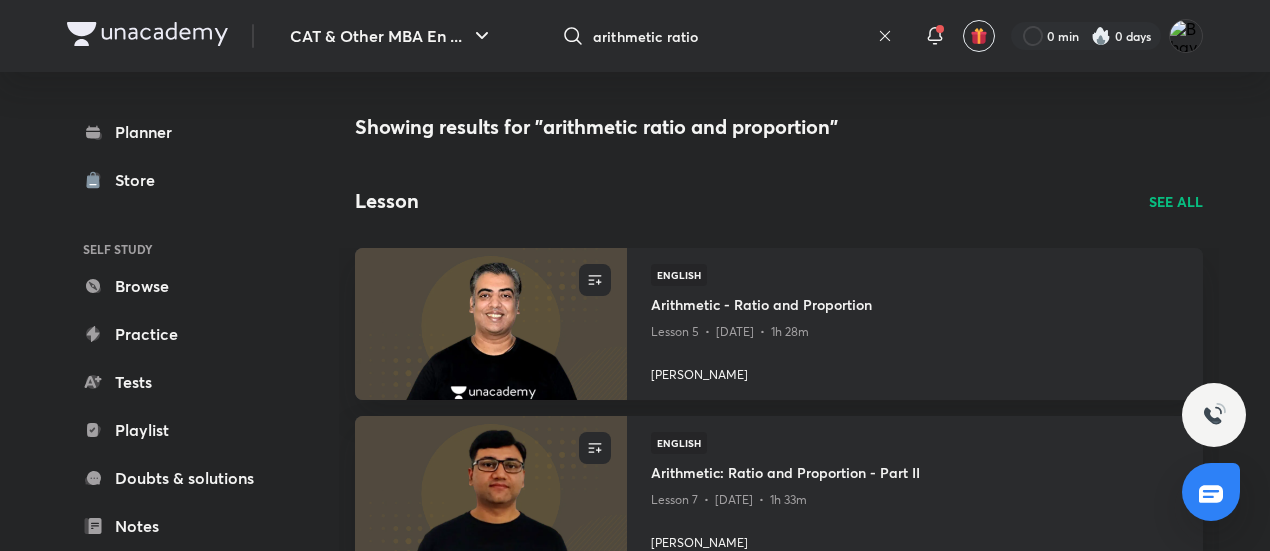 click on "SEE ALL" at bounding box center [1176, 201] 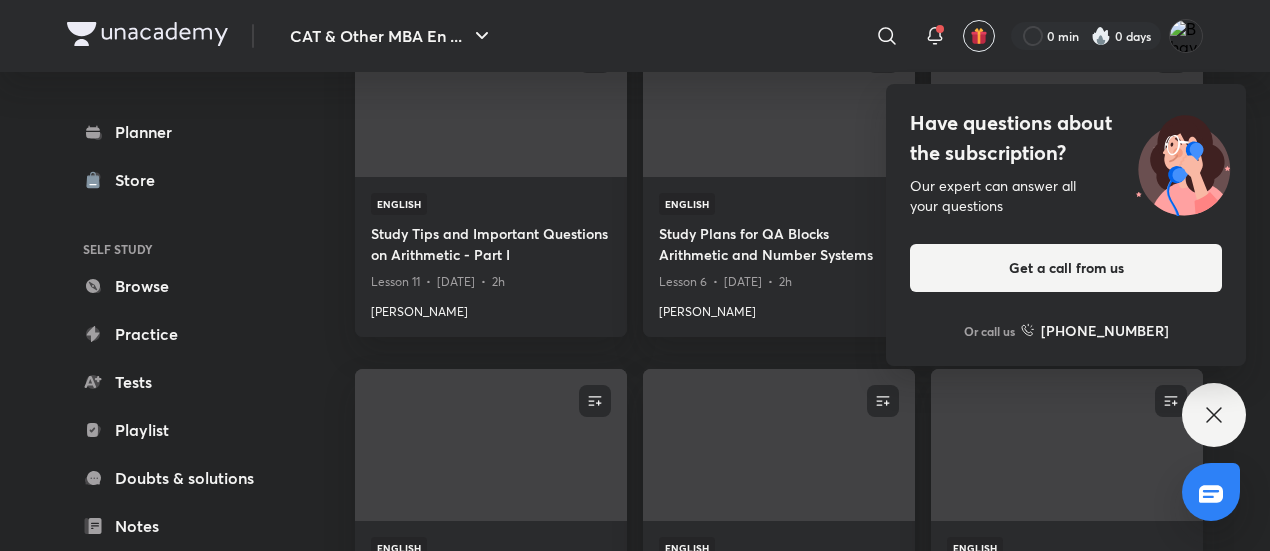 scroll, scrollTop: 1514, scrollLeft: 0, axis: vertical 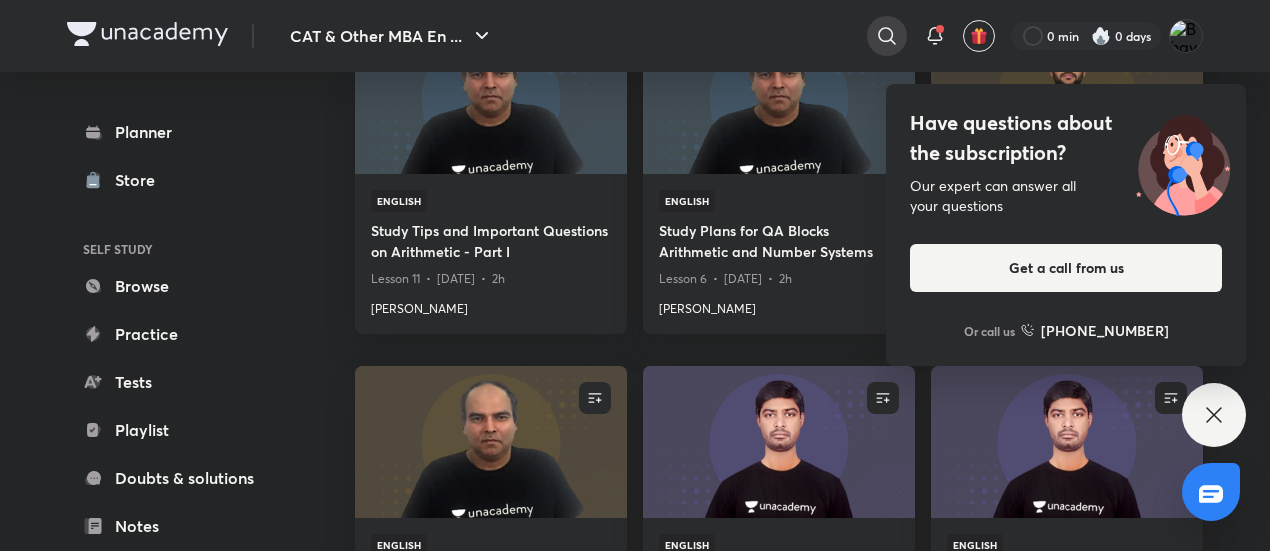 click 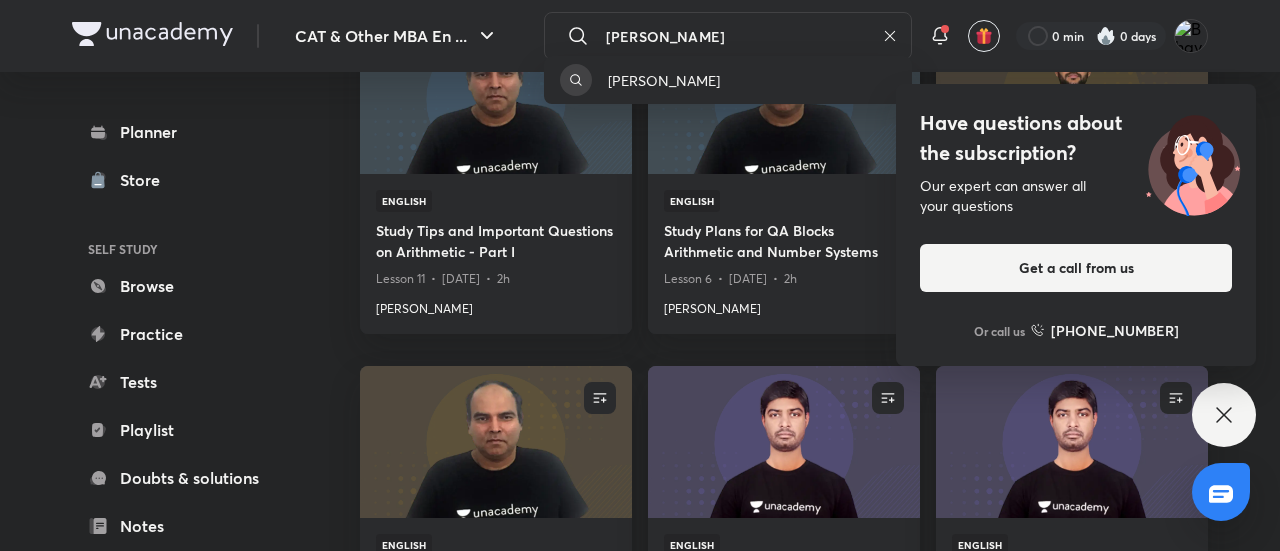 type on "sandeep manaktala" 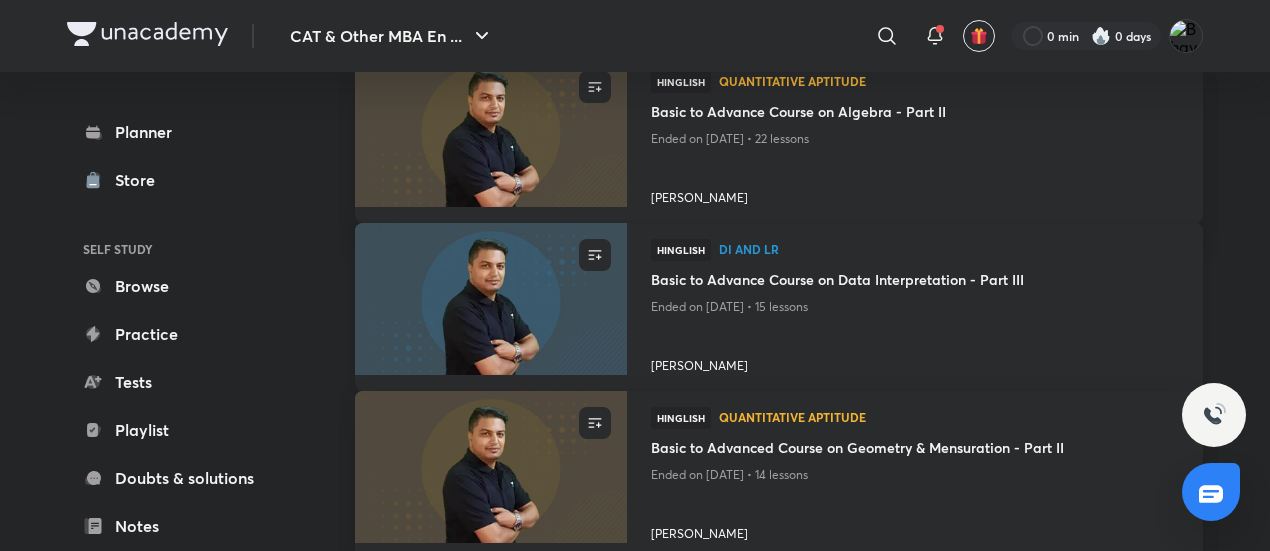 scroll, scrollTop: 530, scrollLeft: 0, axis: vertical 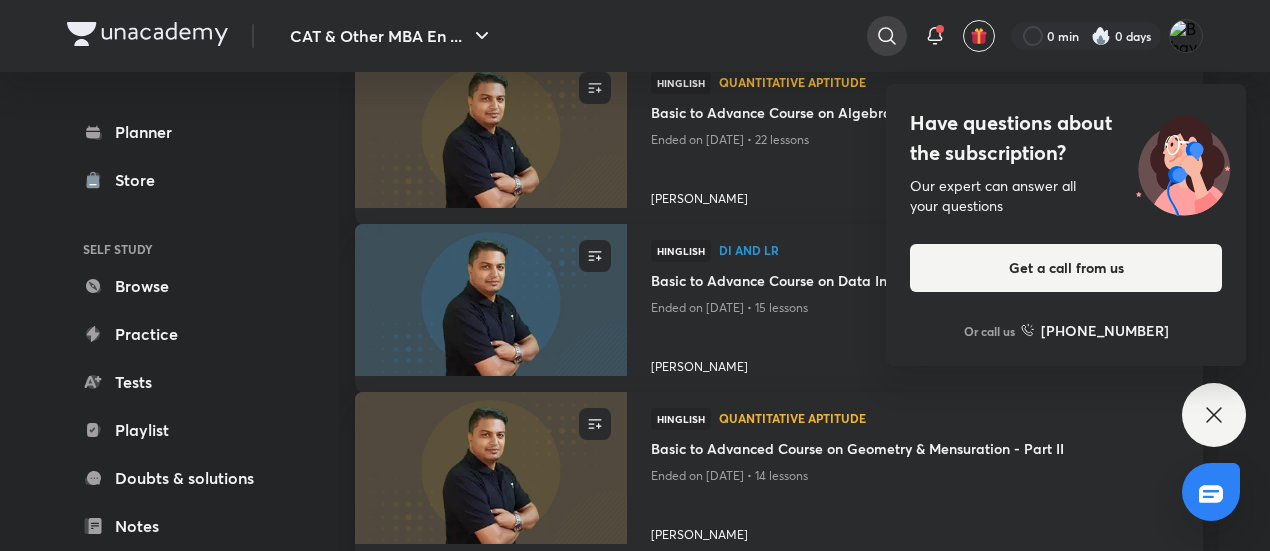click 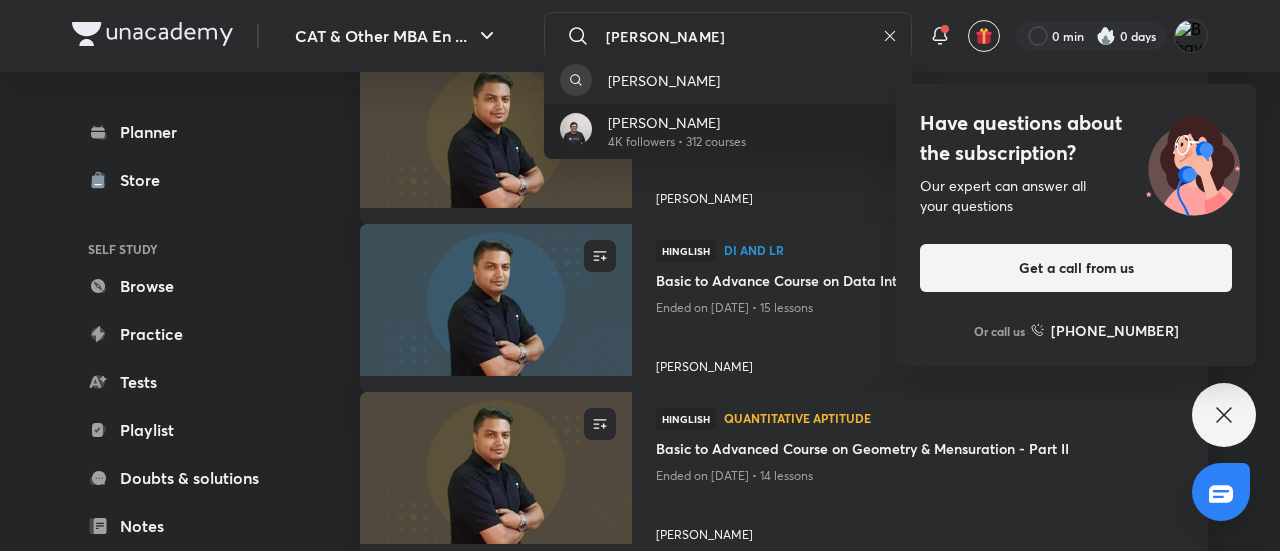 type on "ravi handa" 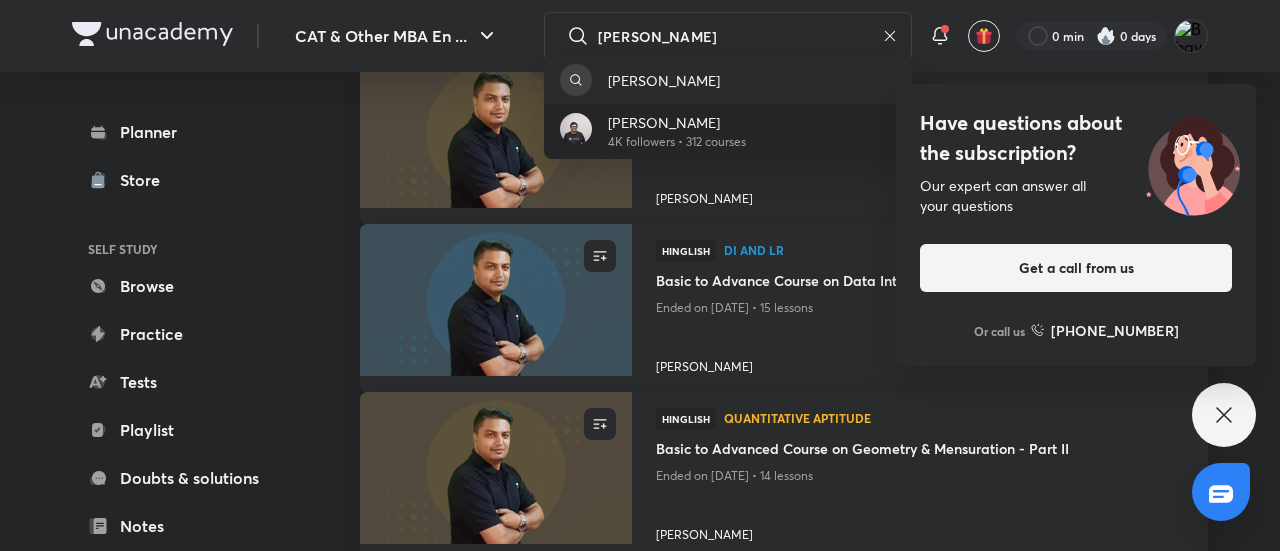 click on "Ravi Handa" at bounding box center (677, 122) 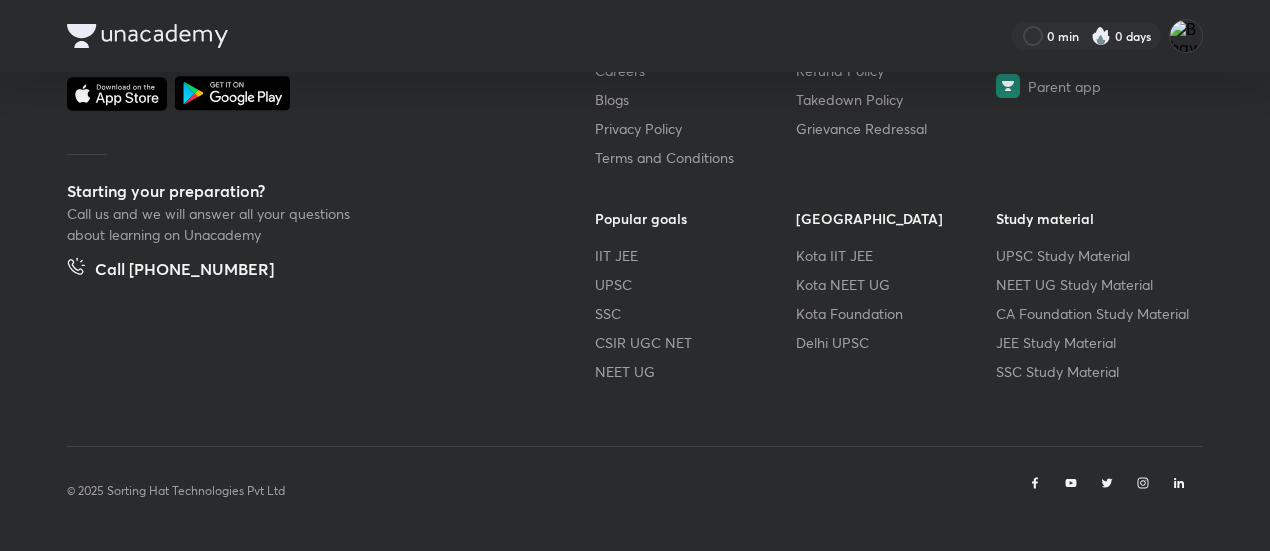 scroll, scrollTop: 0, scrollLeft: 0, axis: both 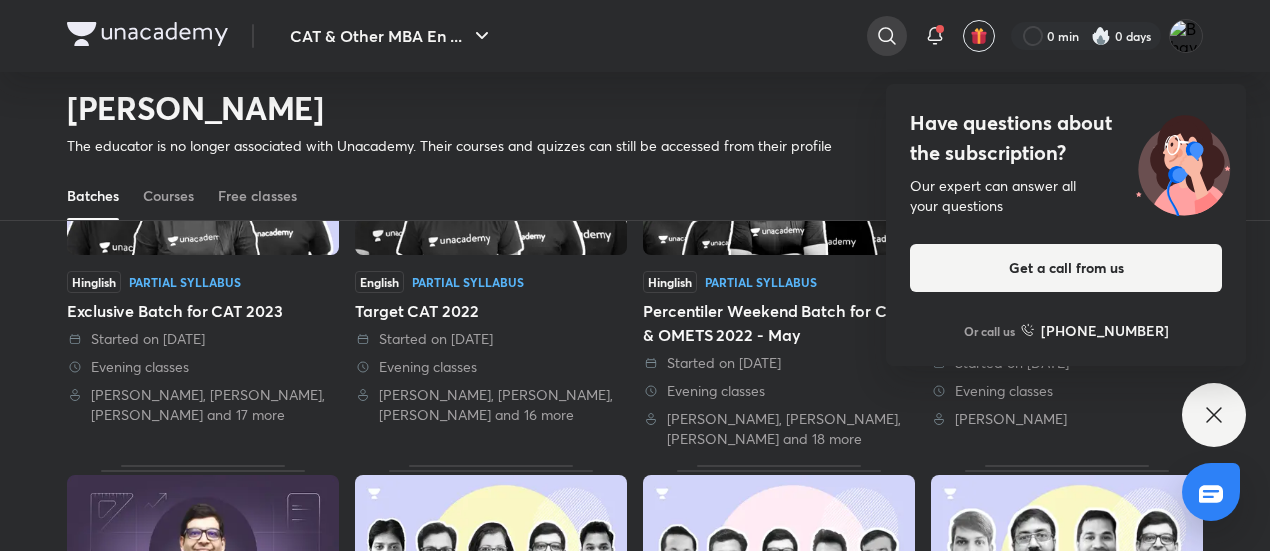 click 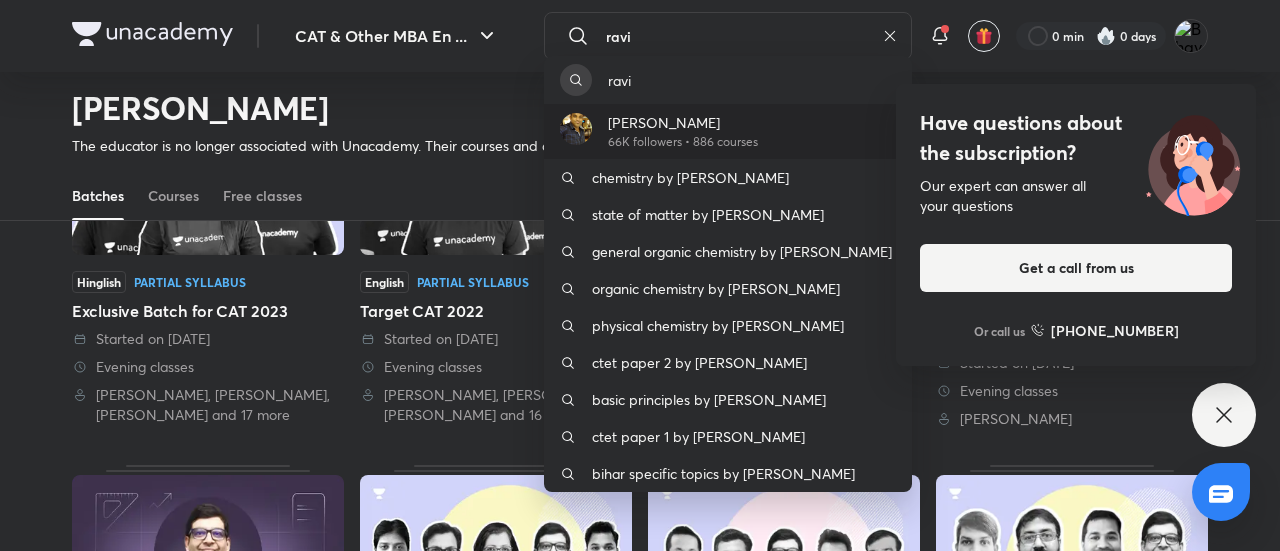 type on "ravi" 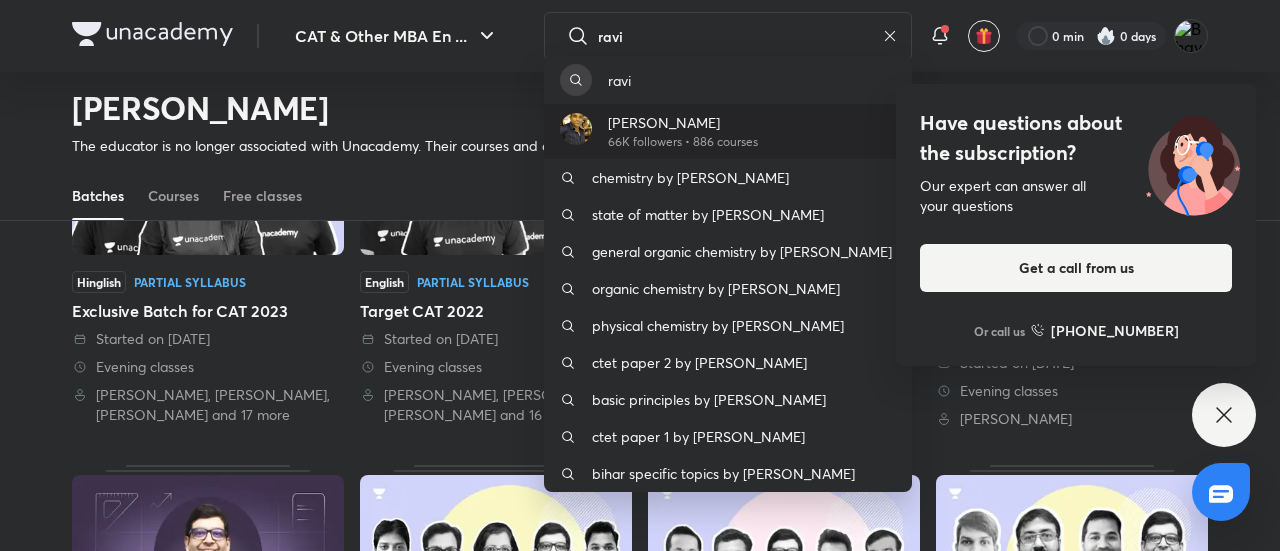 click on "Ravi Prakash" at bounding box center (683, 122) 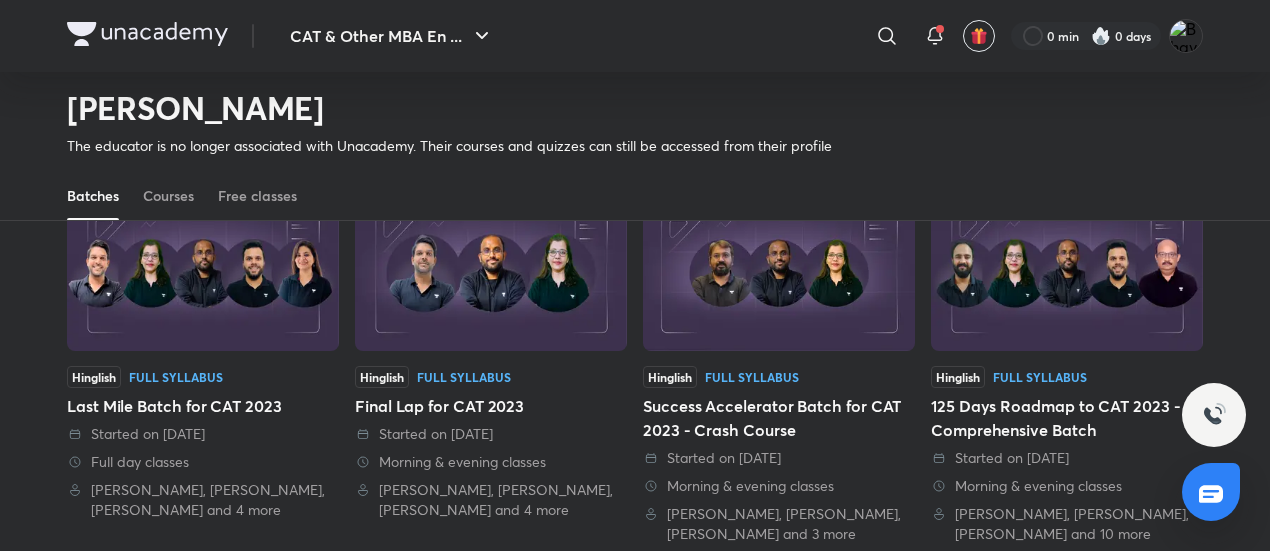 scroll, scrollTop: 152, scrollLeft: 0, axis: vertical 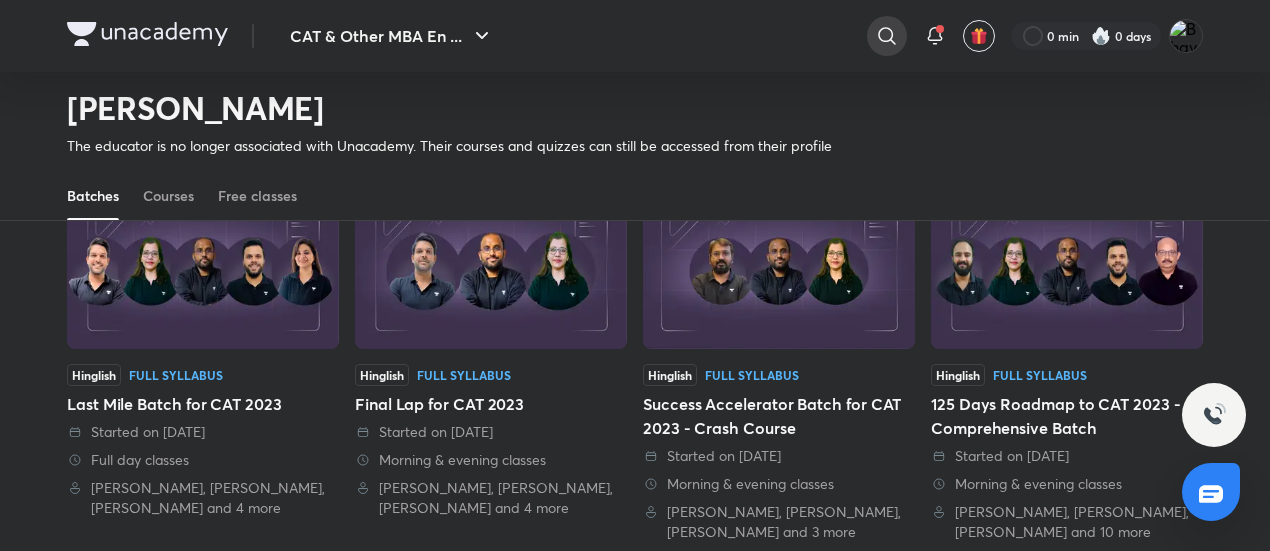 click at bounding box center (887, 36) 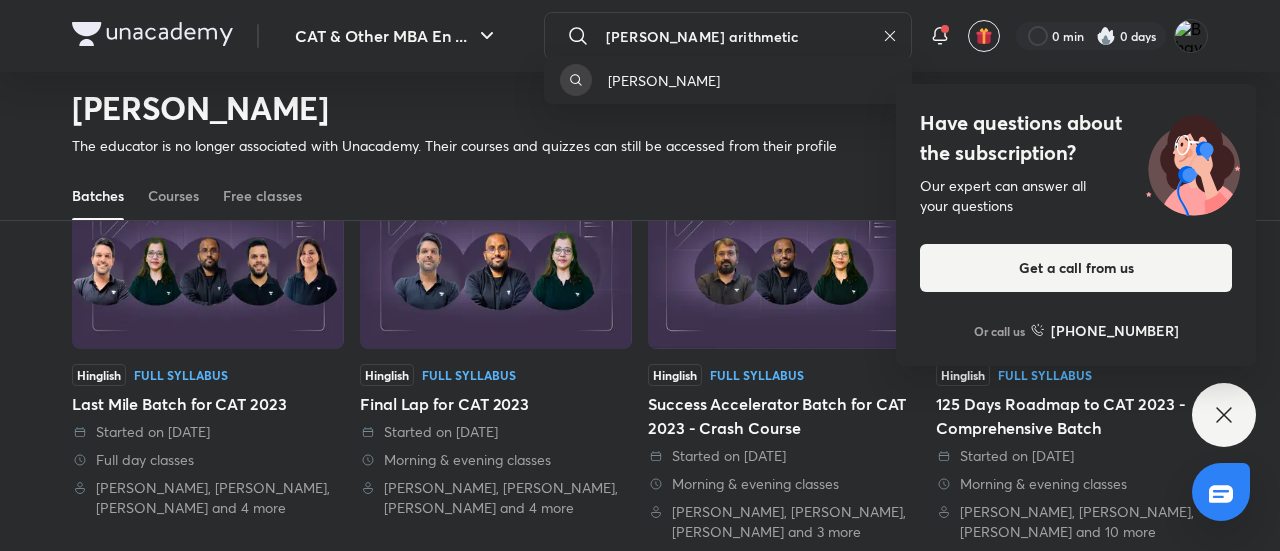 type on "ravi prakash arithmetic" 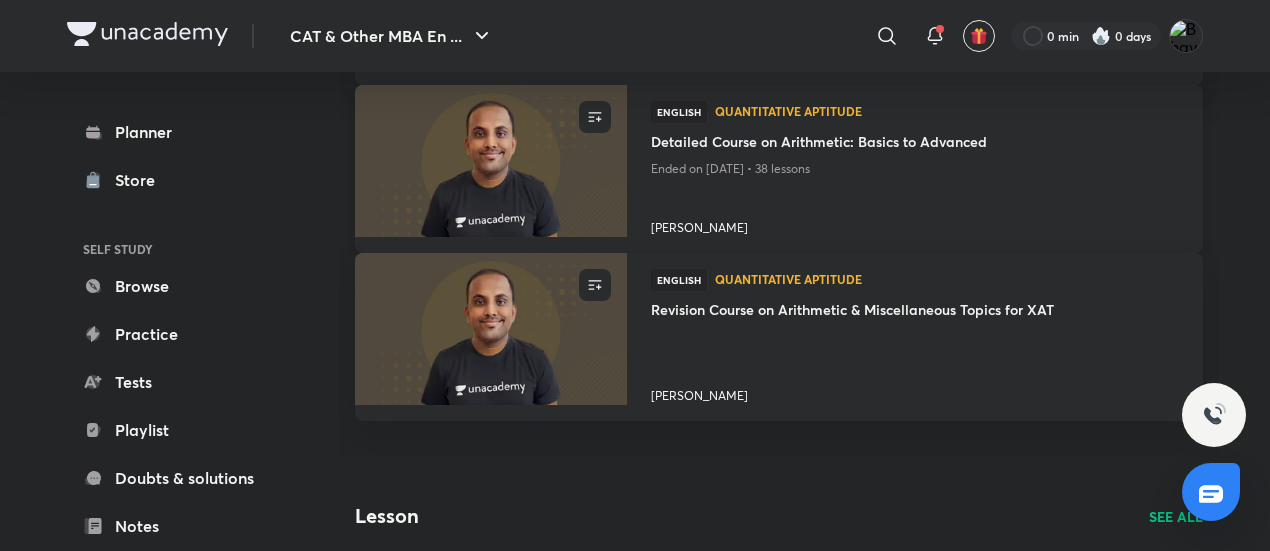 scroll, scrollTop: 668, scrollLeft: 0, axis: vertical 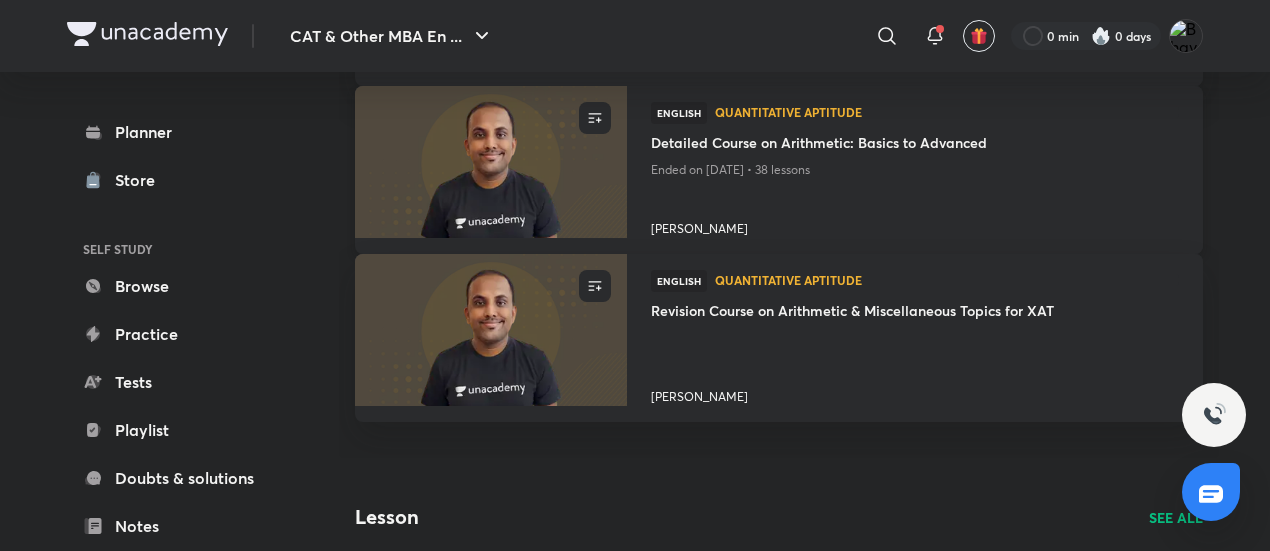 click at bounding box center [490, 161] 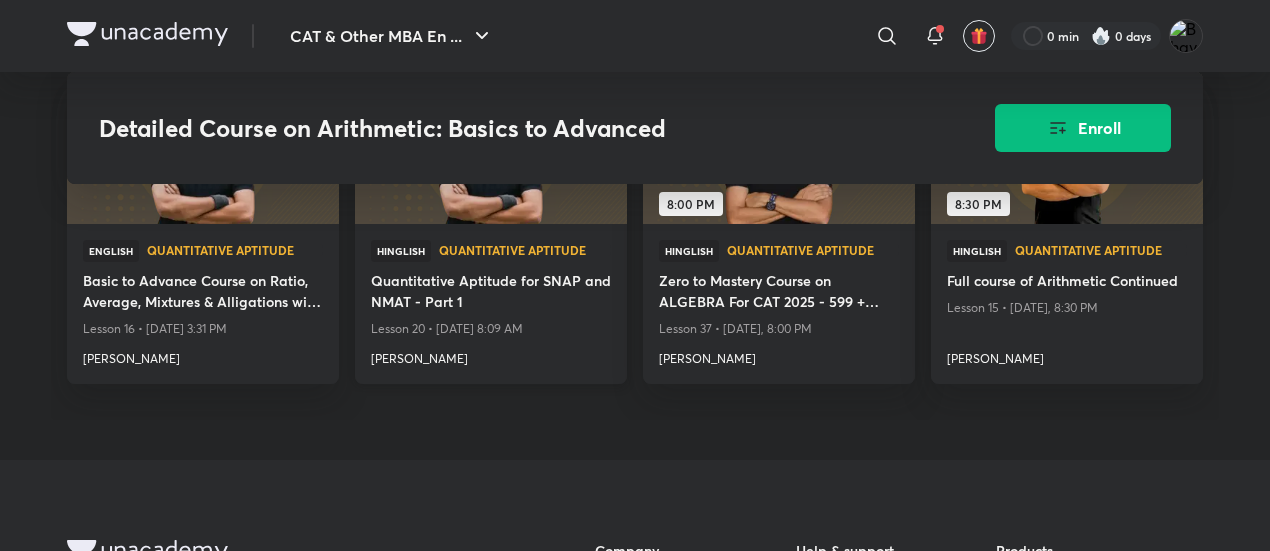 scroll, scrollTop: 2060, scrollLeft: 0, axis: vertical 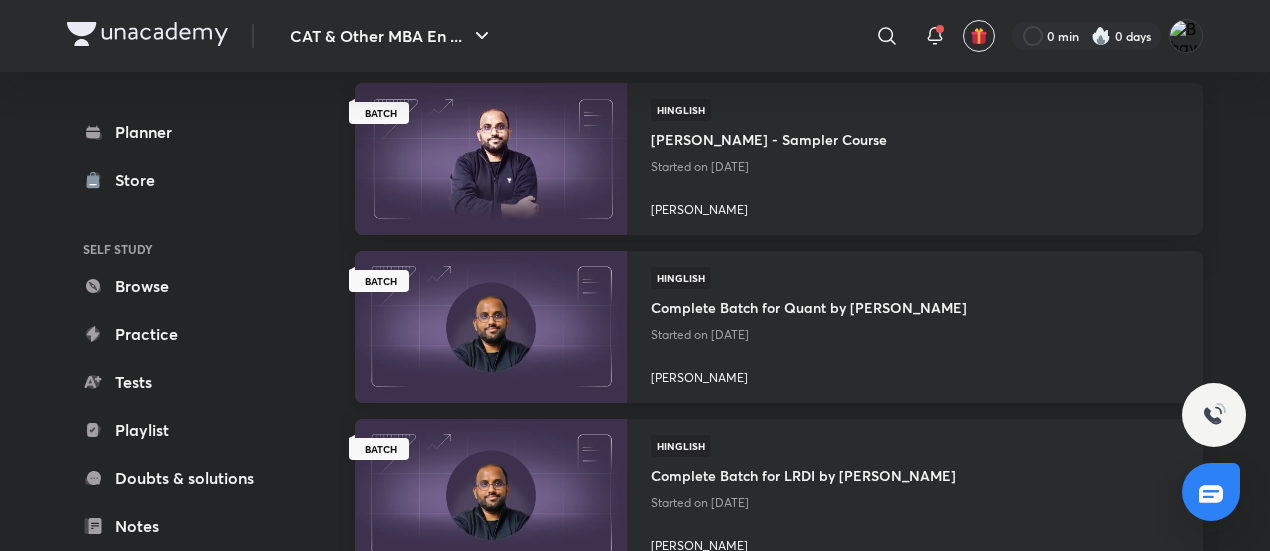 click at bounding box center [490, 326] 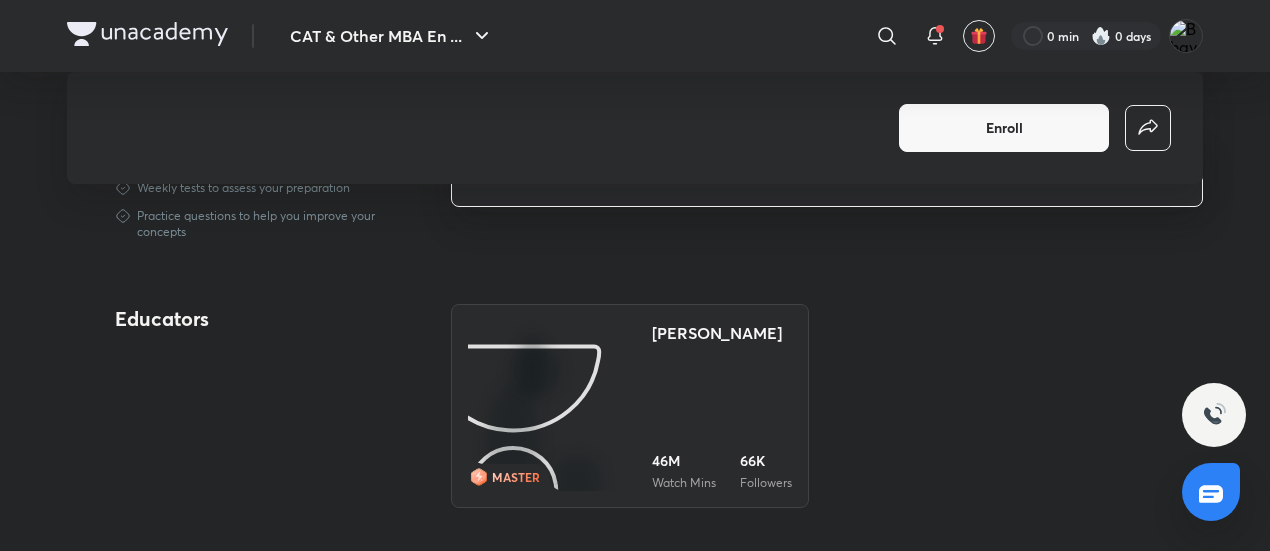 scroll, scrollTop: 478, scrollLeft: 0, axis: vertical 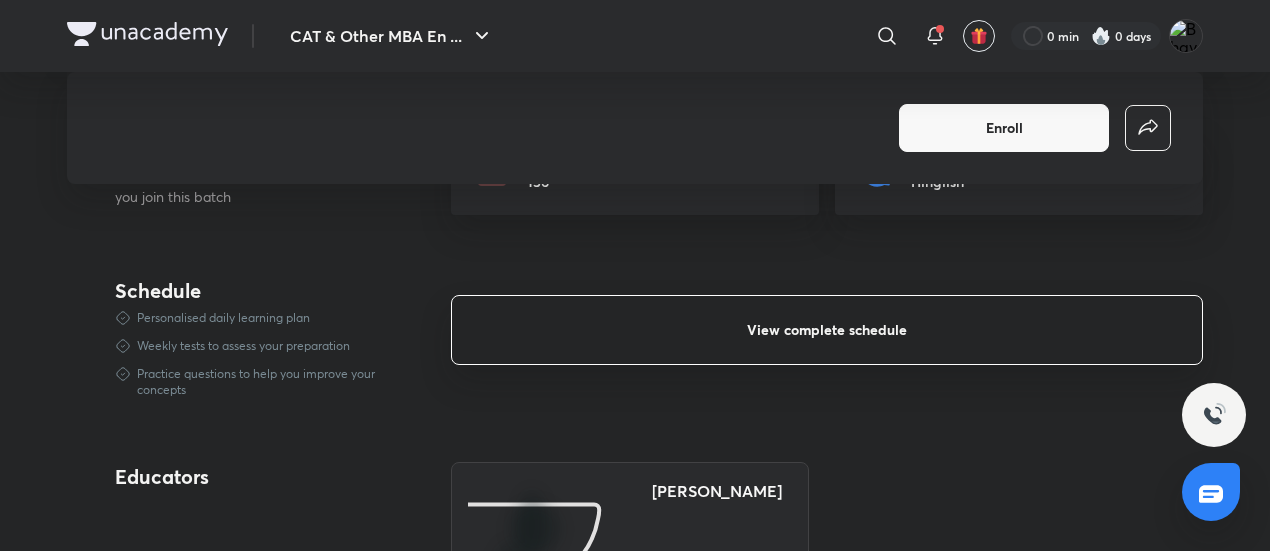 click on "View complete schedule" at bounding box center (827, 330) 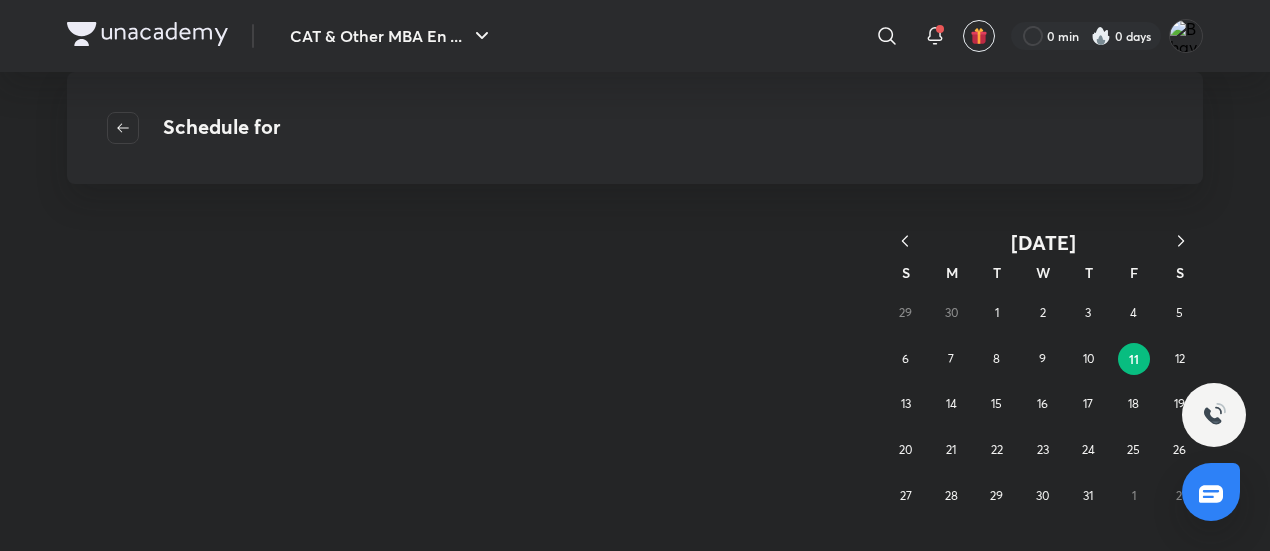 scroll, scrollTop: 0, scrollLeft: 0, axis: both 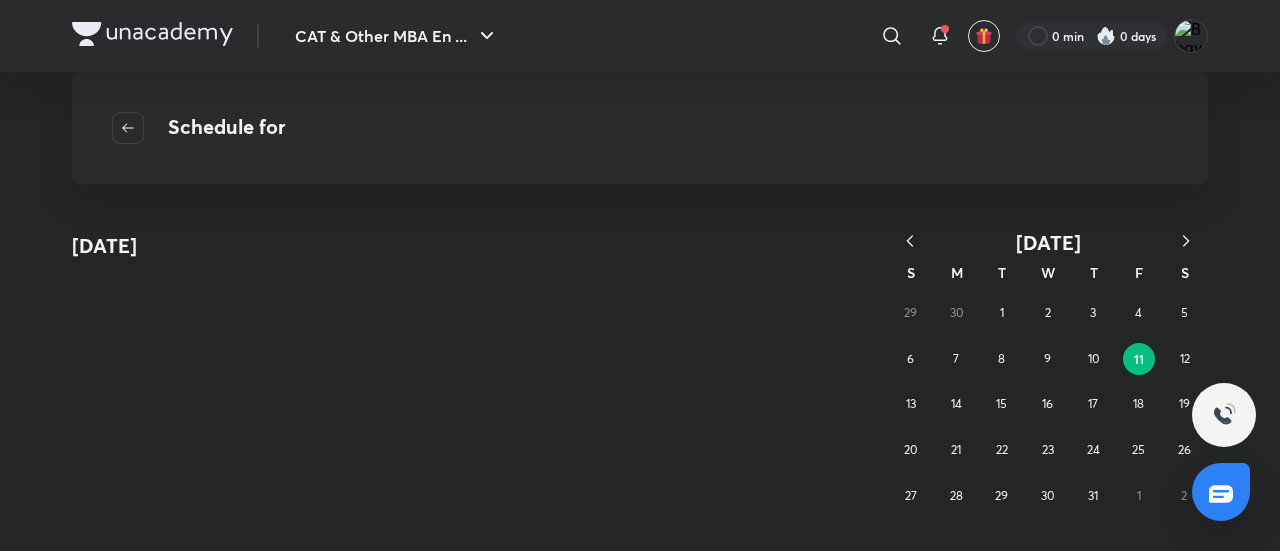 click 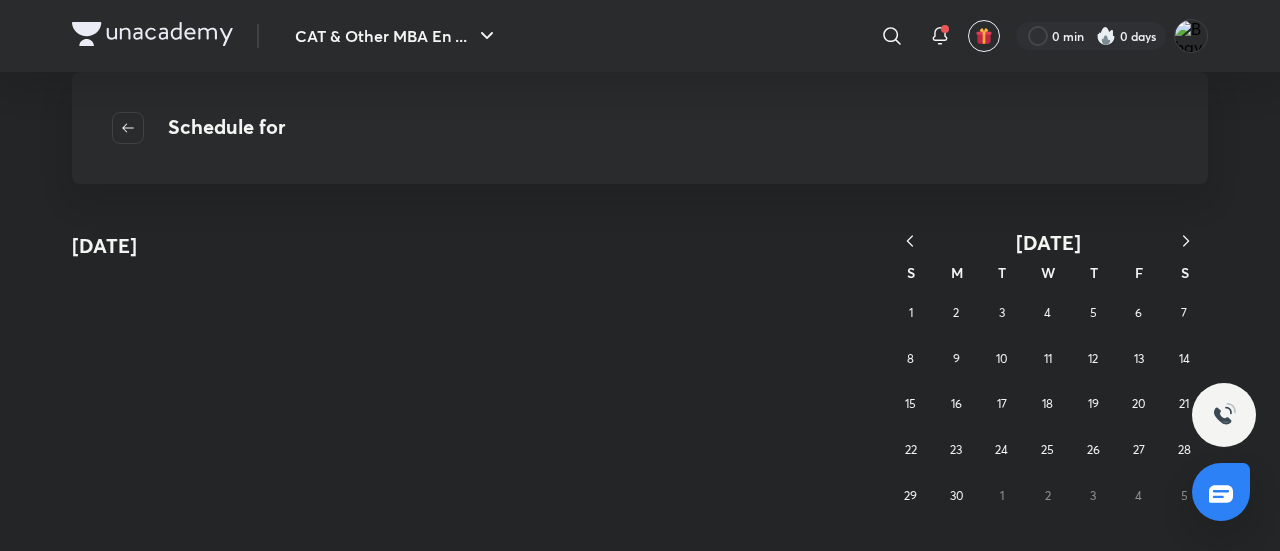 click 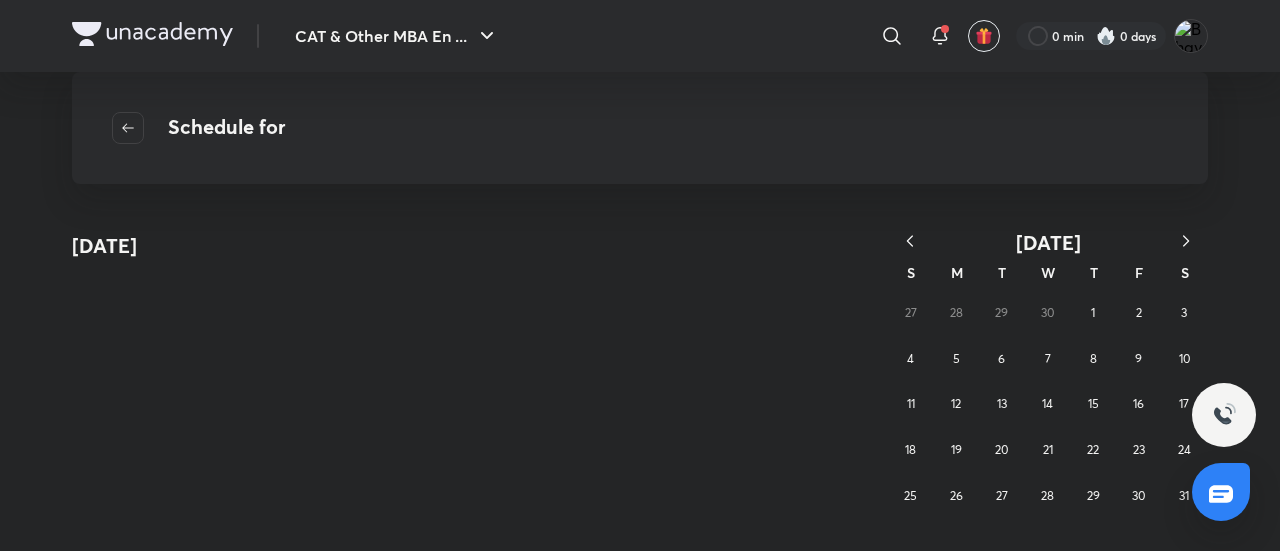 click 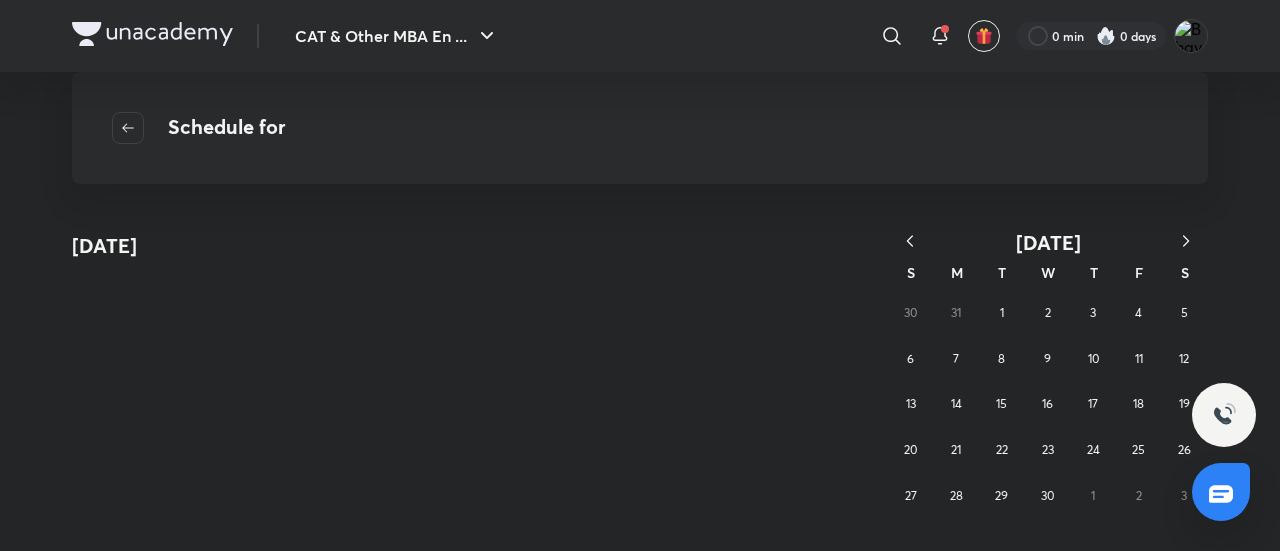 click 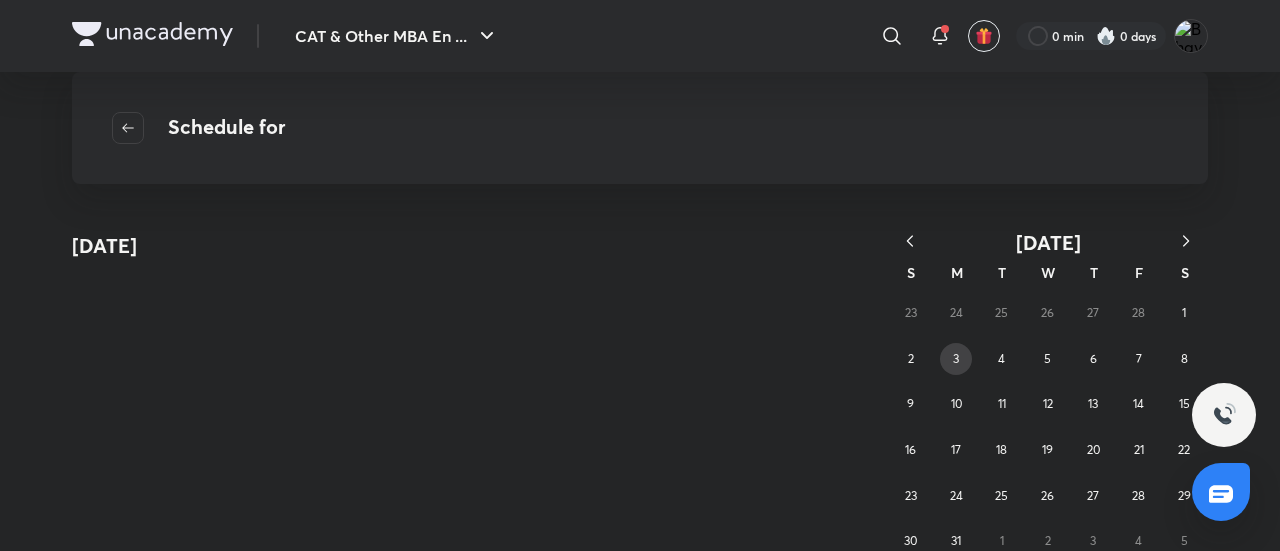 click on "3" at bounding box center [956, 358] 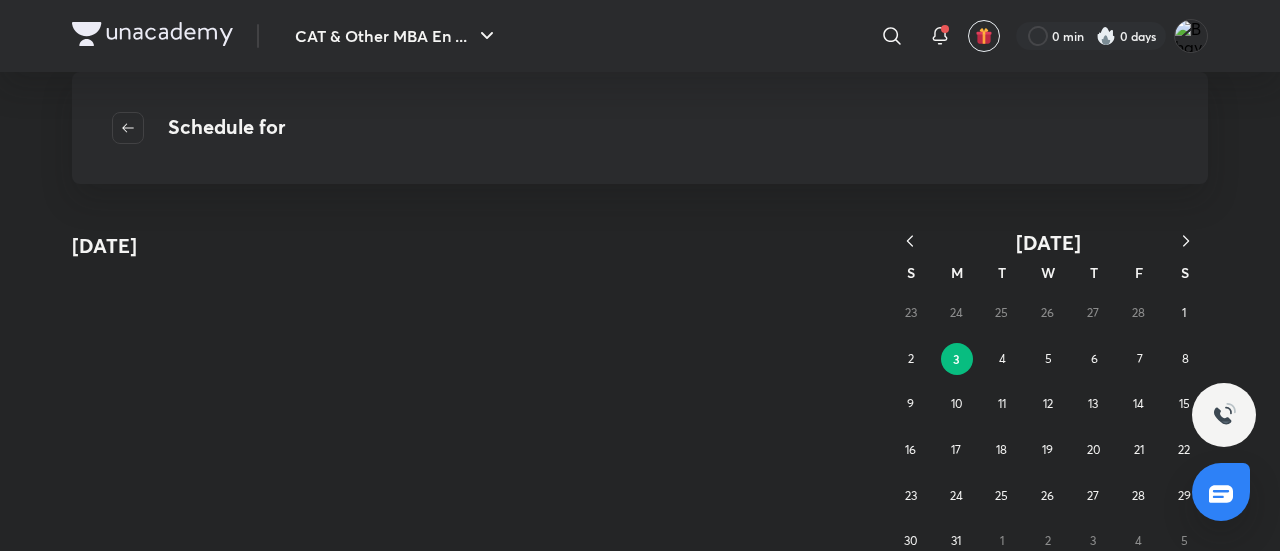 click 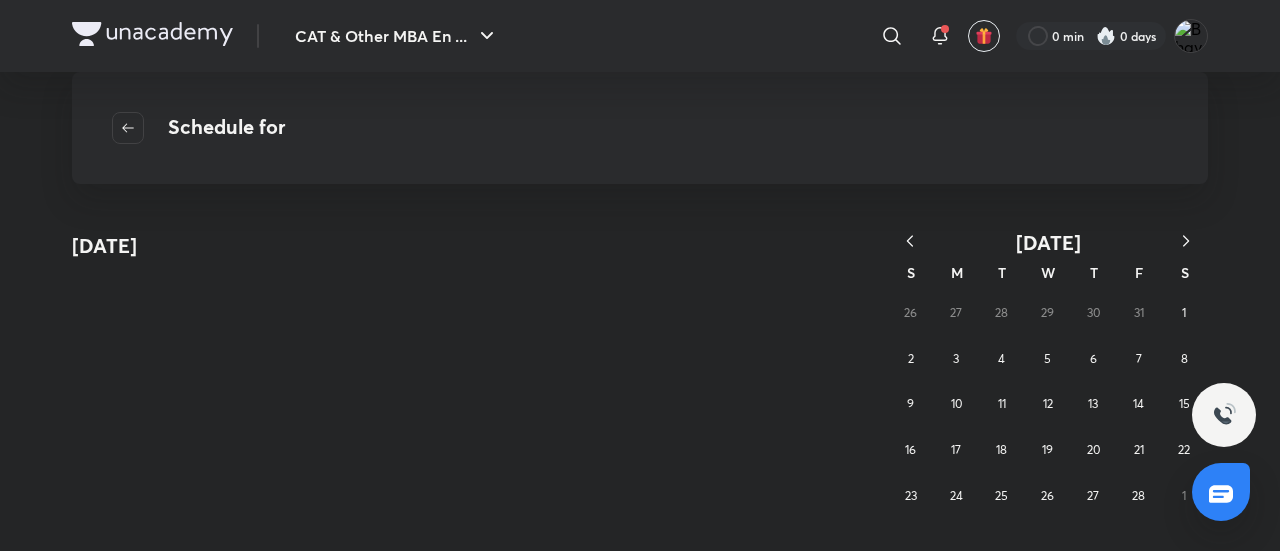 click 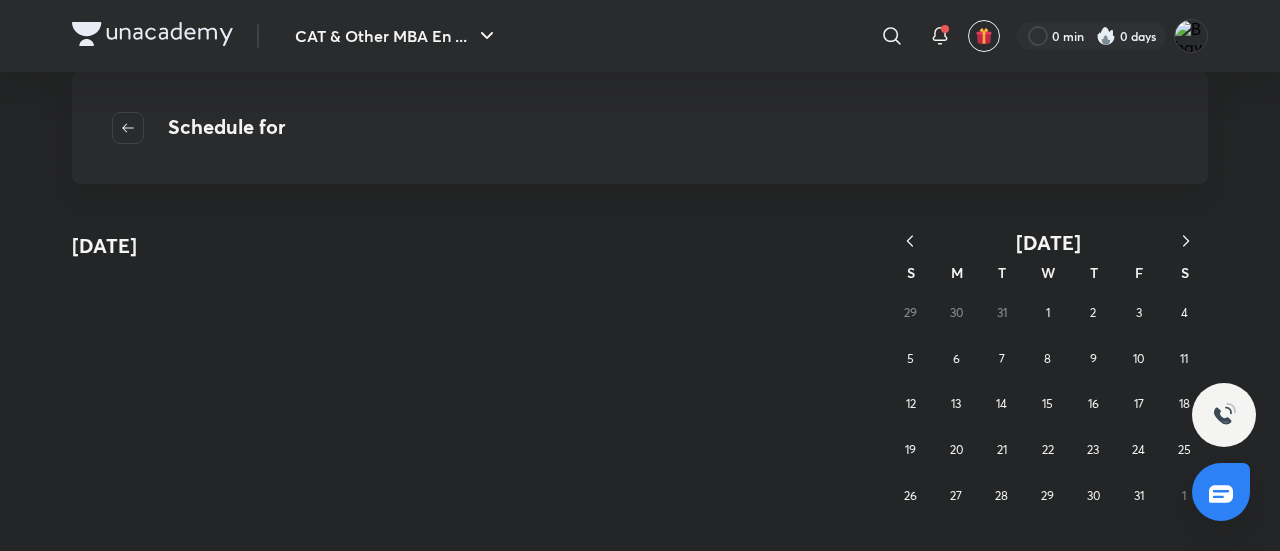 click 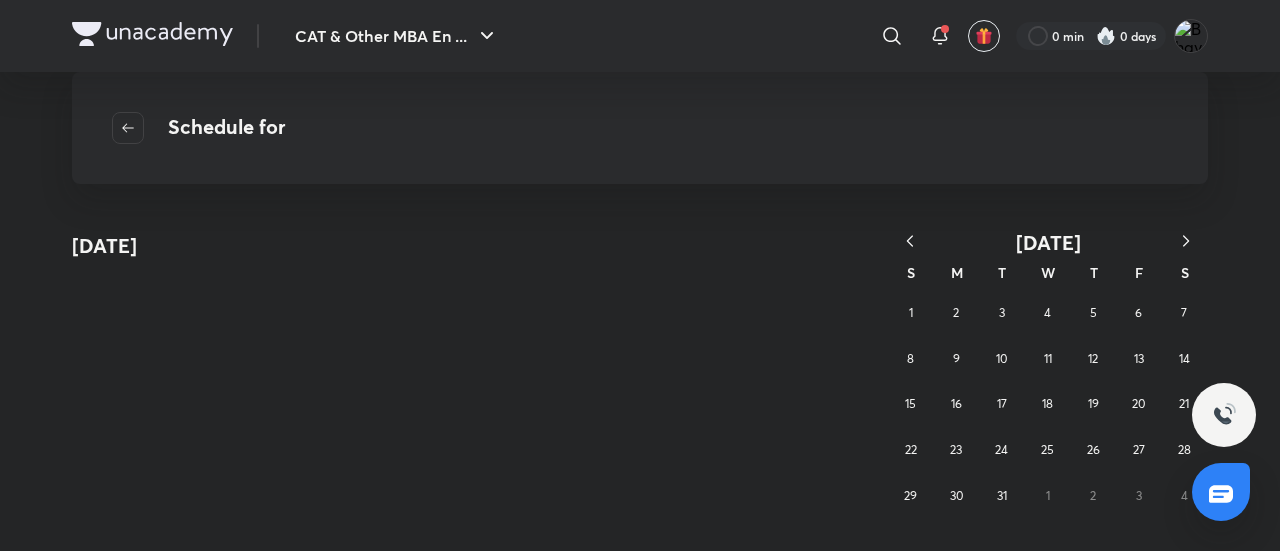 click 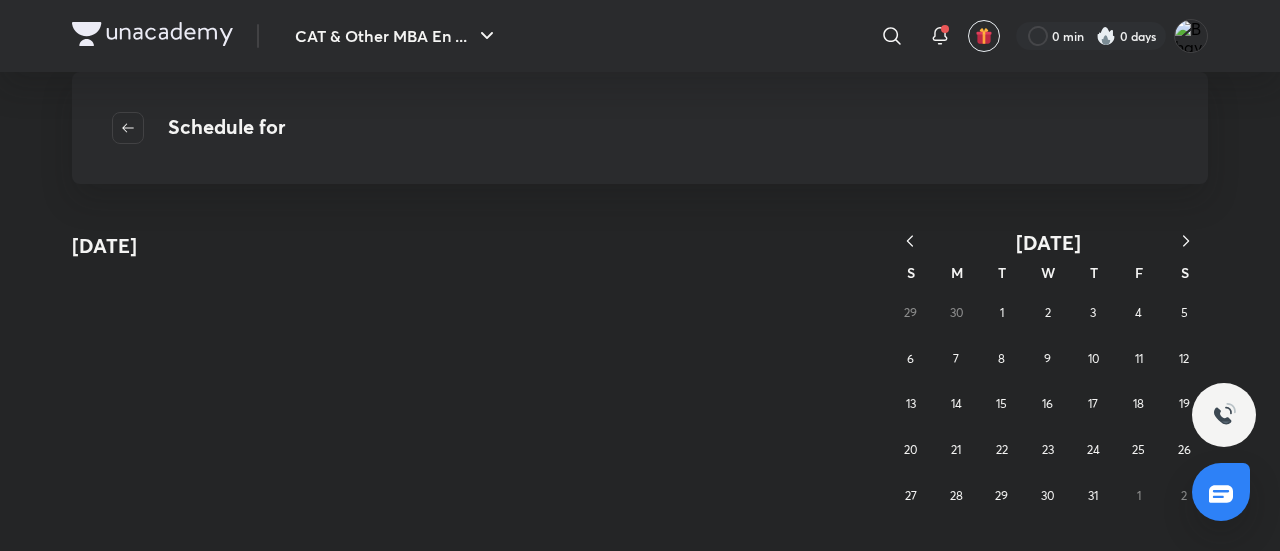 click 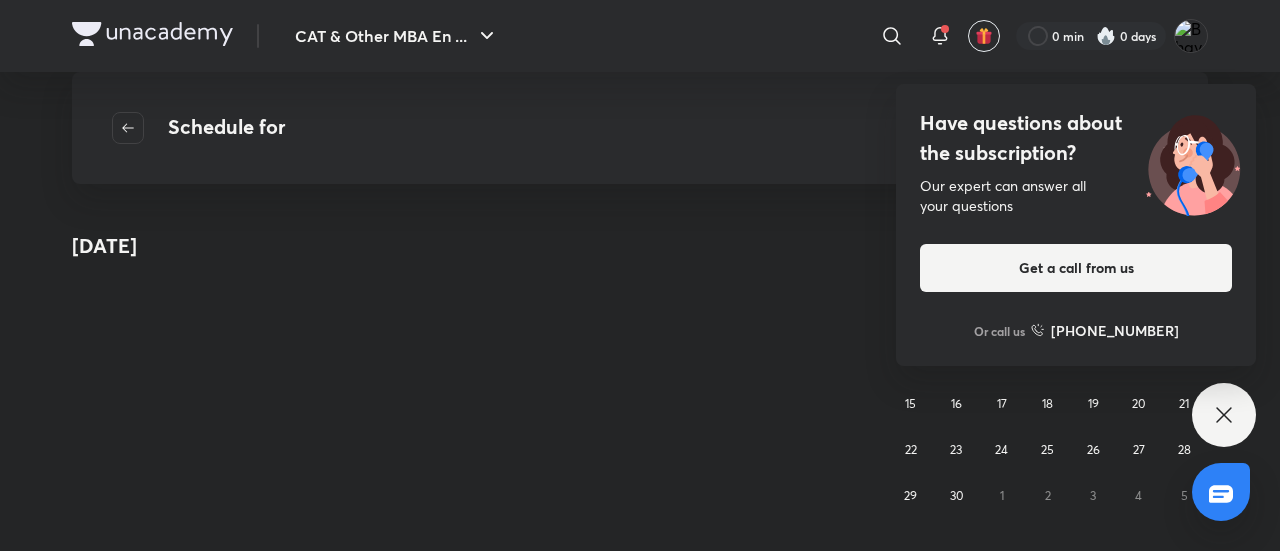 click on "Have questions about the subscription? Our expert can answer all your questions Get a call from us Or call us [PHONE_NUMBER]" at bounding box center (1076, 225) 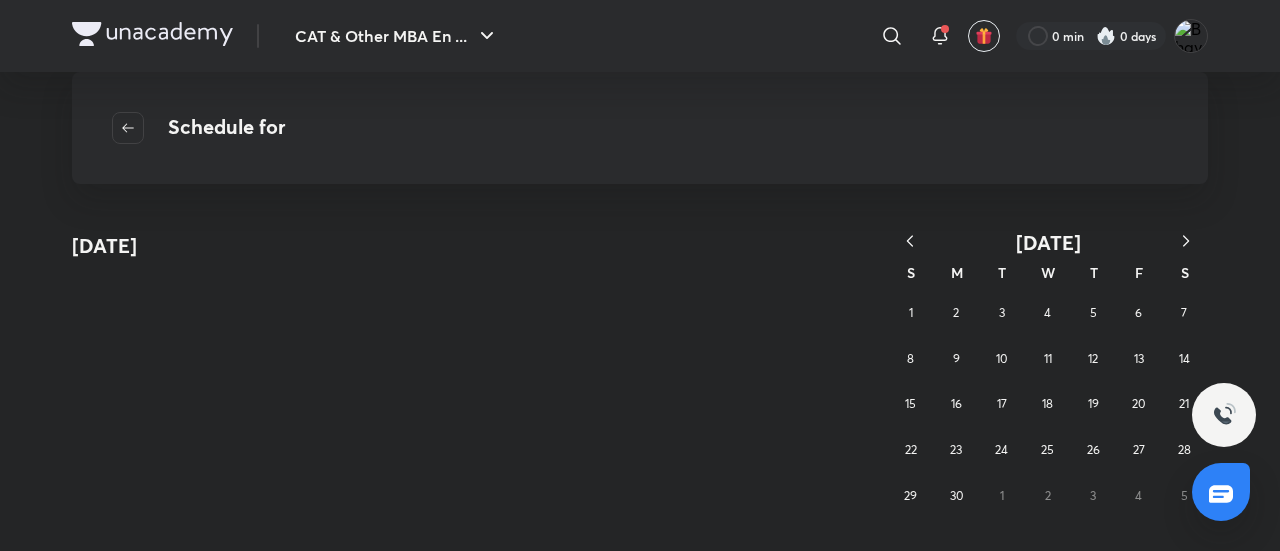 click 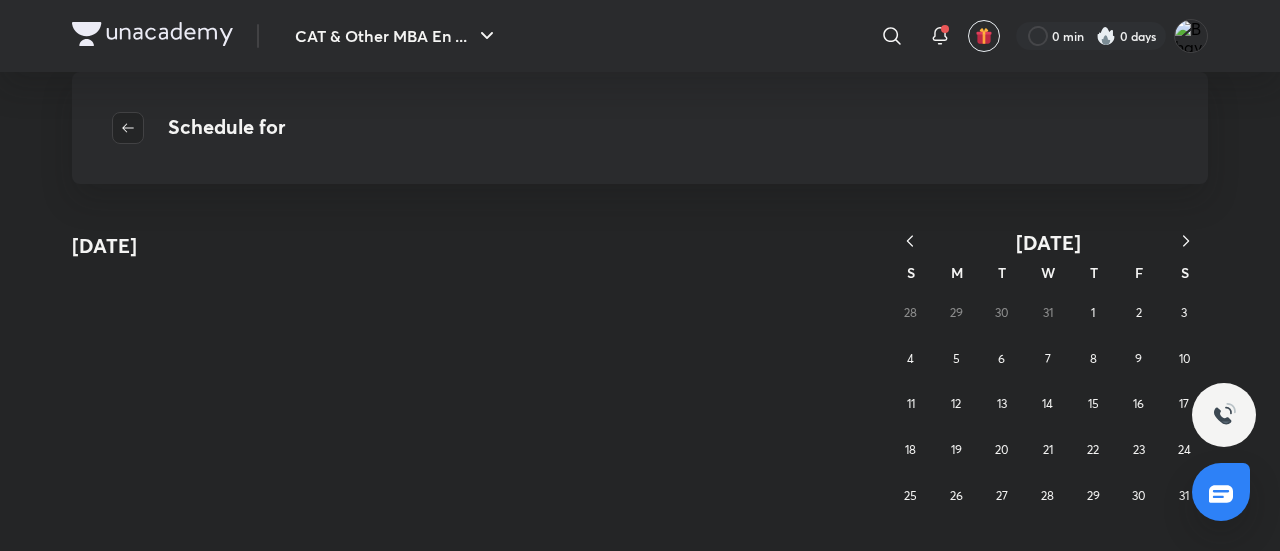 click 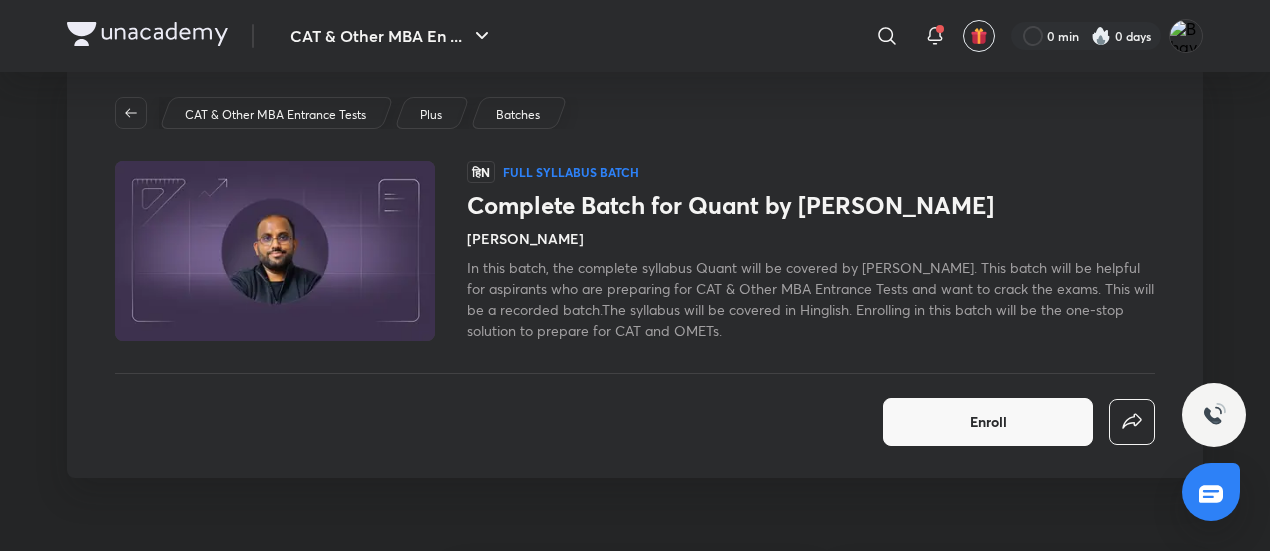 scroll, scrollTop: 0, scrollLeft: 0, axis: both 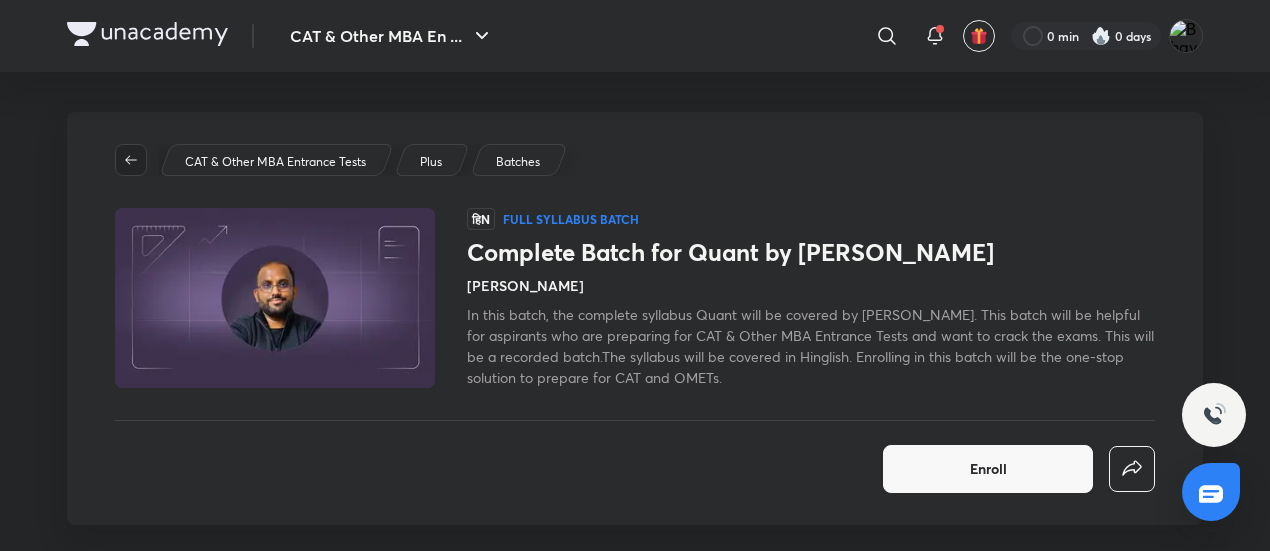 click at bounding box center (131, 160) 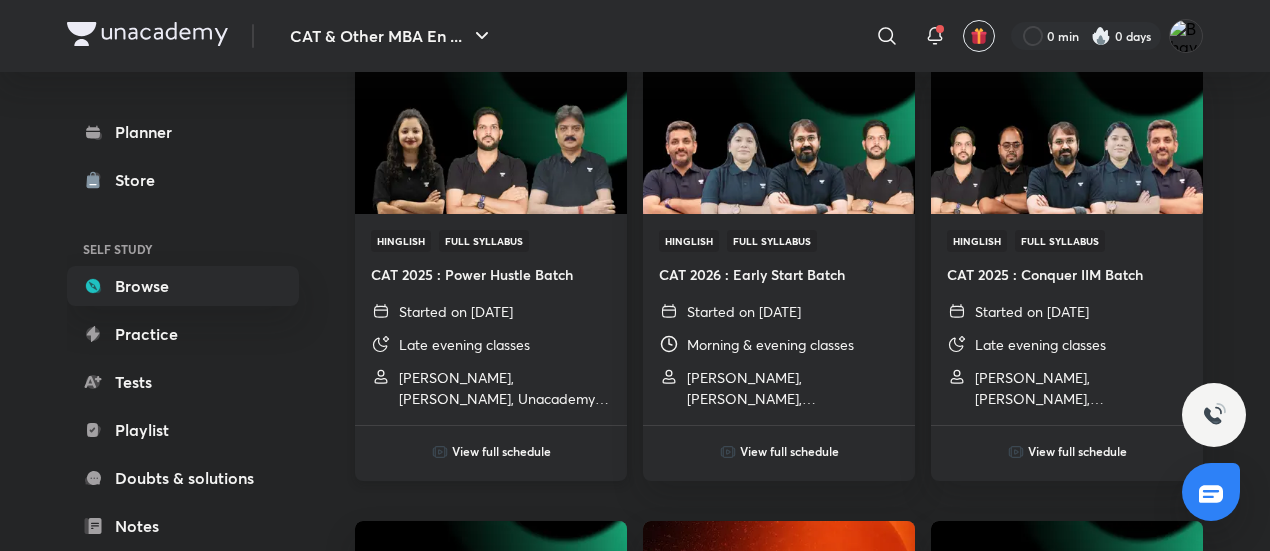 scroll, scrollTop: 295, scrollLeft: 0, axis: vertical 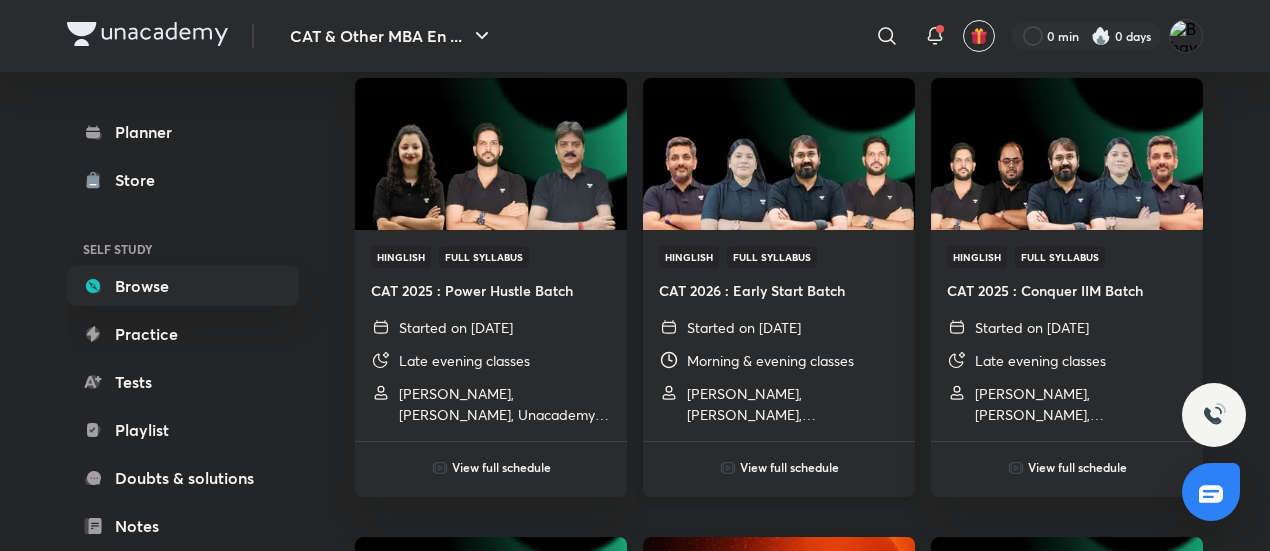 click at bounding box center (778, 154) 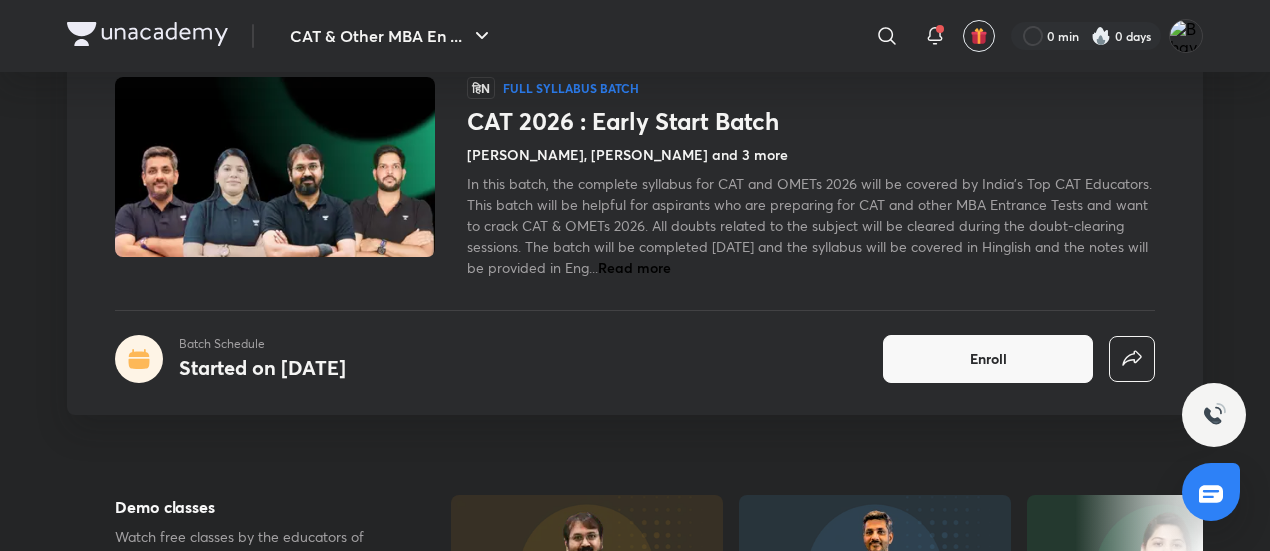 scroll, scrollTop: 128, scrollLeft: 0, axis: vertical 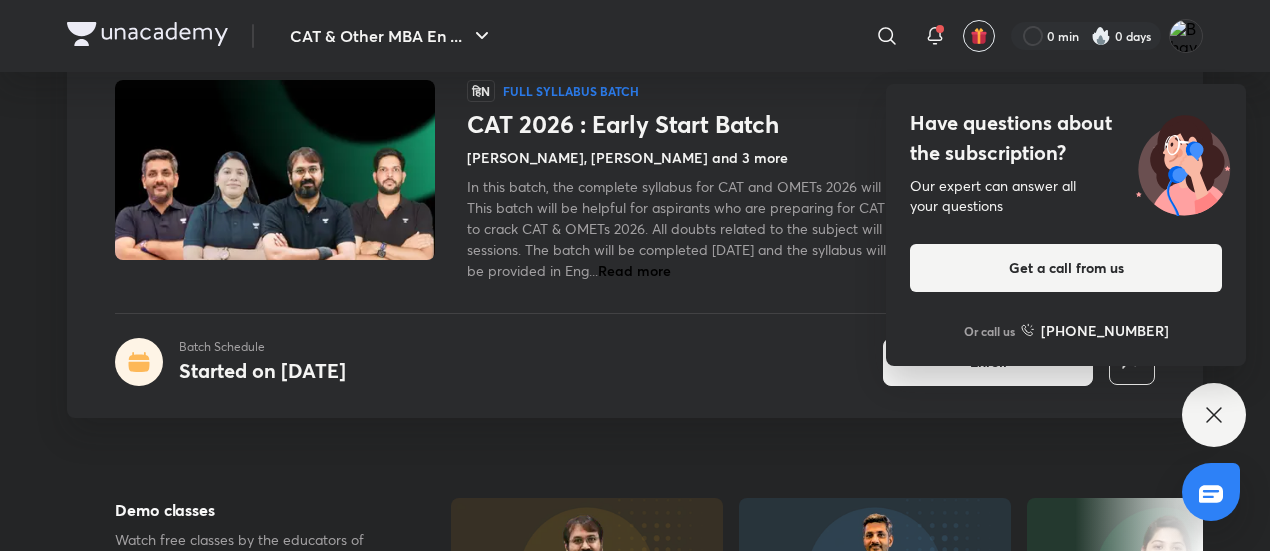 click on "Batch Schedule Started on Jun 30 Enroll" at bounding box center (635, 362) 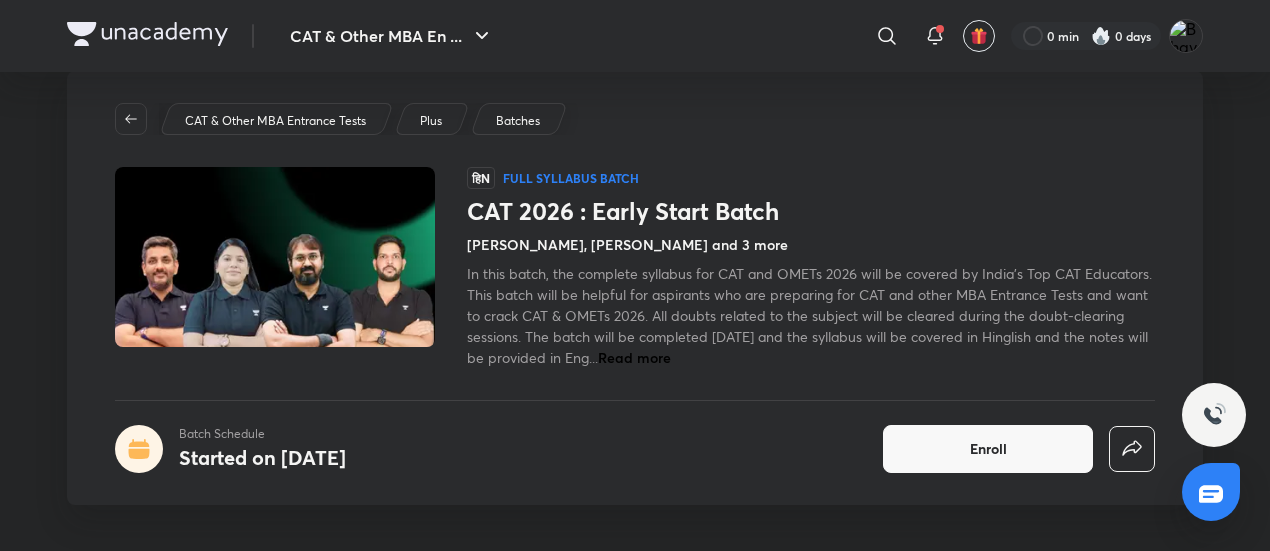 scroll, scrollTop: 0, scrollLeft: 0, axis: both 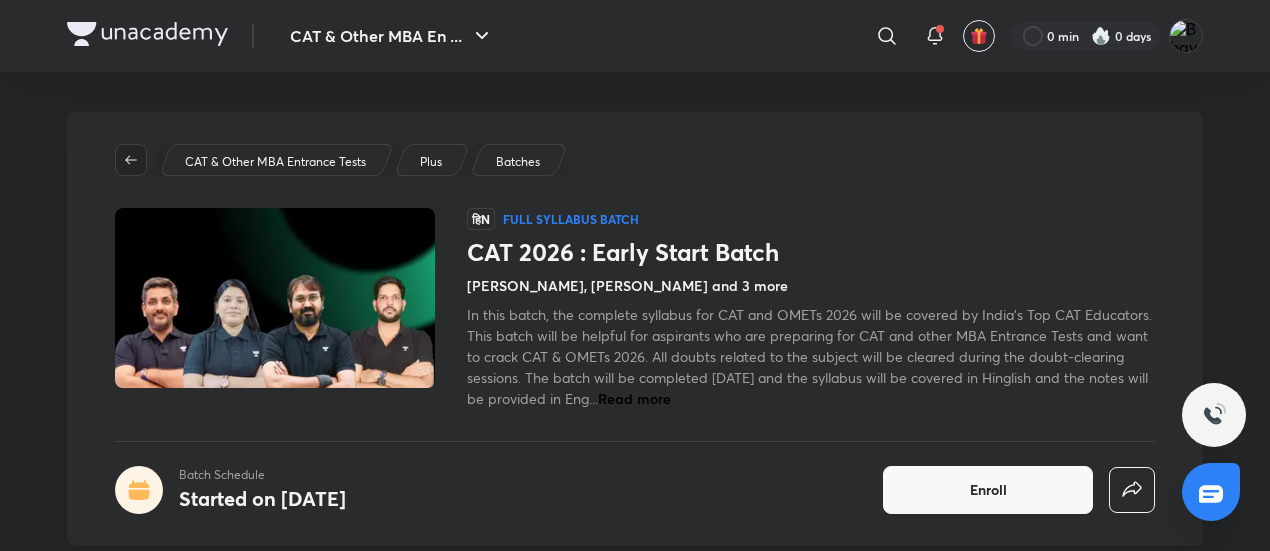 click 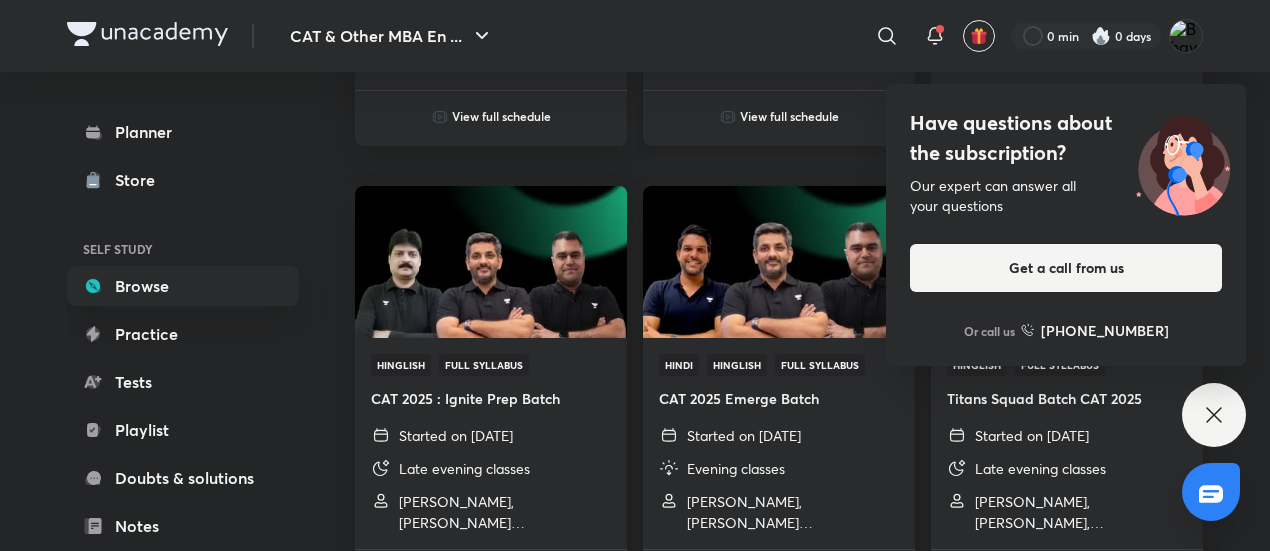 scroll, scrollTop: 1563, scrollLeft: 0, axis: vertical 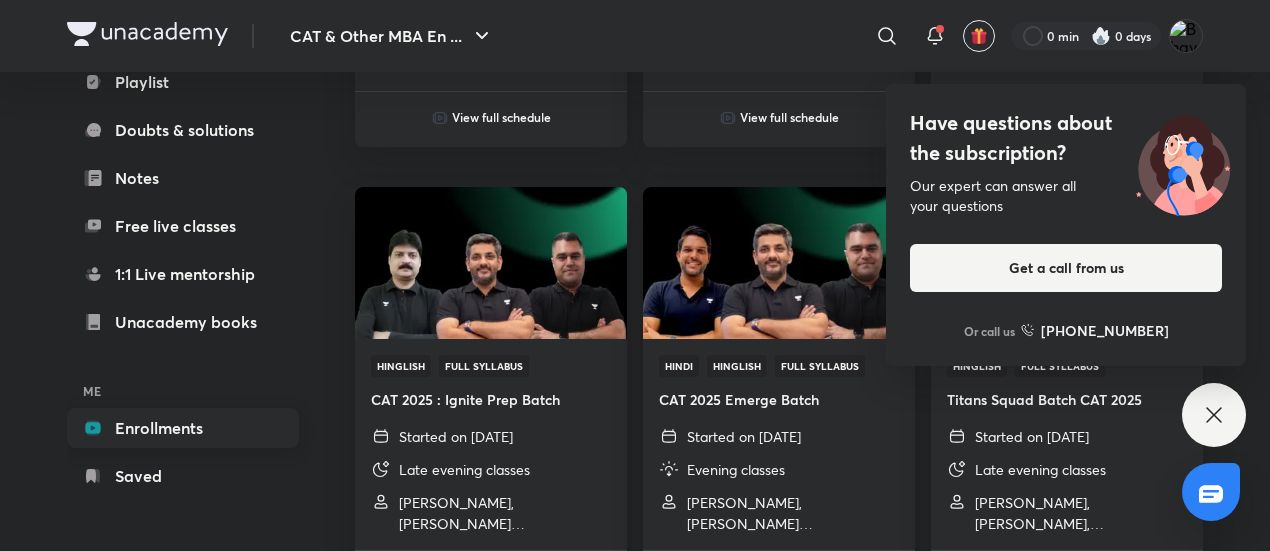 click on "Enrollments" at bounding box center [183, 428] 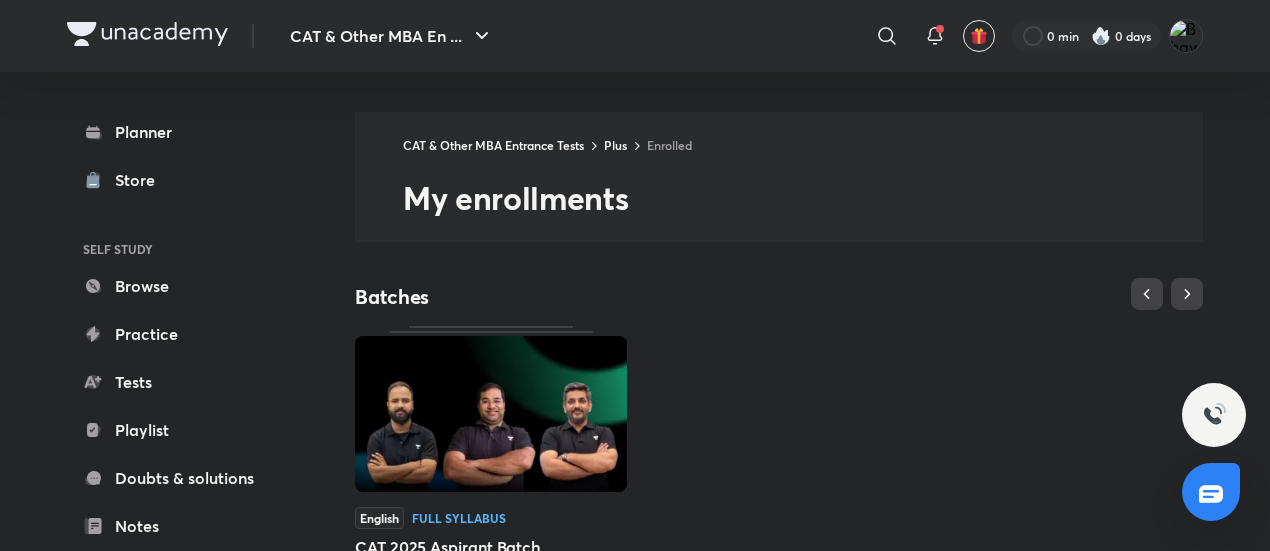 scroll, scrollTop: 202, scrollLeft: 0, axis: vertical 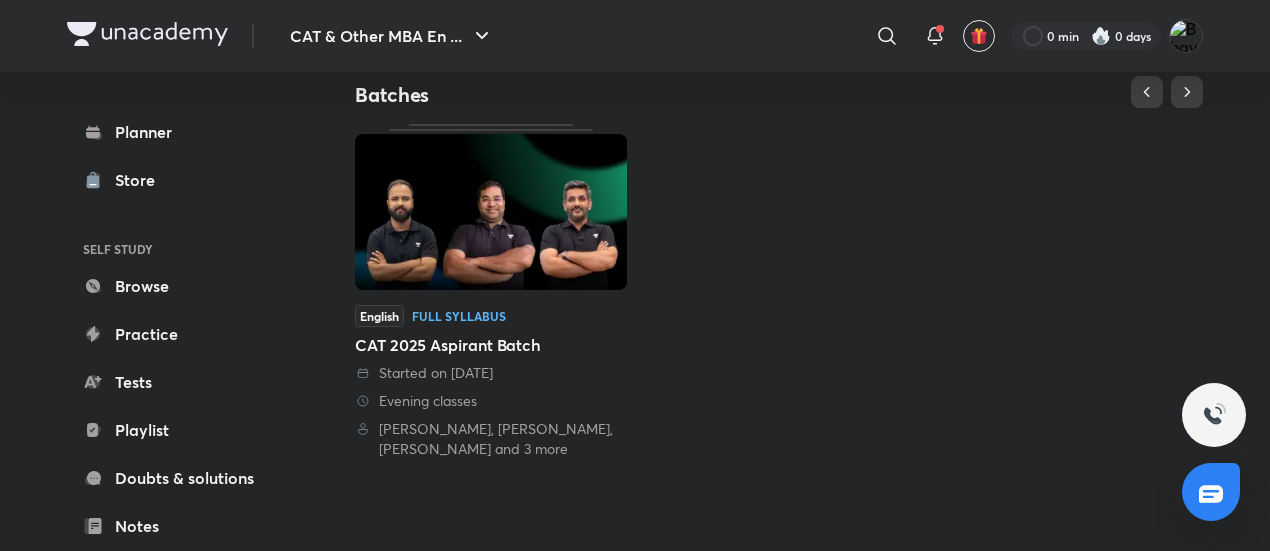 click at bounding box center [491, 212] 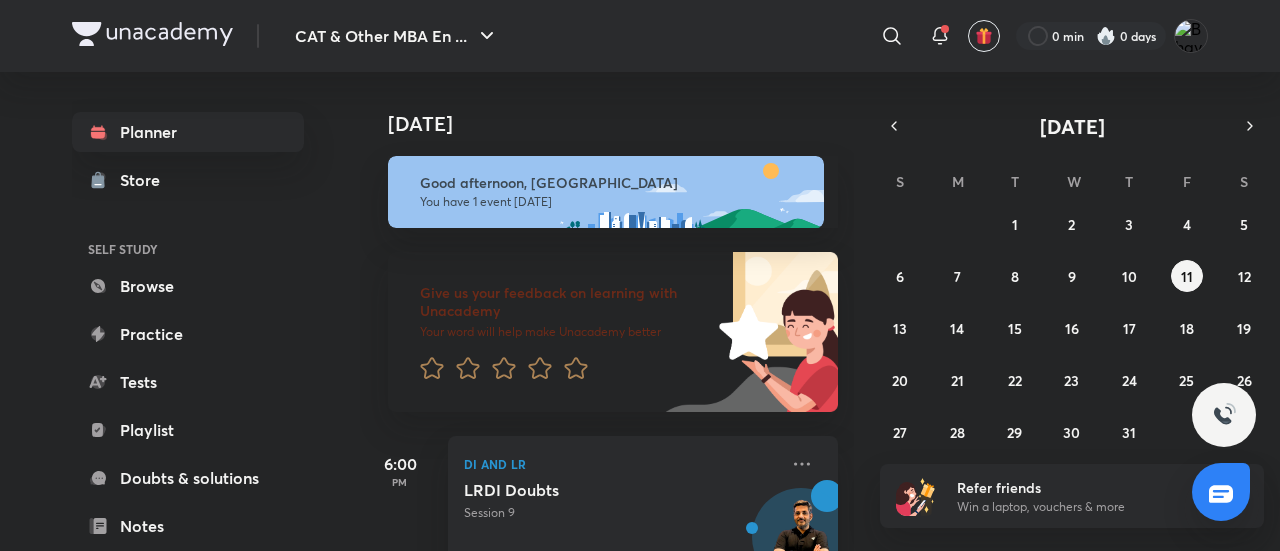 scroll, scrollTop: 0, scrollLeft: 0, axis: both 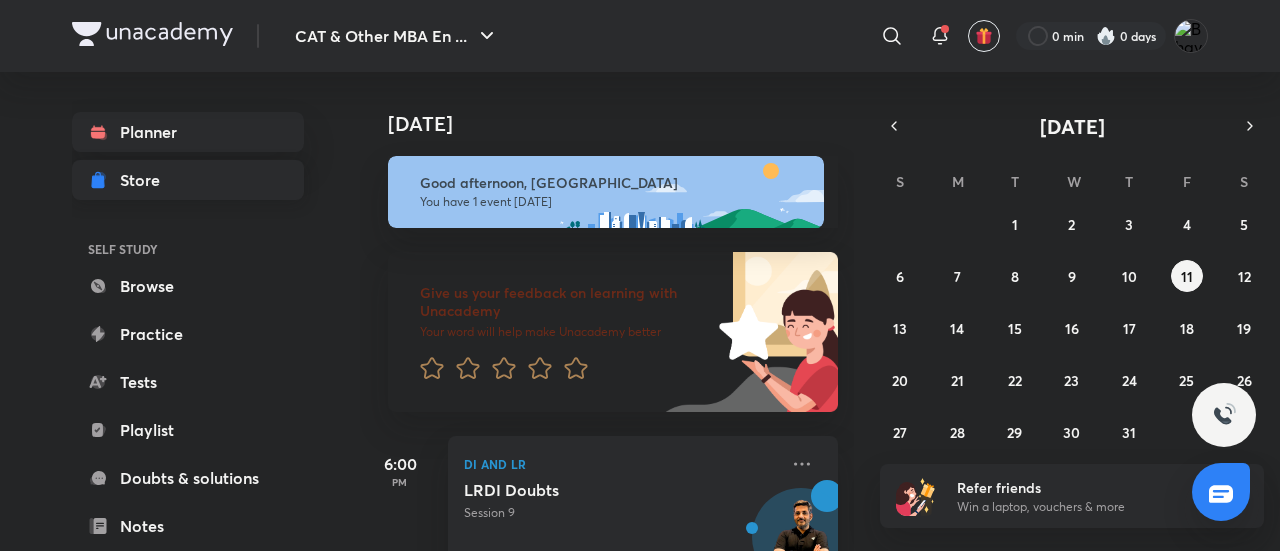 click on "Store" at bounding box center (146, 180) 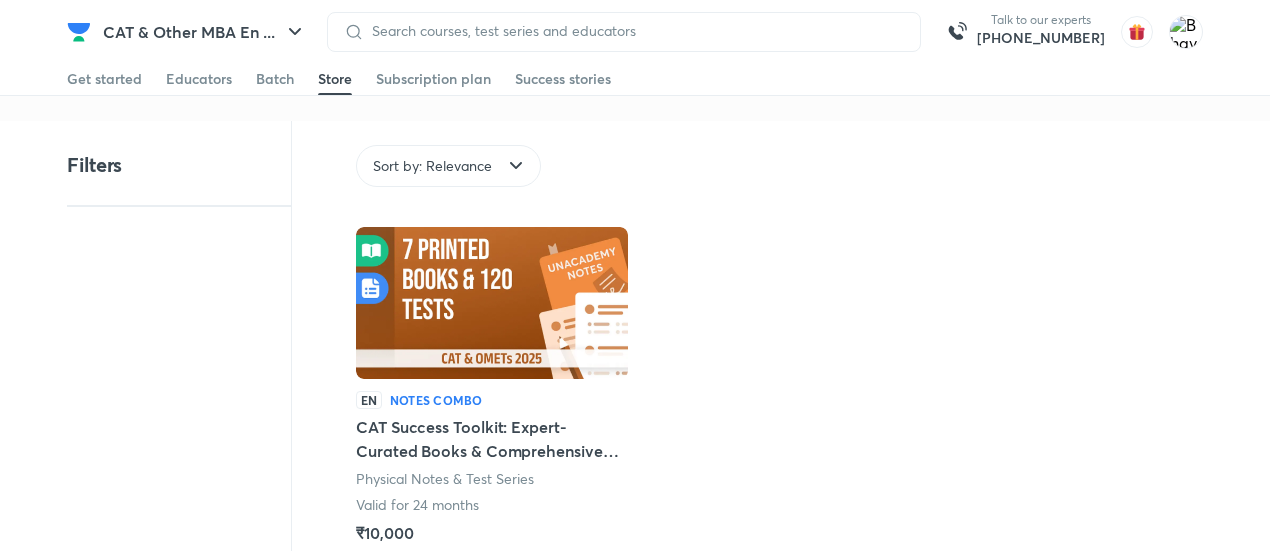 click at bounding box center (79, 32) 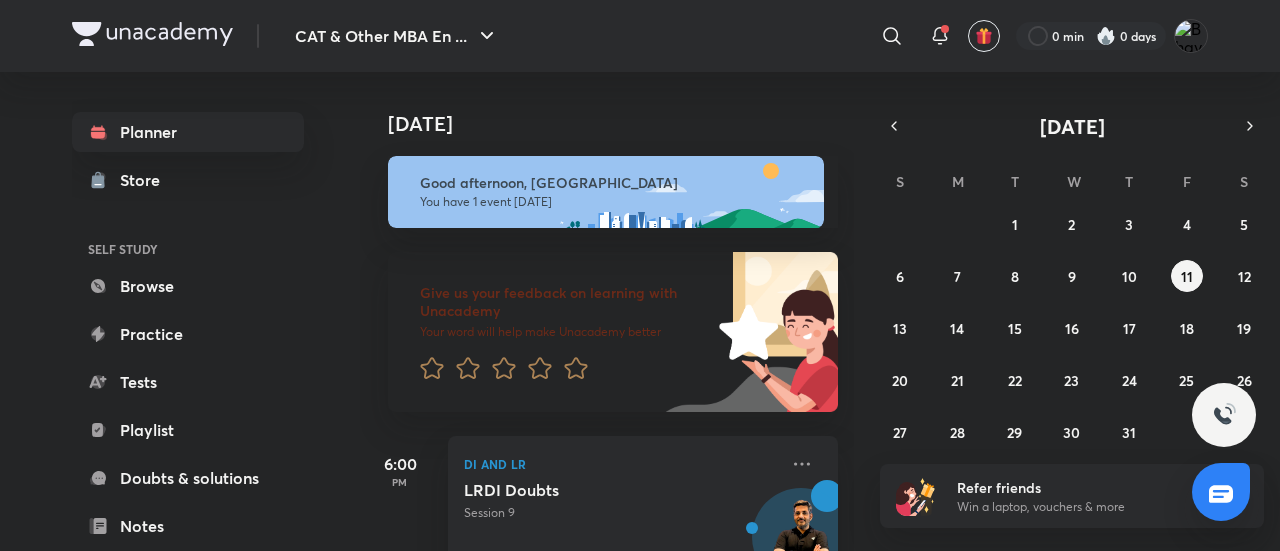 scroll, scrollTop: 0, scrollLeft: 0, axis: both 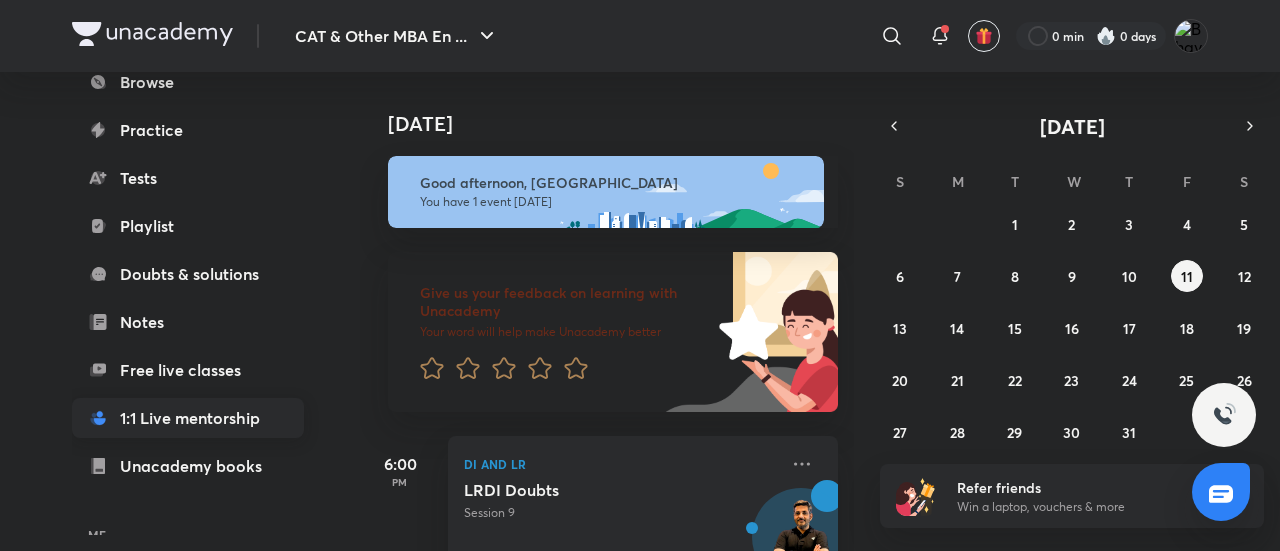 click on "1:1 Live mentorship" at bounding box center (188, 418) 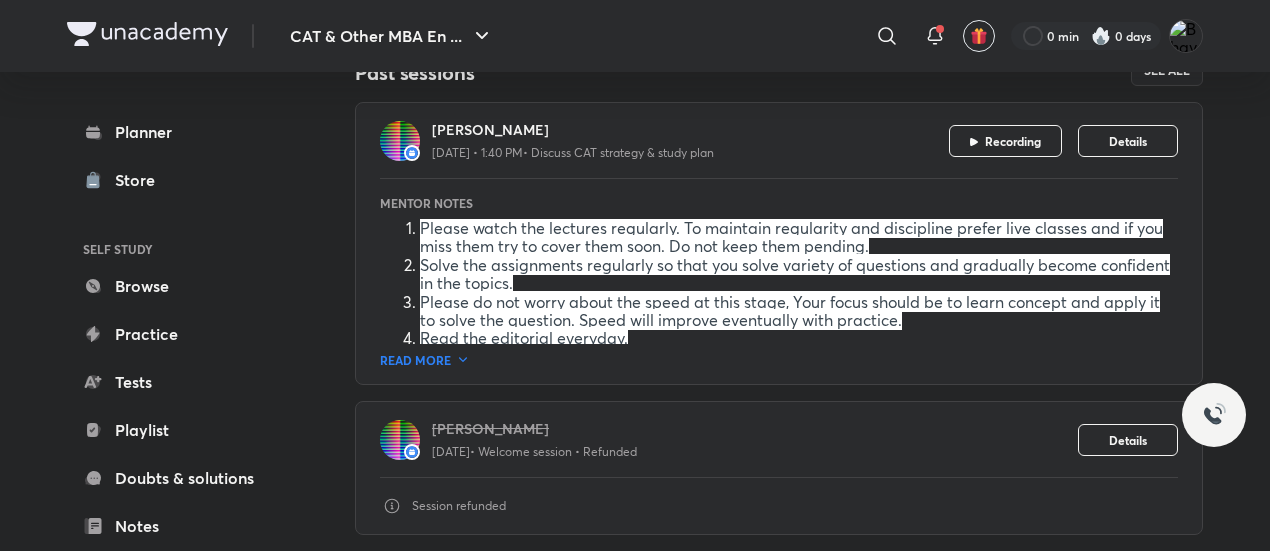 scroll, scrollTop: 338, scrollLeft: 0, axis: vertical 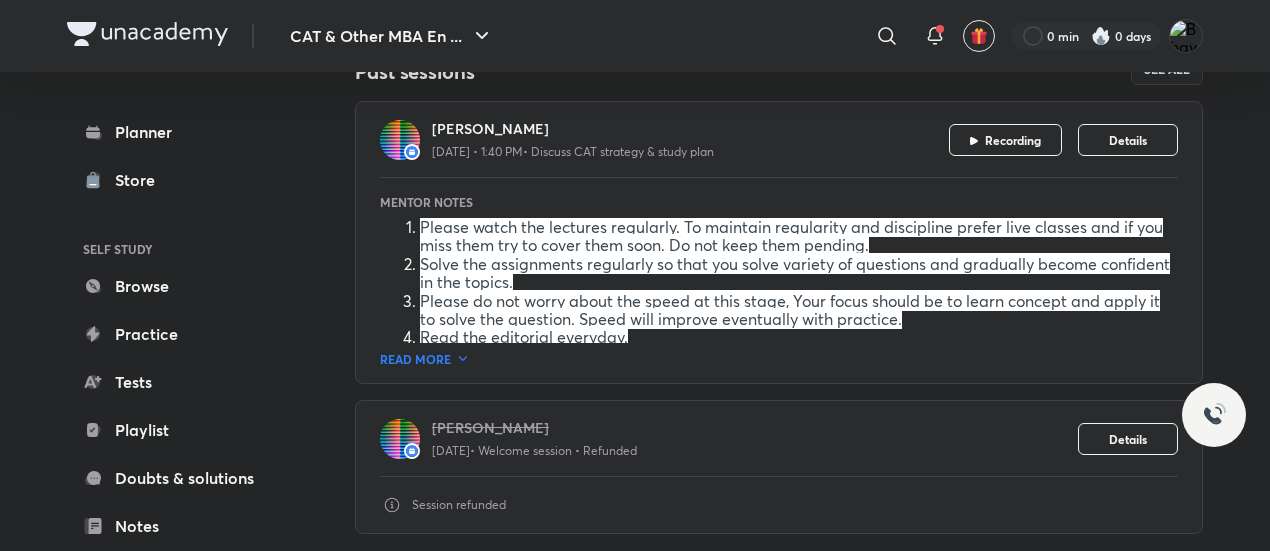 click on "READ MORE" at bounding box center (779, 355) 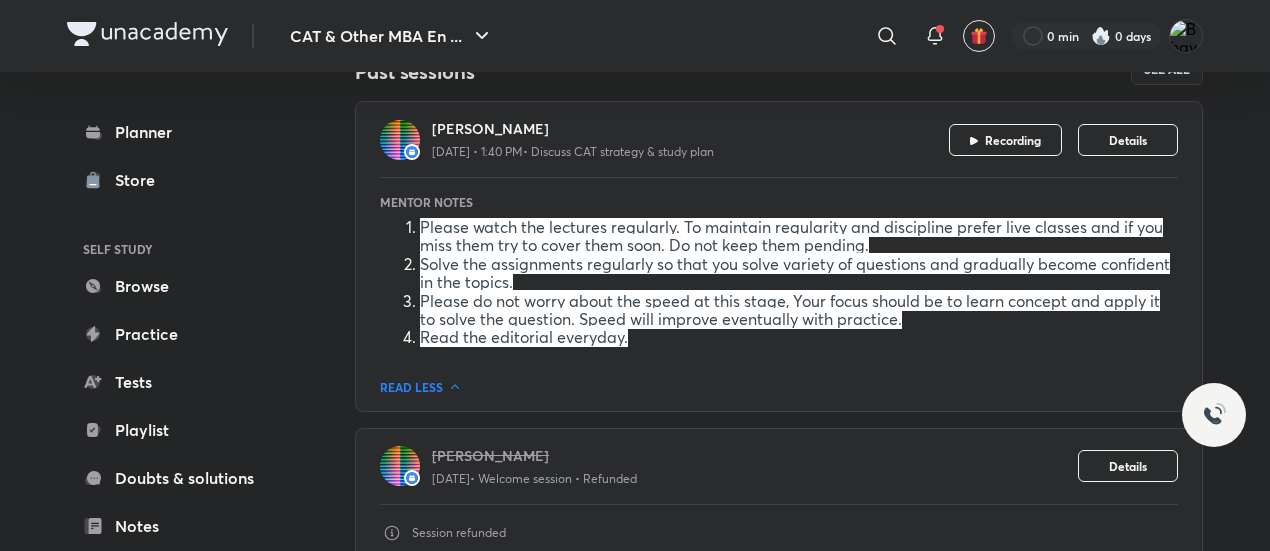 click on "Past sessions See all   Apurva Shewalkar   11 Jun •  1:40 PM  • Discuss CAT strategy & study plan Recording Details Mentor Notes Please watch the lectures regularly. To maintain regularity and discipline prefer live classes and if you miss them try to cover them soon. Do not keep them pending. Solve the assignments regularly so that you solve variety of questions and gradually become confident in the topics. Please do not worry about the speed at this stage, Your focus should be to learn concept and apply it to solve the question. Speed will improve eventually with practice. Read the editorial everyday. READ LESS Apurva Shewalkar   19 May   • Welcome session   • Refunded Details Session refunded" at bounding box center [779, 307] 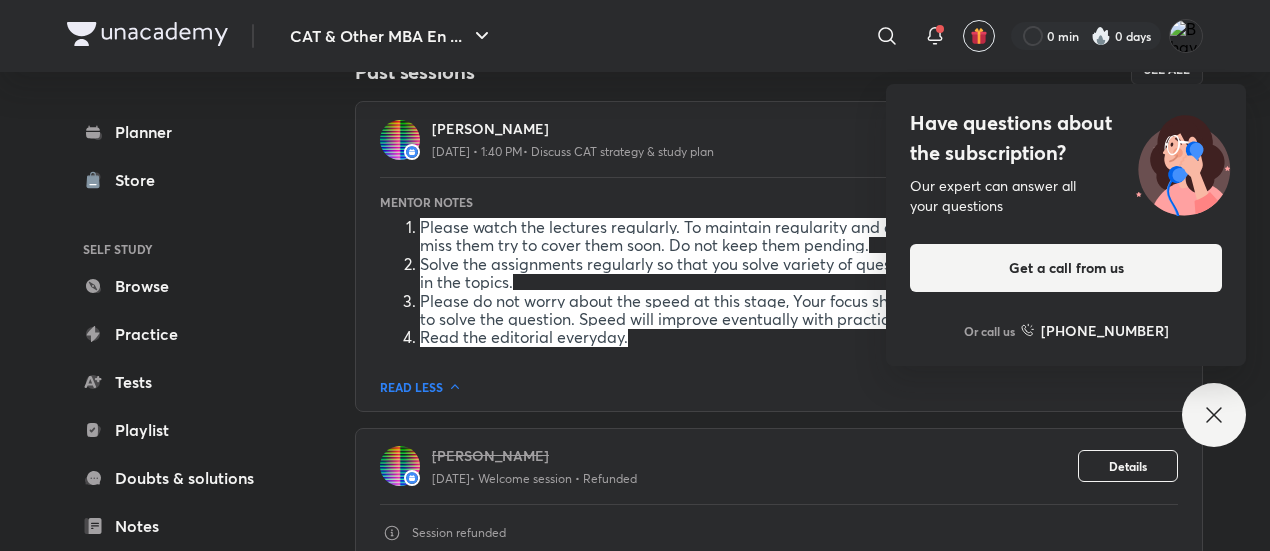 scroll, scrollTop: 396, scrollLeft: 0, axis: vertical 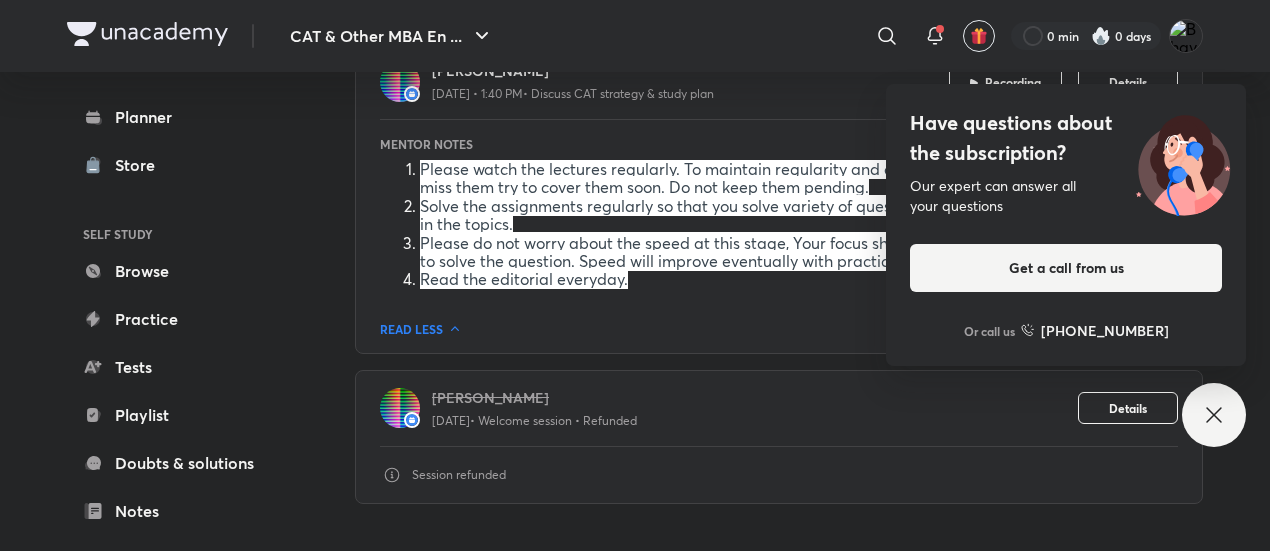 click on "Have questions about the subscription? Our expert can answer all your questions Get a call from us Or call us +91 8585858585" at bounding box center [1214, 415] 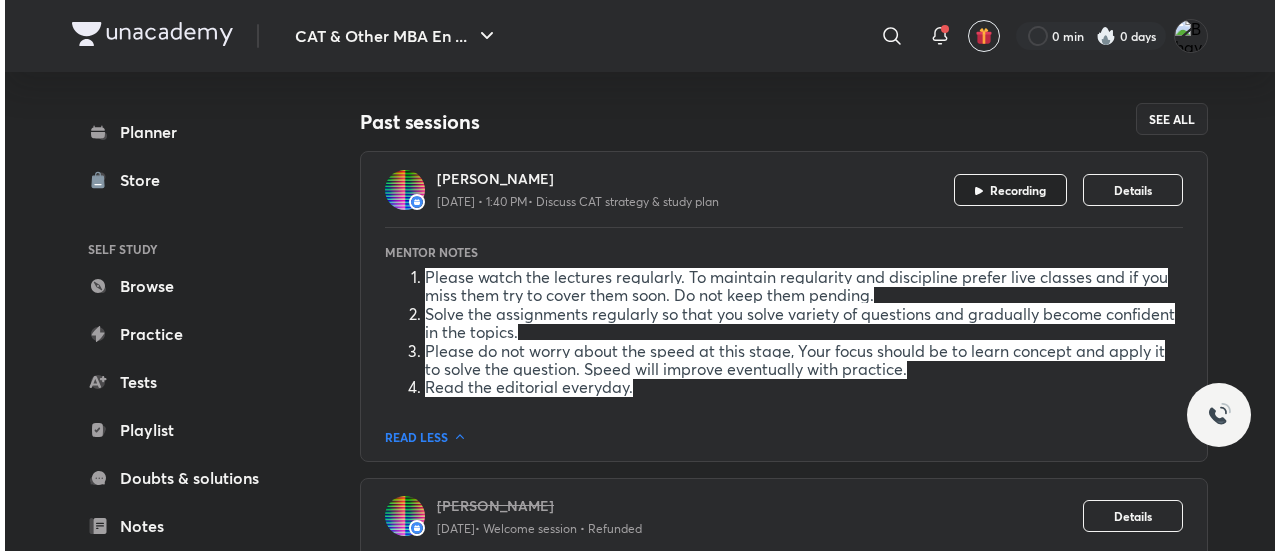 scroll, scrollTop: 0, scrollLeft: 0, axis: both 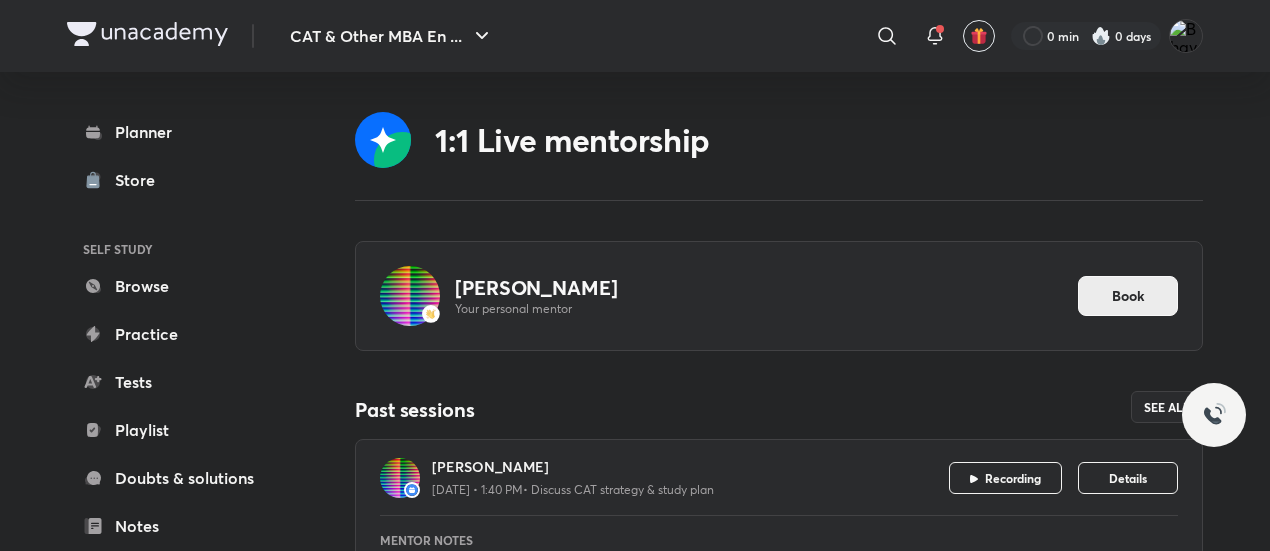 click on "Book" at bounding box center (1128, 296) 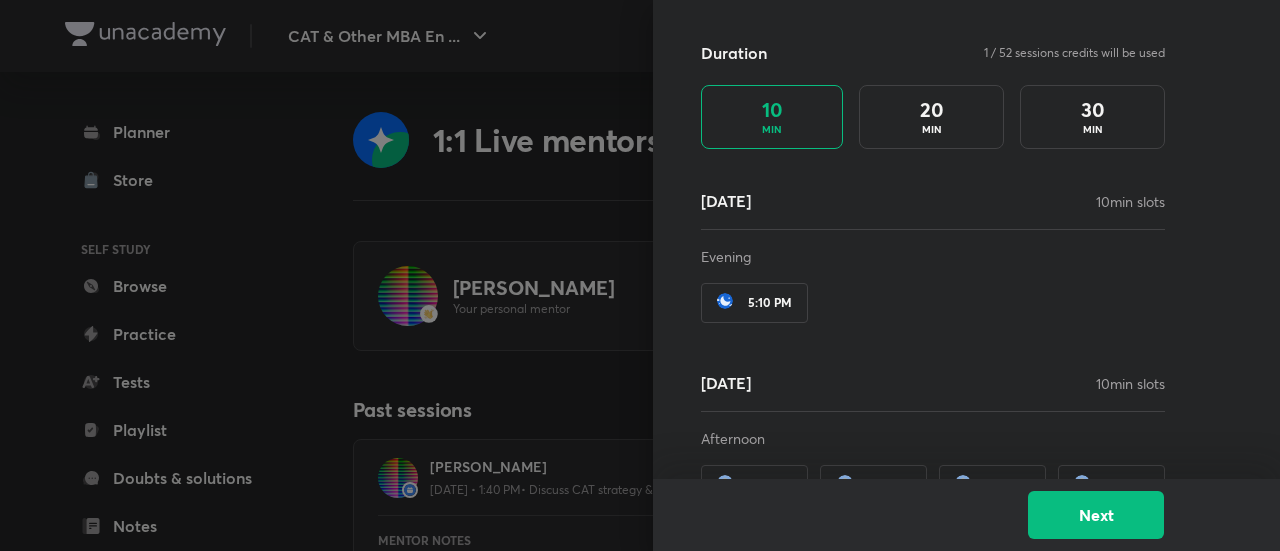 scroll, scrollTop: 128, scrollLeft: 0, axis: vertical 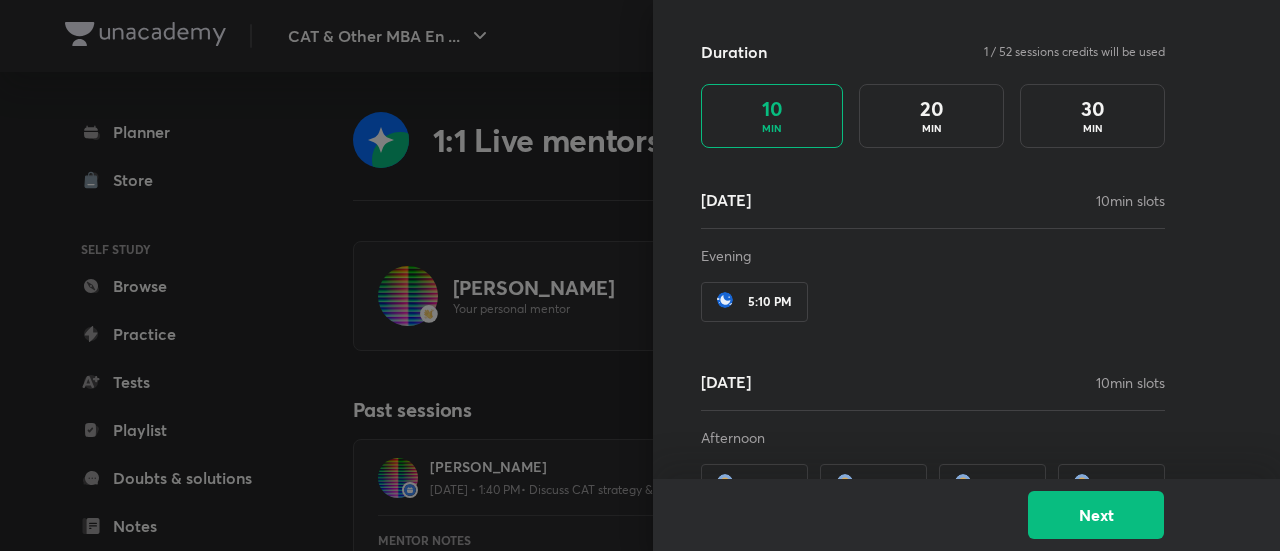 click on "20 MIN" at bounding box center [931, 116] 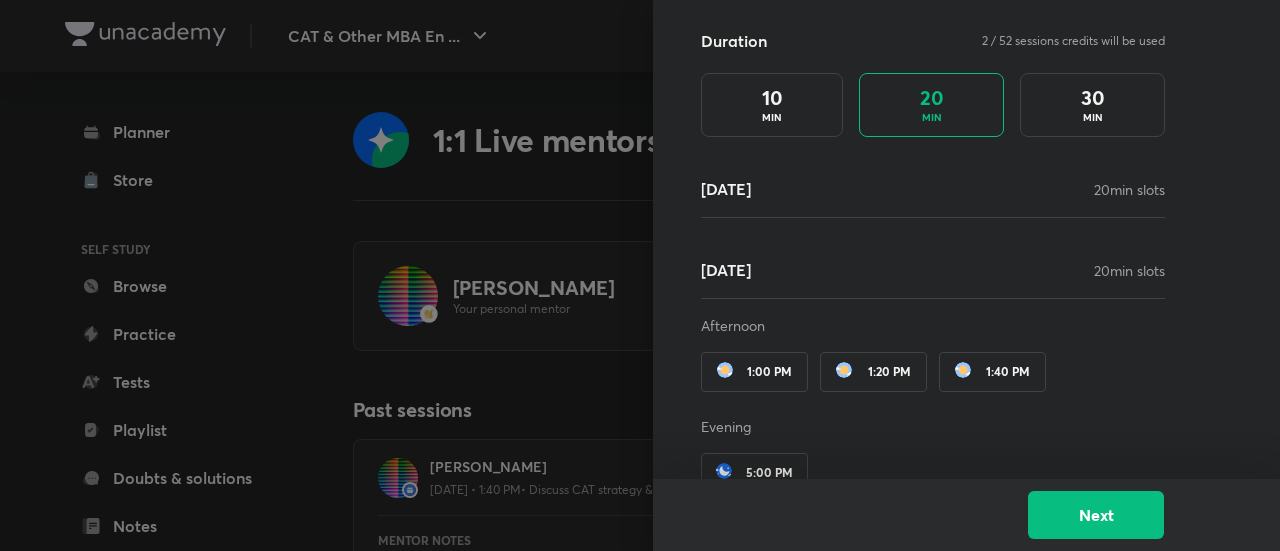 scroll, scrollTop: 142, scrollLeft: 0, axis: vertical 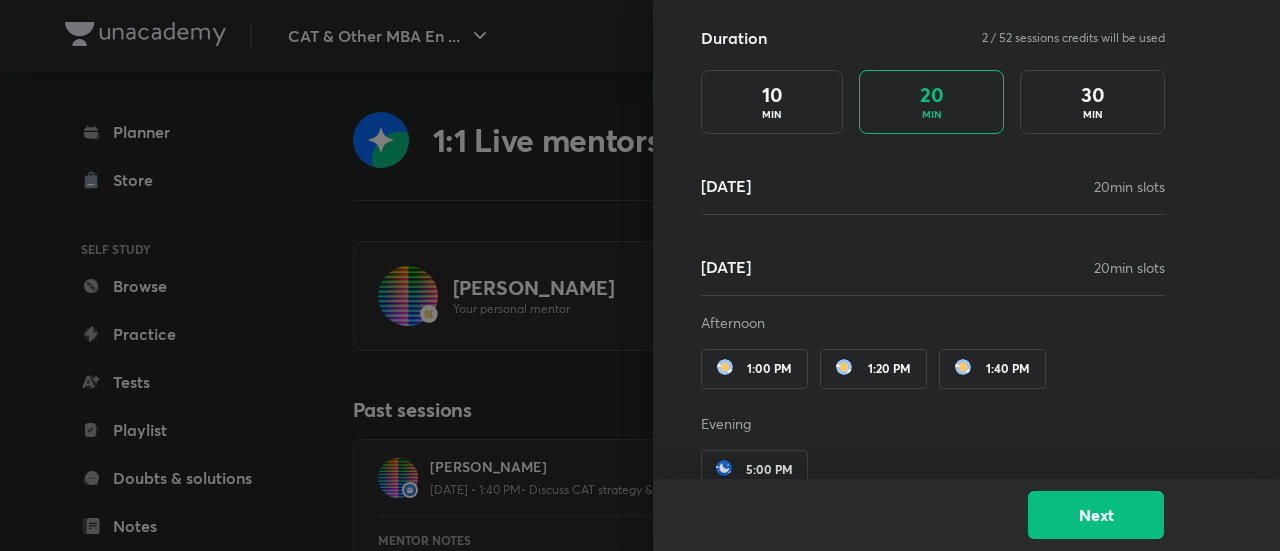 click on "11 Jul 20  min slots" at bounding box center [933, 186] 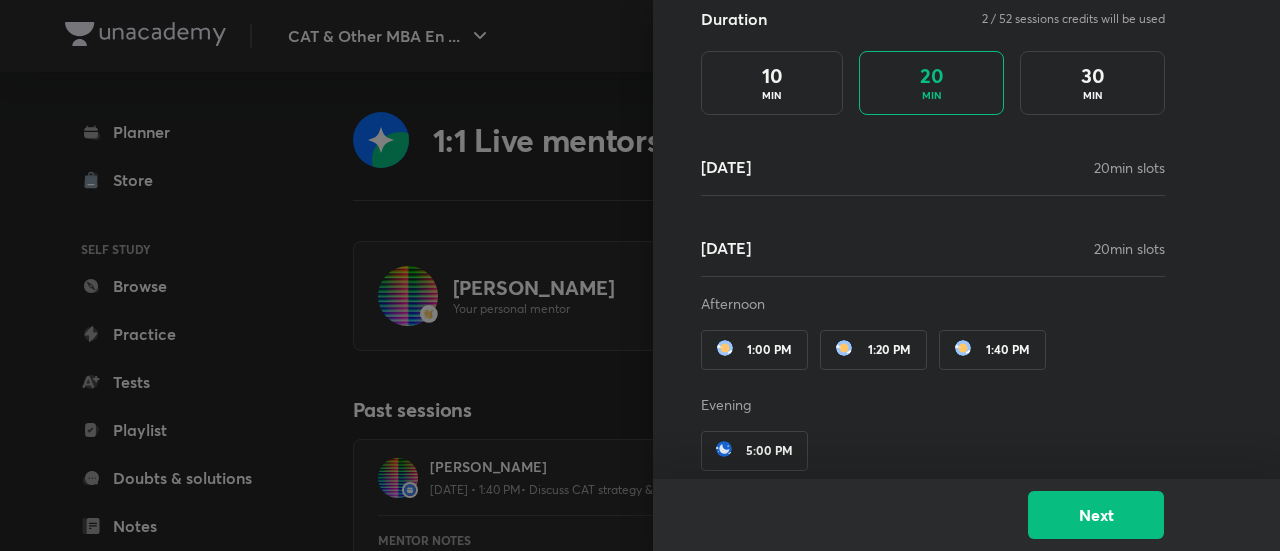 click on "1:00 PM" at bounding box center [769, 350] 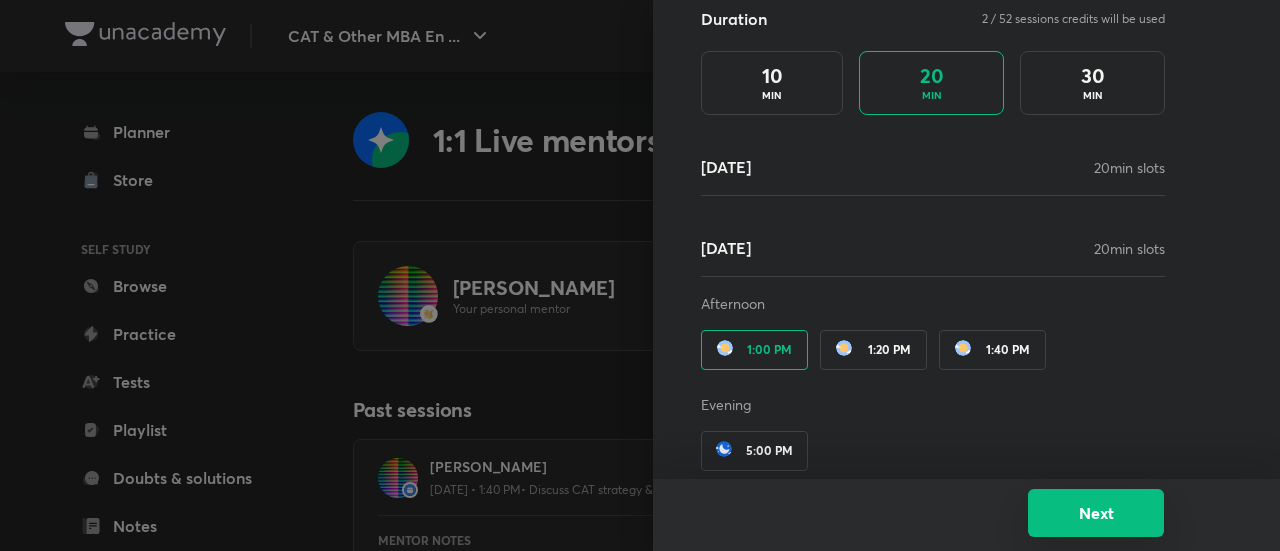 click on "Next" at bounding box center (1096, 513) 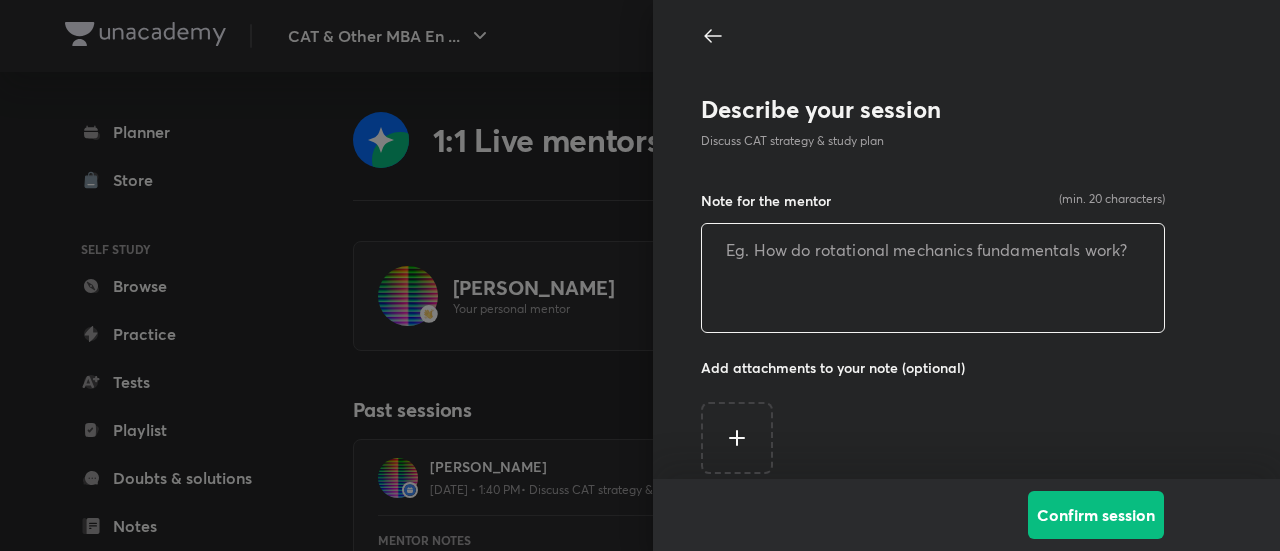scroll, scrollTop: 28, scrollLeft: 0, axis: vertical 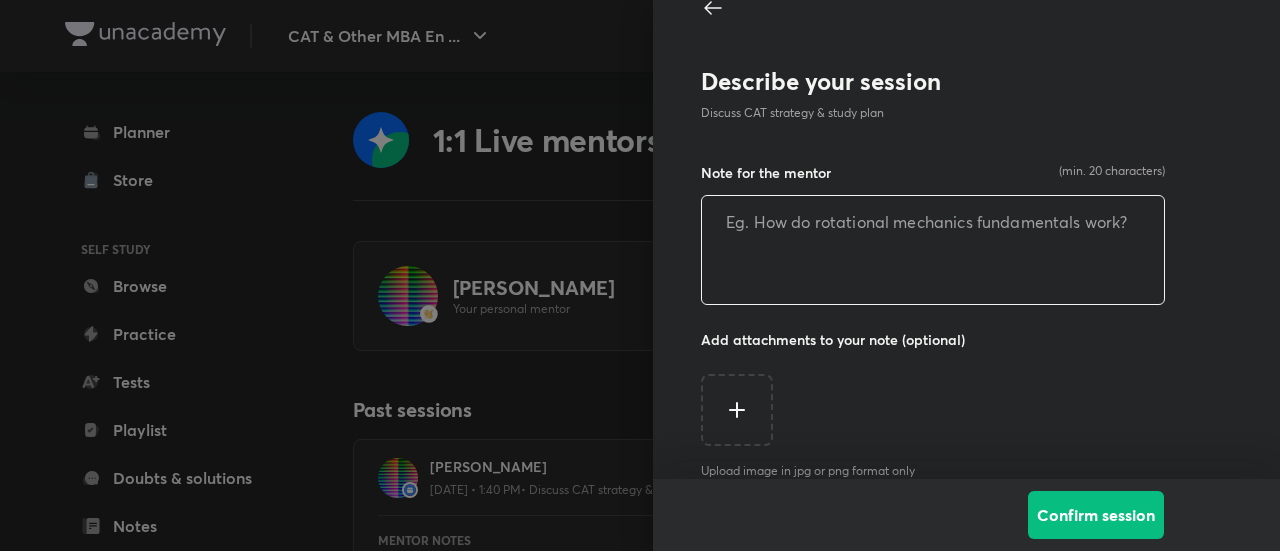 click at bounding box center (933, 250) 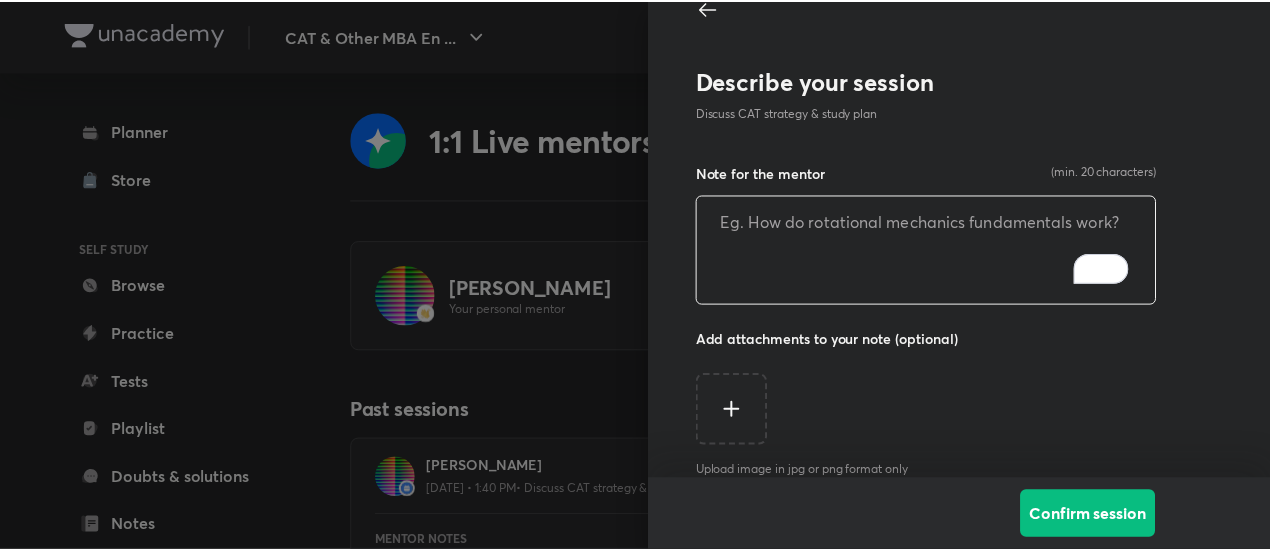 scroll, scrollTop: 28, scrollLeft: 0, axis: vertical 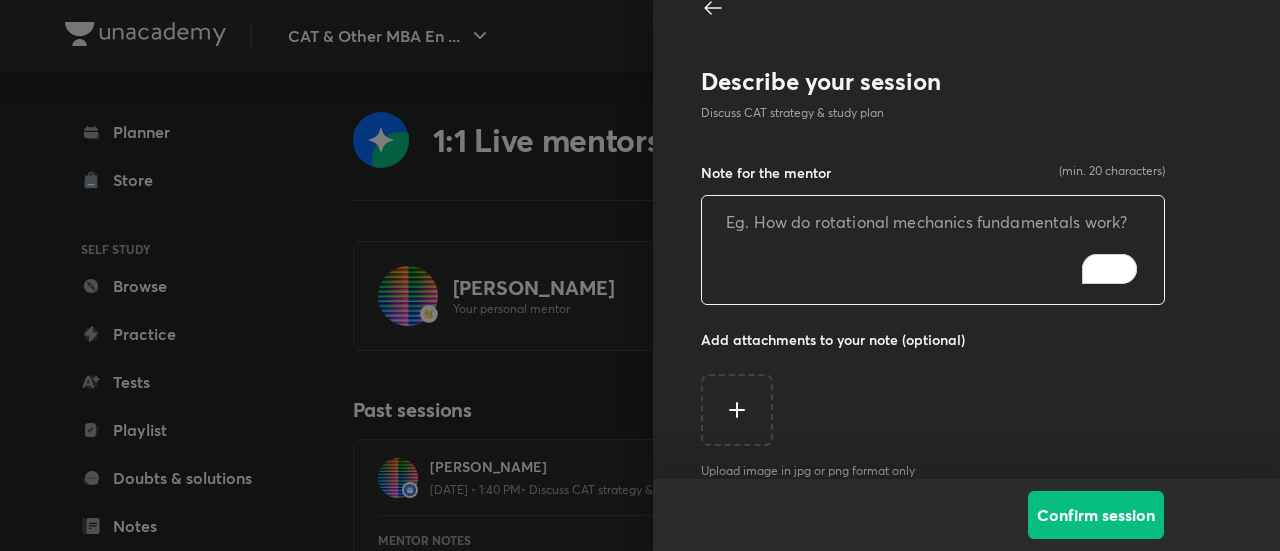 click 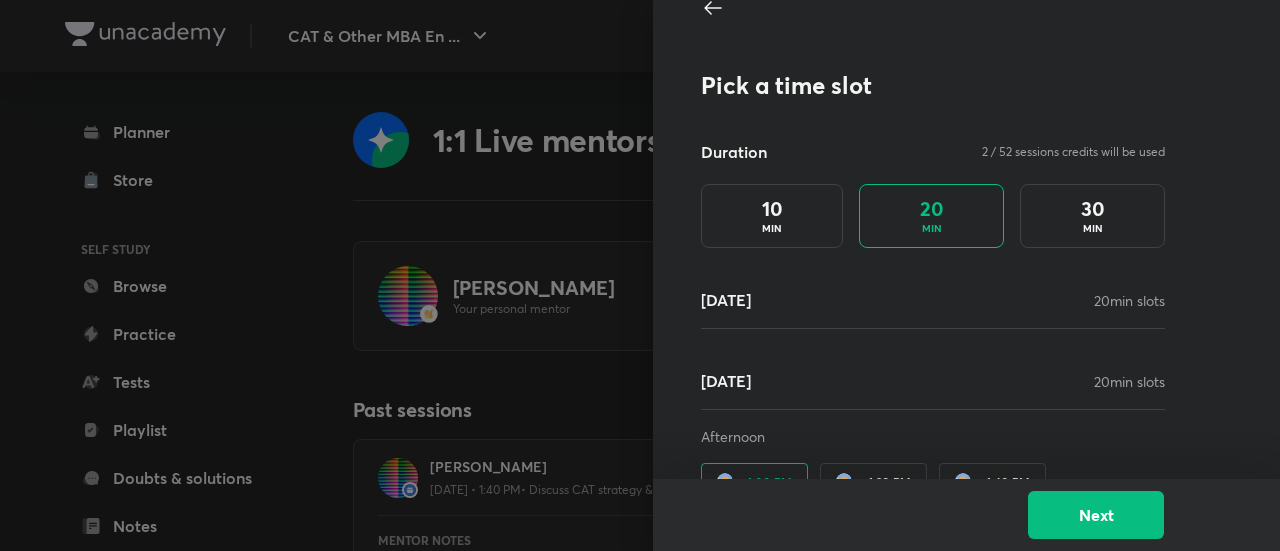 click 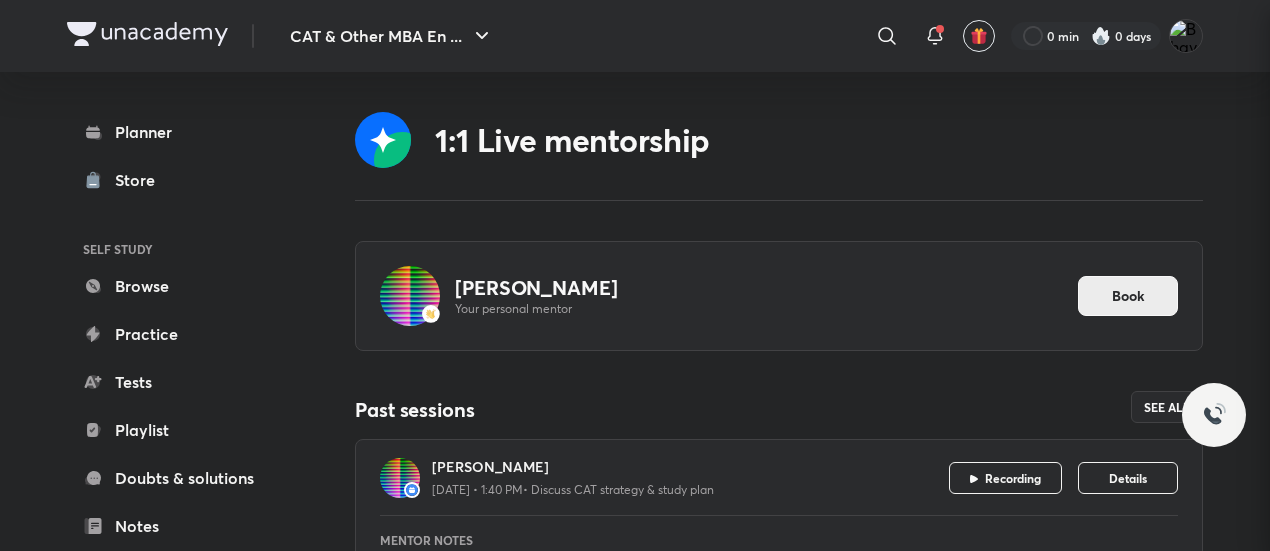 scroll, scrollTop: 0, scrollLeft: 0, axis: both 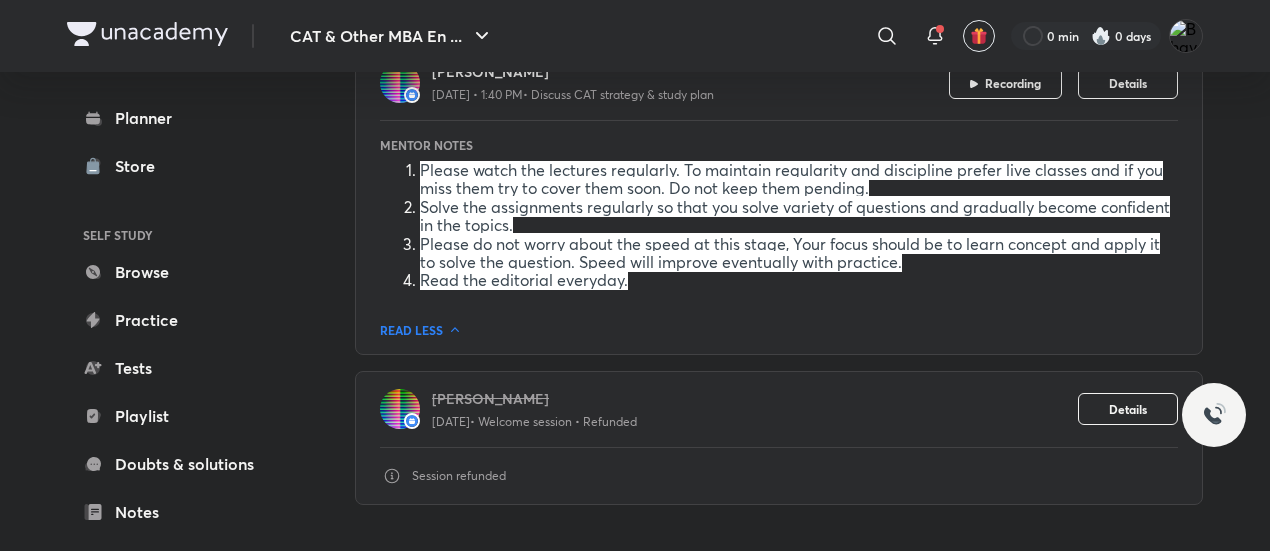 click on "READ LESS" at bounding box center (779, 326) 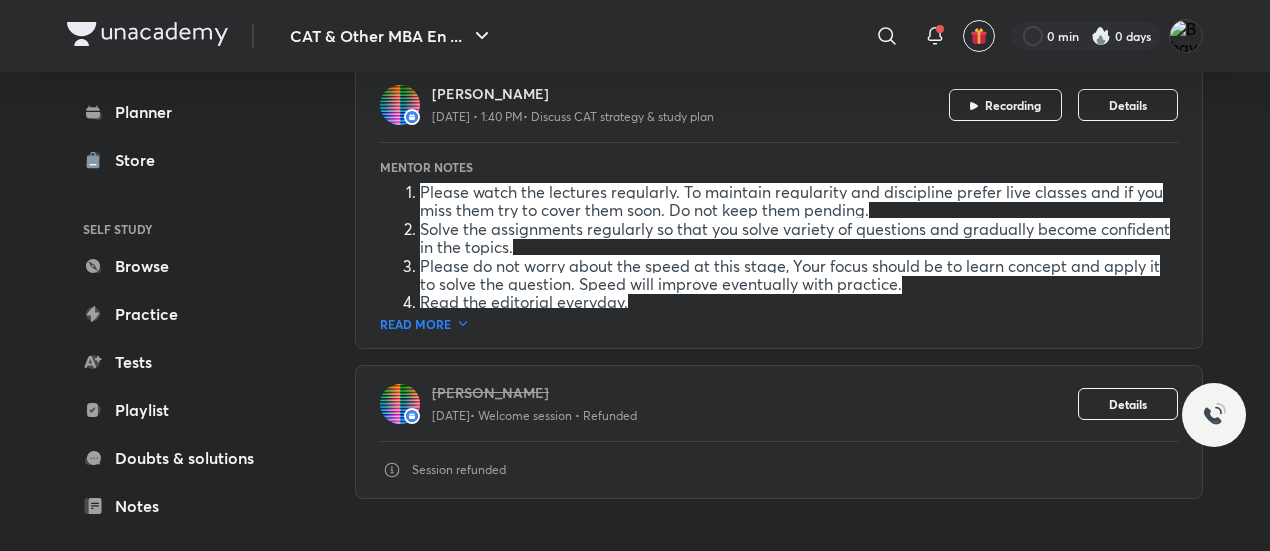 scroll, scrollTop: 369, scrollLeft: 0, axis: vertical 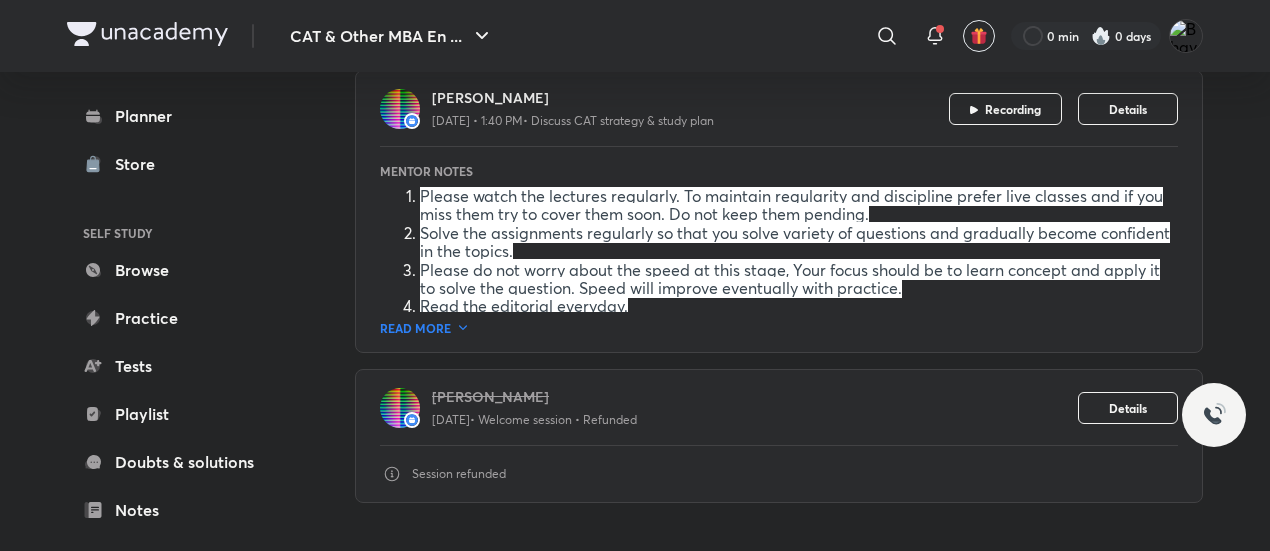 click on "Apurva Shewalkar   11 Jun •  1:40 PM  • Discuss CAT strategy & study plan Recording Details Mentor Notes Please watch the lectures regularly. To maintain regularity and discipline prefer live classes and if you miss them try to cover them soon. Do not keep them pending. Solve the assignments regularly so that you solve variety of questions and gradually become confident in the topics. Please do not worry about the speed at this stage, Your focus should be to learn concept and apply it to solve the question. Speed will improve eventually with practice. Read the editorial everyday. READ MORE Apurva Shewalkar   19 May   • Welcome session   • Refunded Details Session refunded" at bounding box center [779, 286] 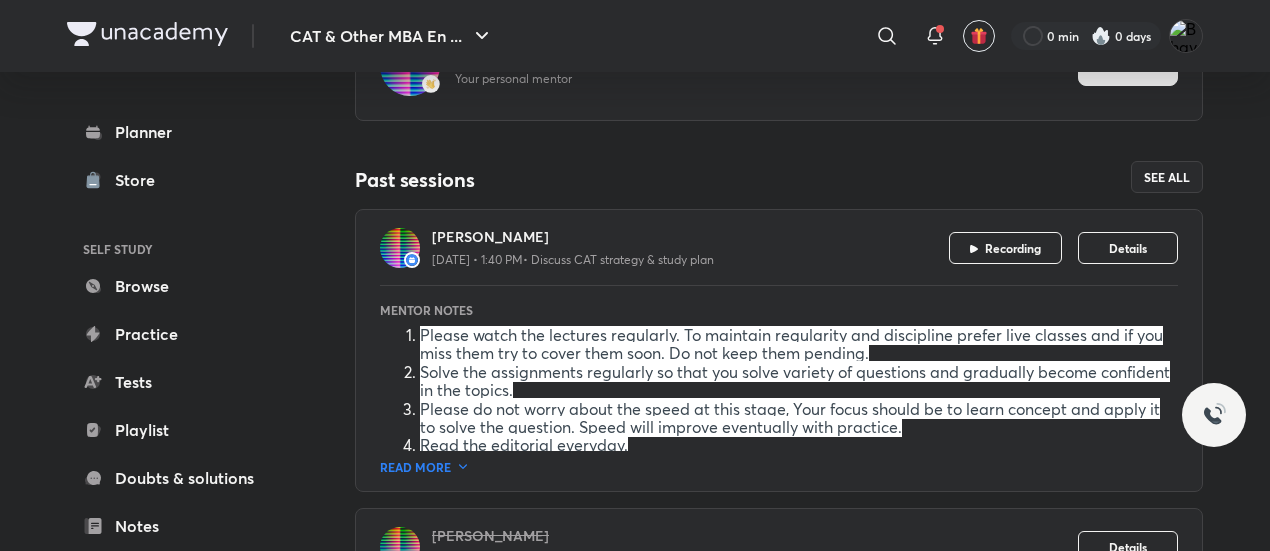 scroll, scrollTop: 222, scrollLeft: 0, axis: vertical 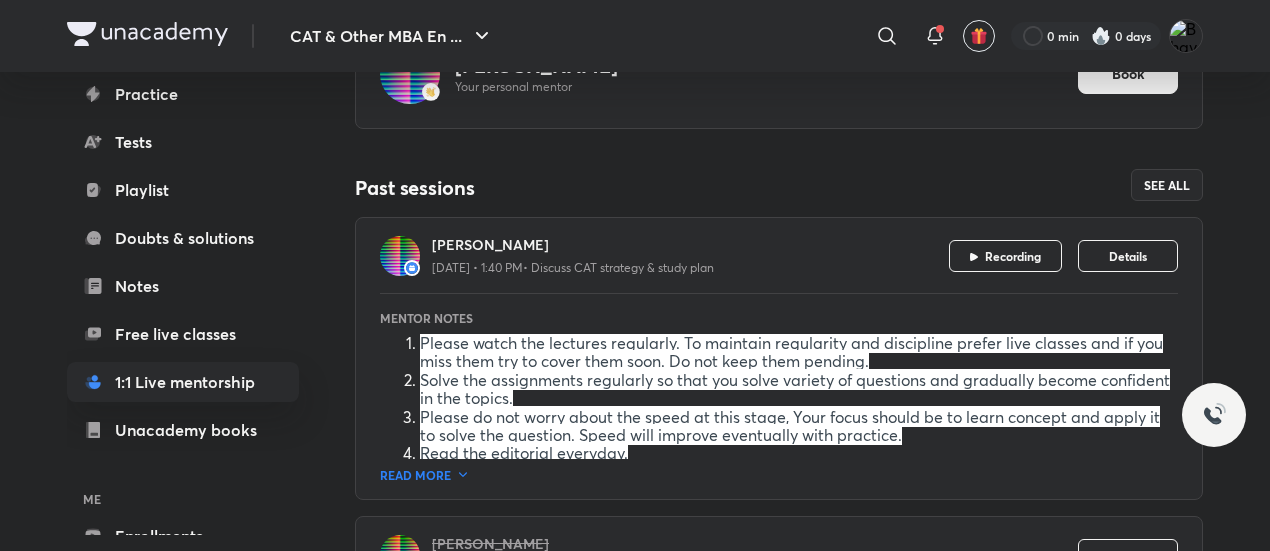 click on "Apurva Shewalkar   11 Jun •  1:40 PM  • Discuss CAT strategy & study plan Recording Details Mentor Notes Please watch the lectures regularly. To maintain regularity and discipline prefer live classes and if you miss them try to cover them soon. Do not keep them pending. Solve the assignments regularly so that you solve variety of questions and gradually become confident in the topics. Please do not worry about the speed at this stage, Your focus should be to learn concept and apply it to solve the question. Speed will improve eventually with practice. Read the editorial everyday. READ MORE" at bounding box center [779, 358] 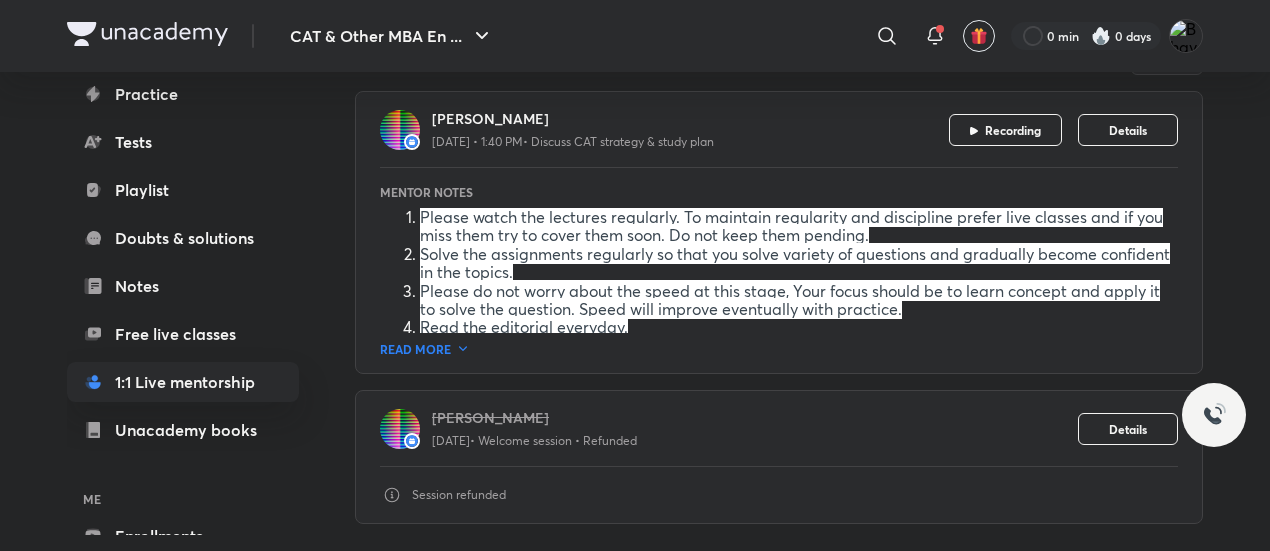 scroll, scrollTop: 349, scrollLeft: 0, axis: vertical 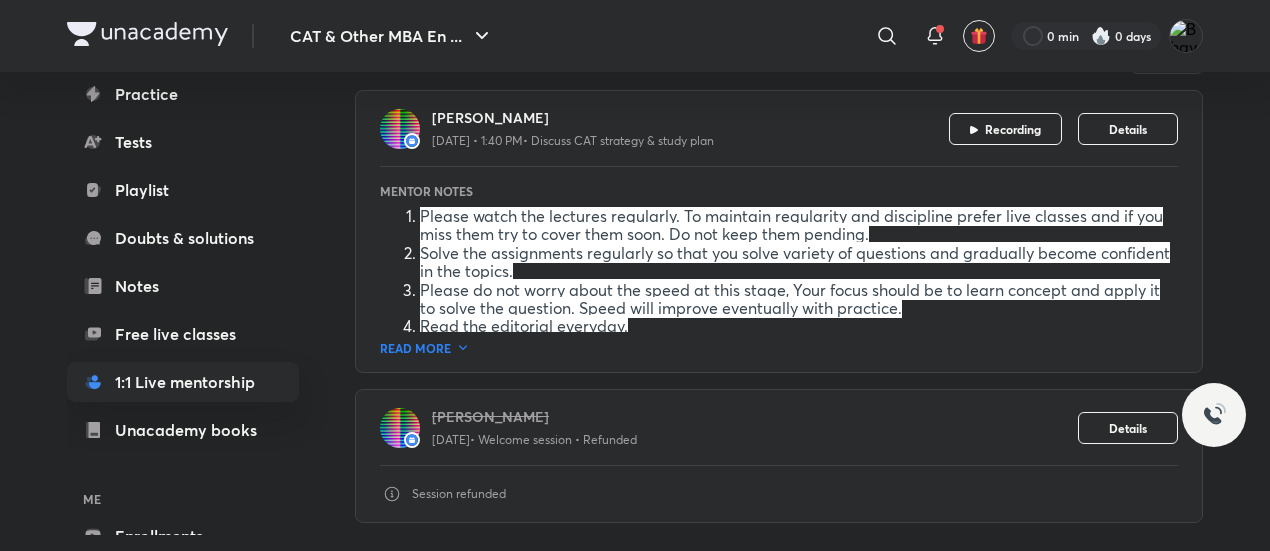 click on "READ MORE" at bounding box center (415, 348) 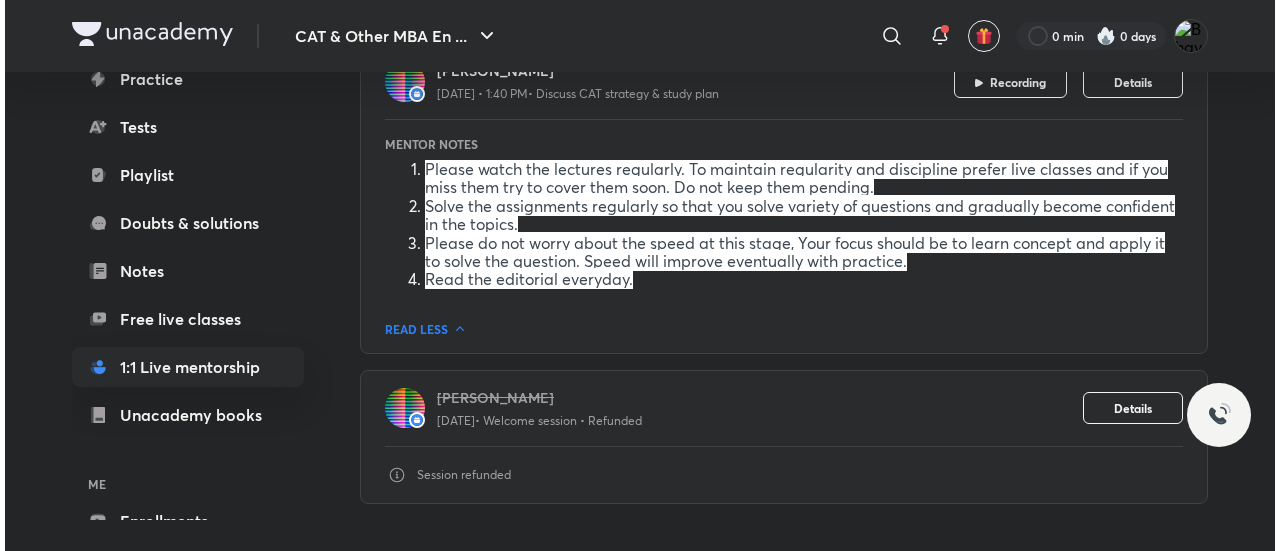scroll, scrollTop: 0, scrollLeft: 0, axis: both 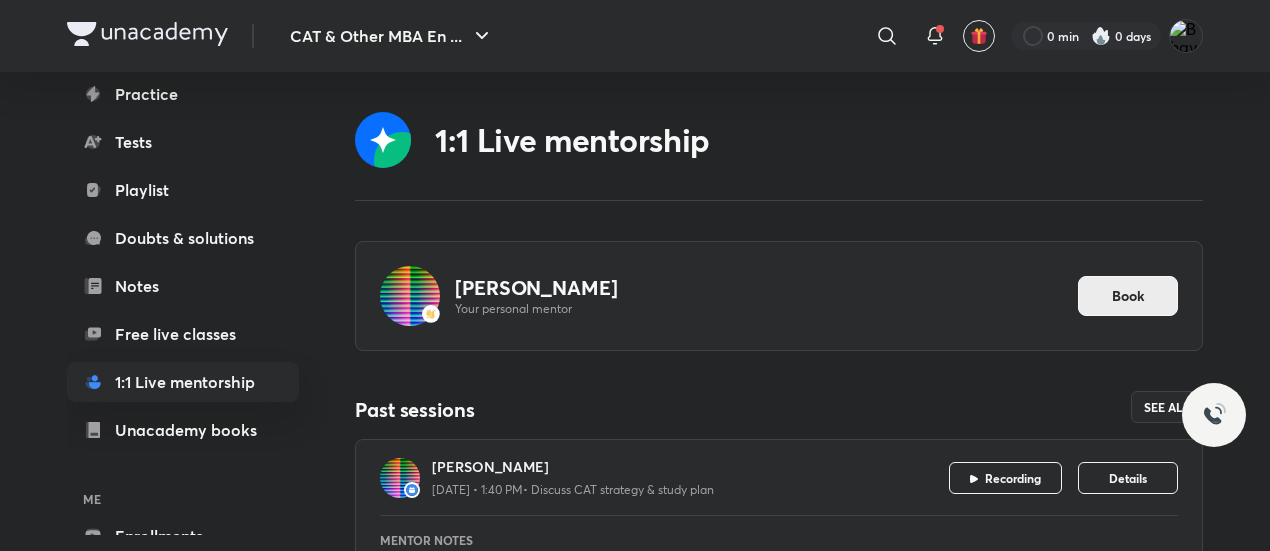 click on "Book" at bounding box center (1128, 296) 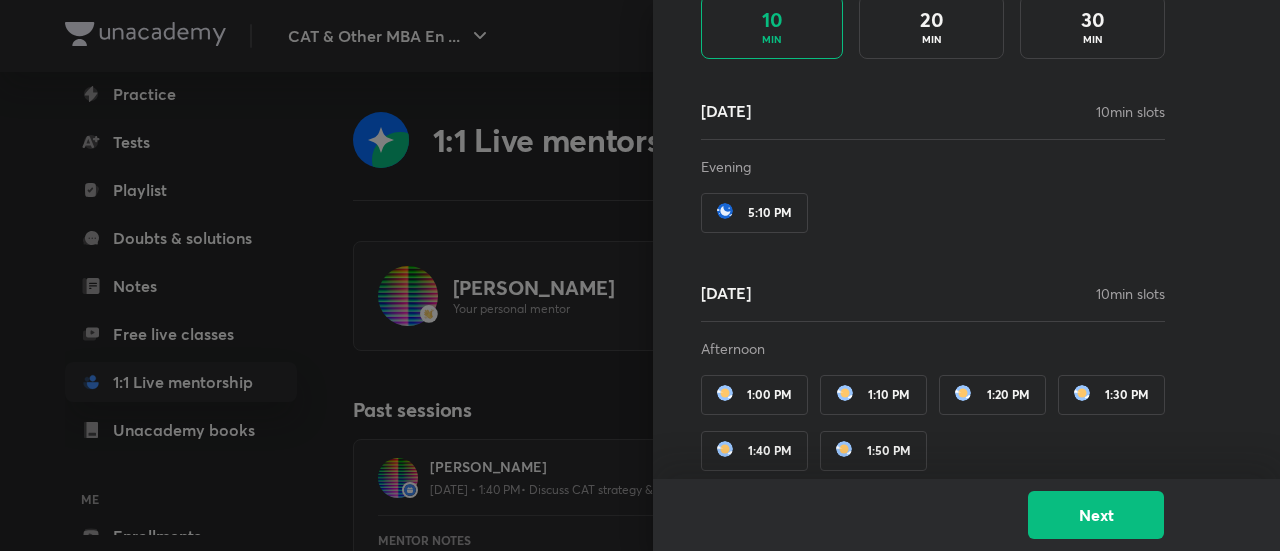 scroll, scrollTop: 318, scrollLeft: 0, axis: vertical 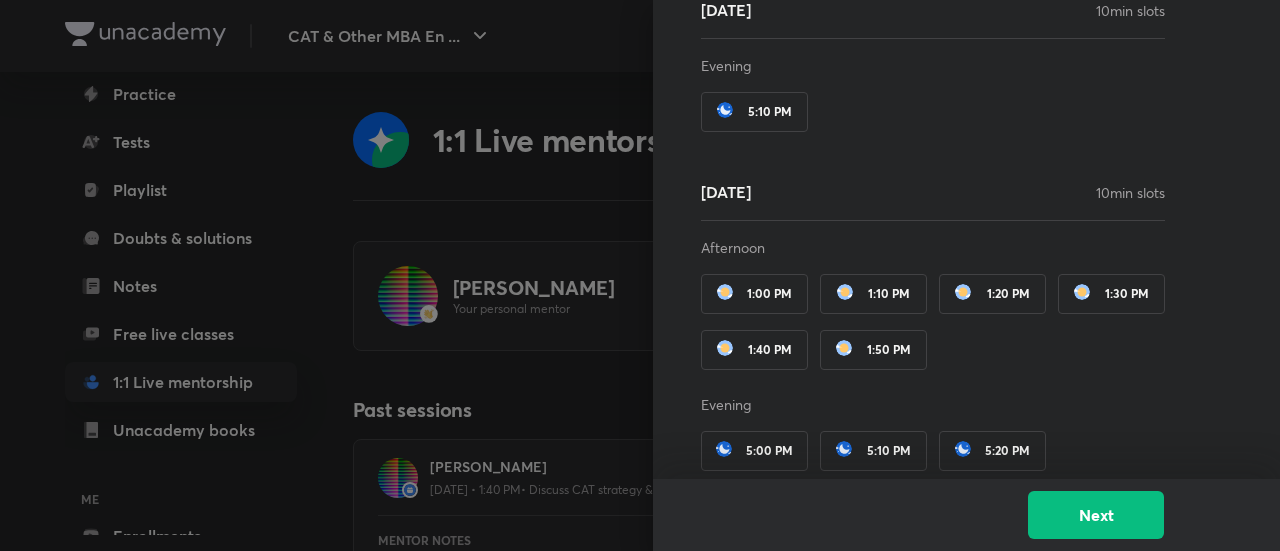click on "1:00 PM" at bounding box center (754, 294) 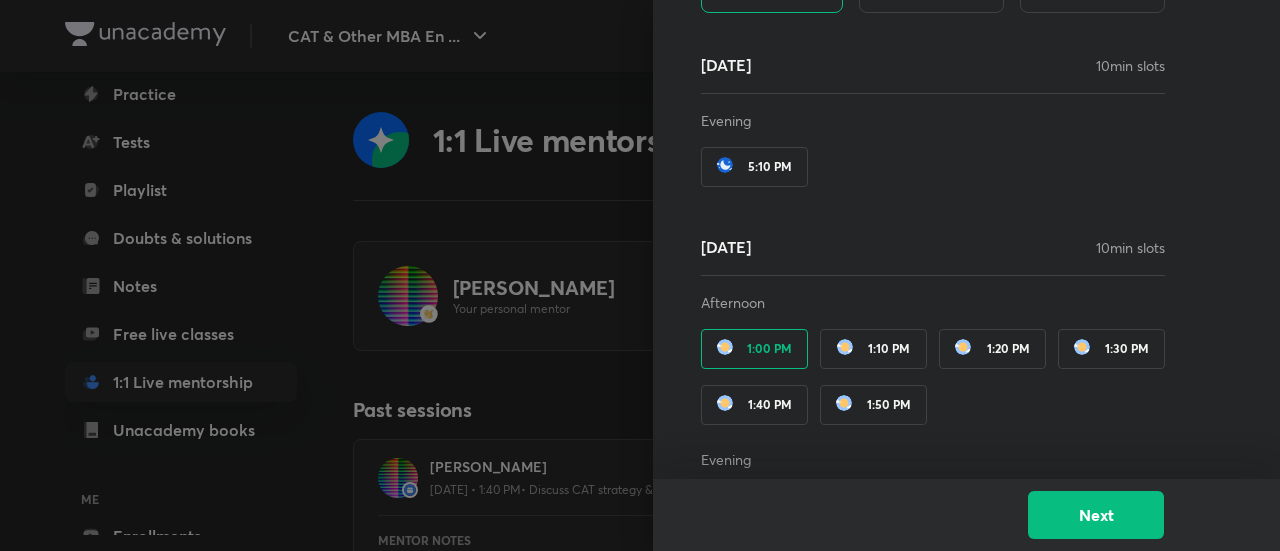 scroll, scrollTop: 318, scrollLeft: 0, axis: vertical 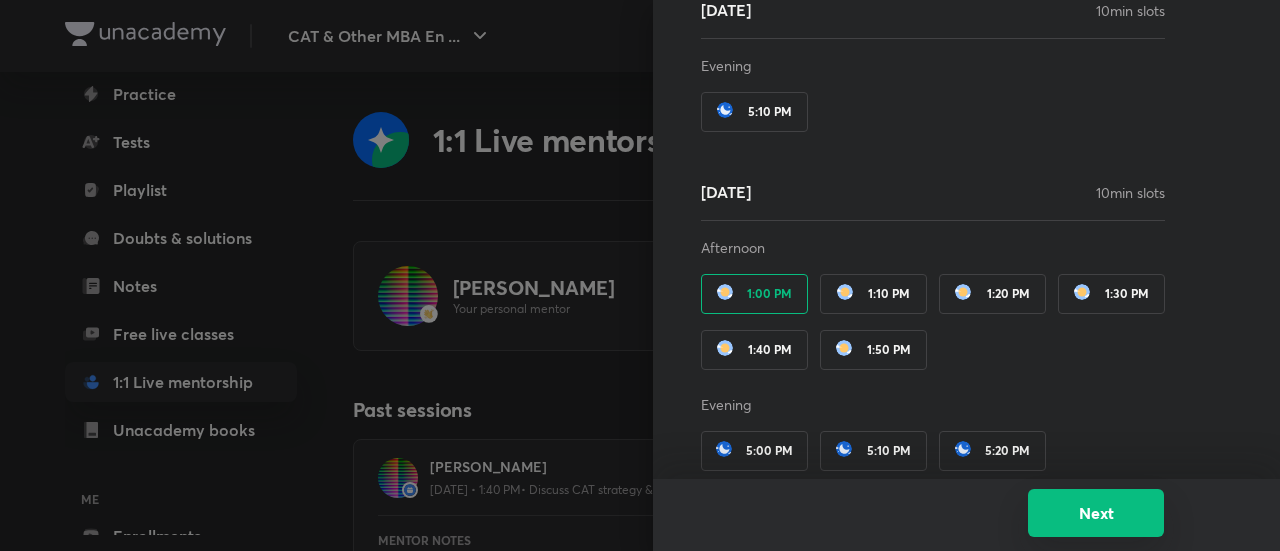 click on "Next" at bounding box center [1096, 513] 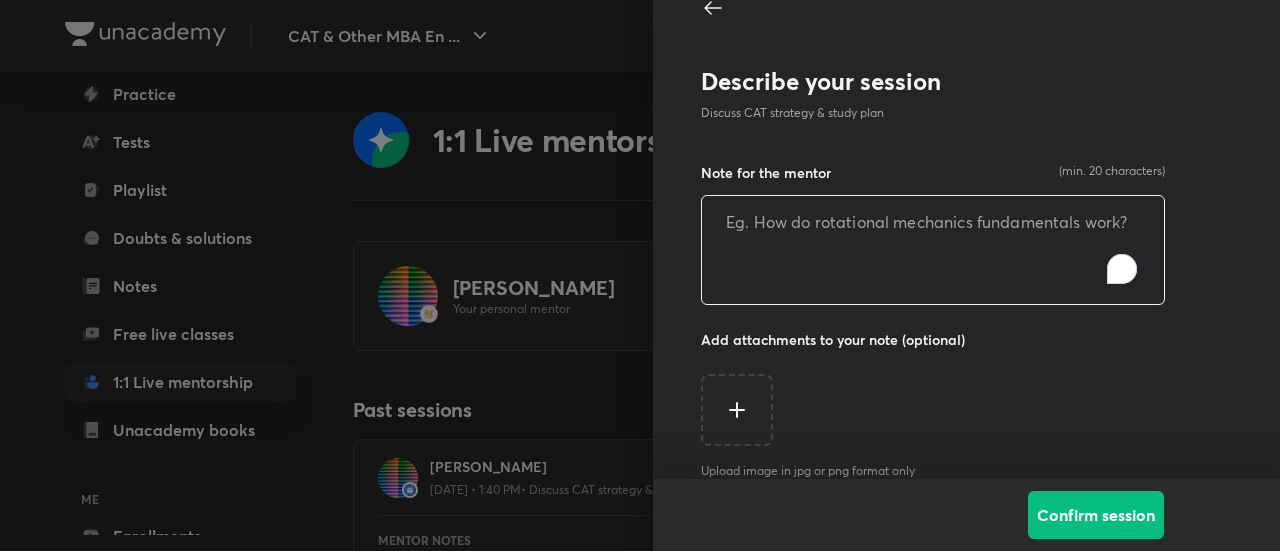 click at bounding box center [933, 250] 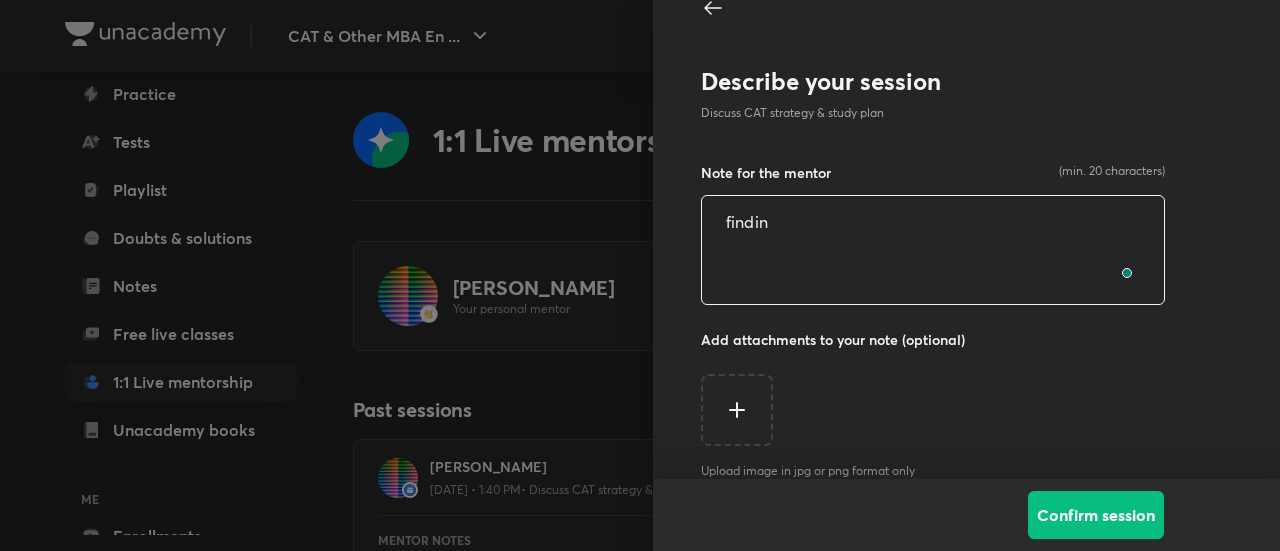 scroll, scrollTop: 28, scrollLeft: 0, axis: vertical 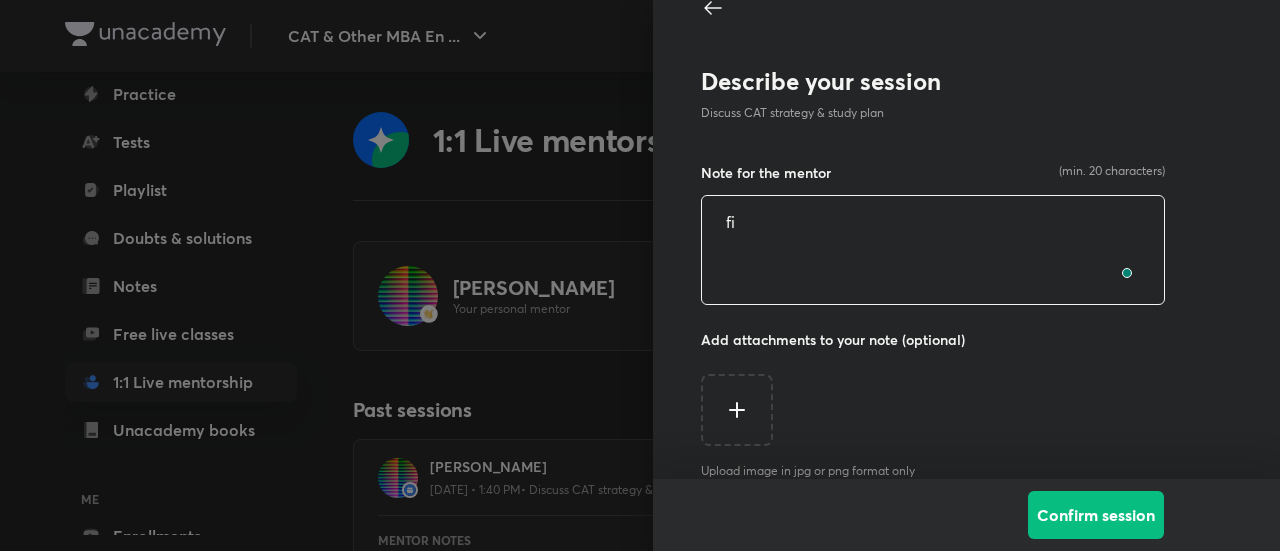 type on "f" 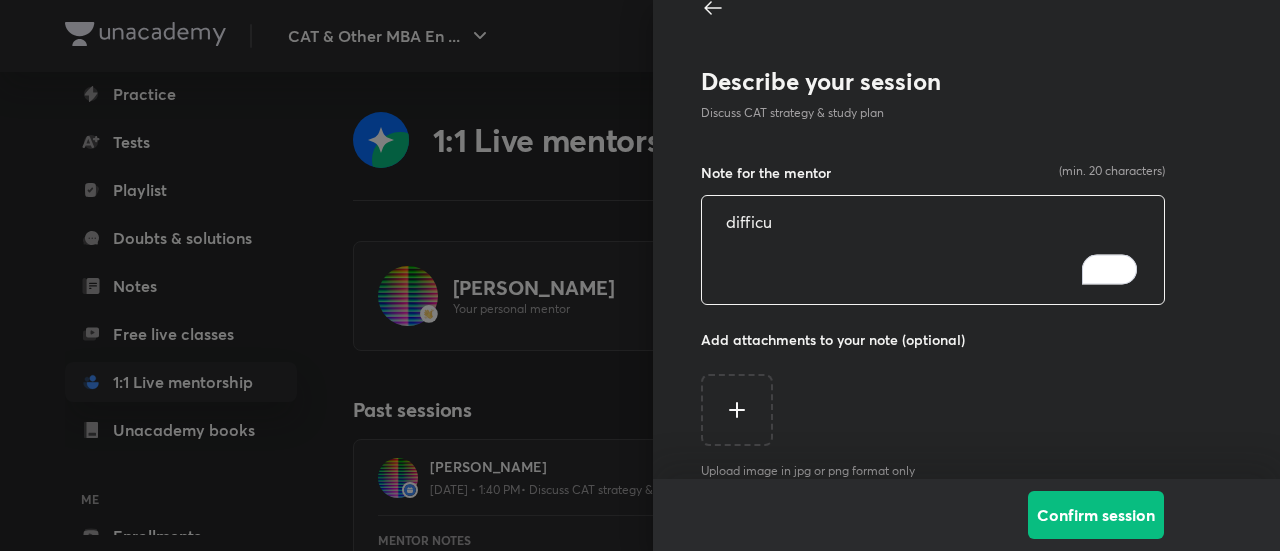 type on "difficu" 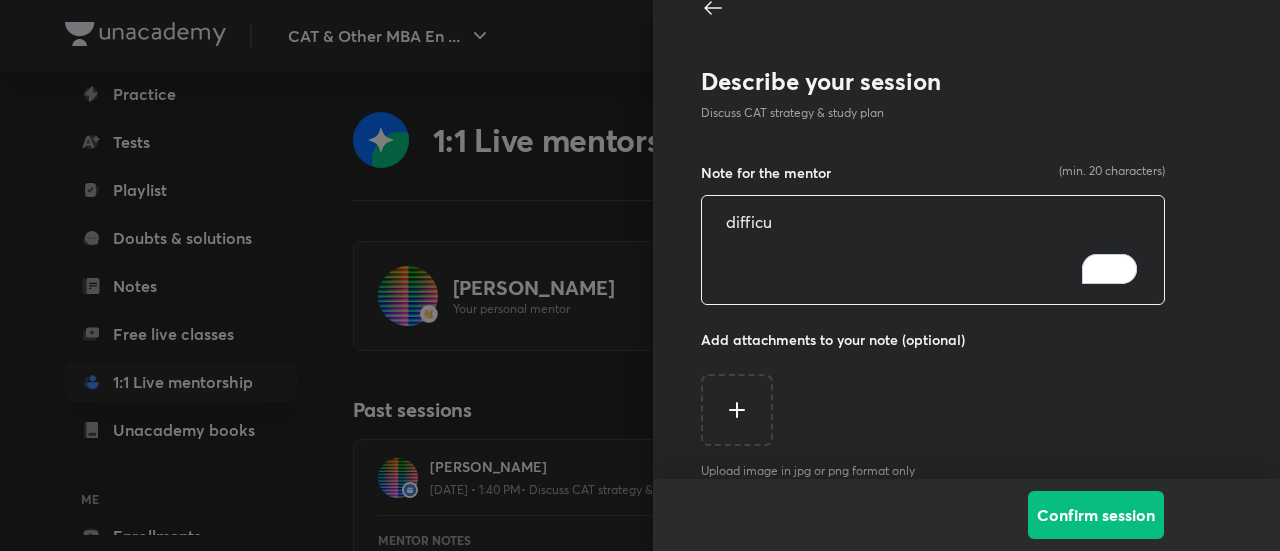 scroll, scrollTop: 0, scrollLeft: 0, axis: both 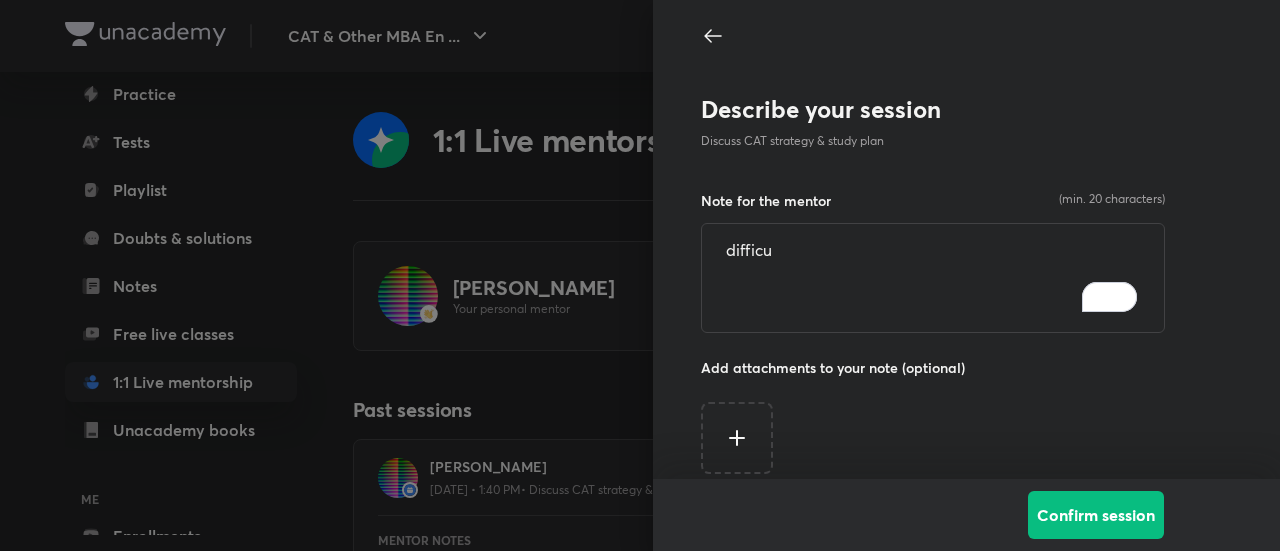 click 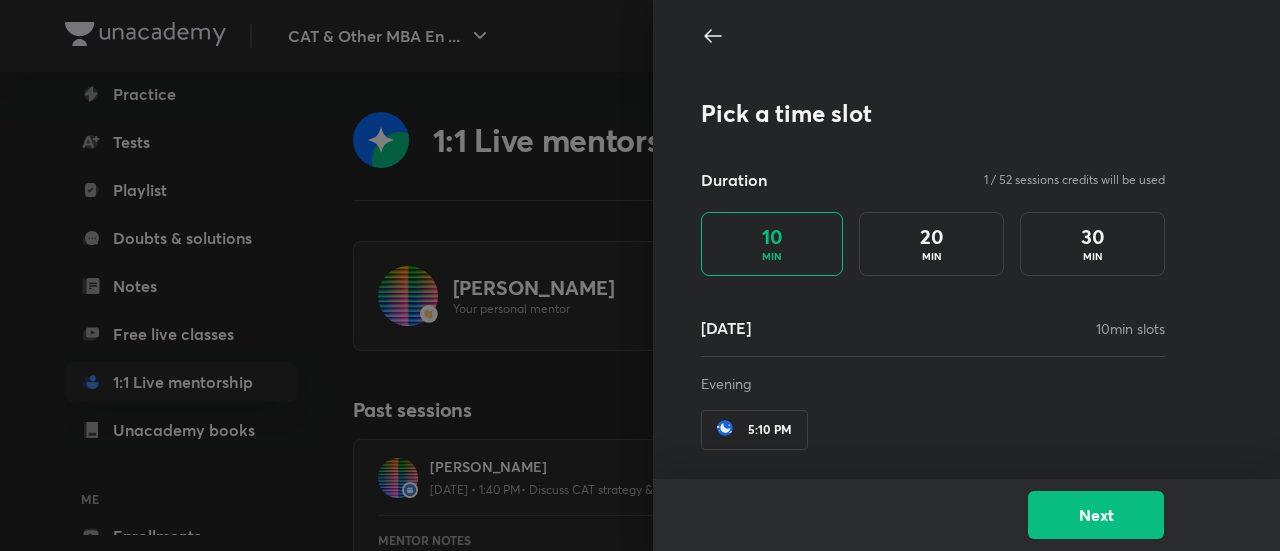 click 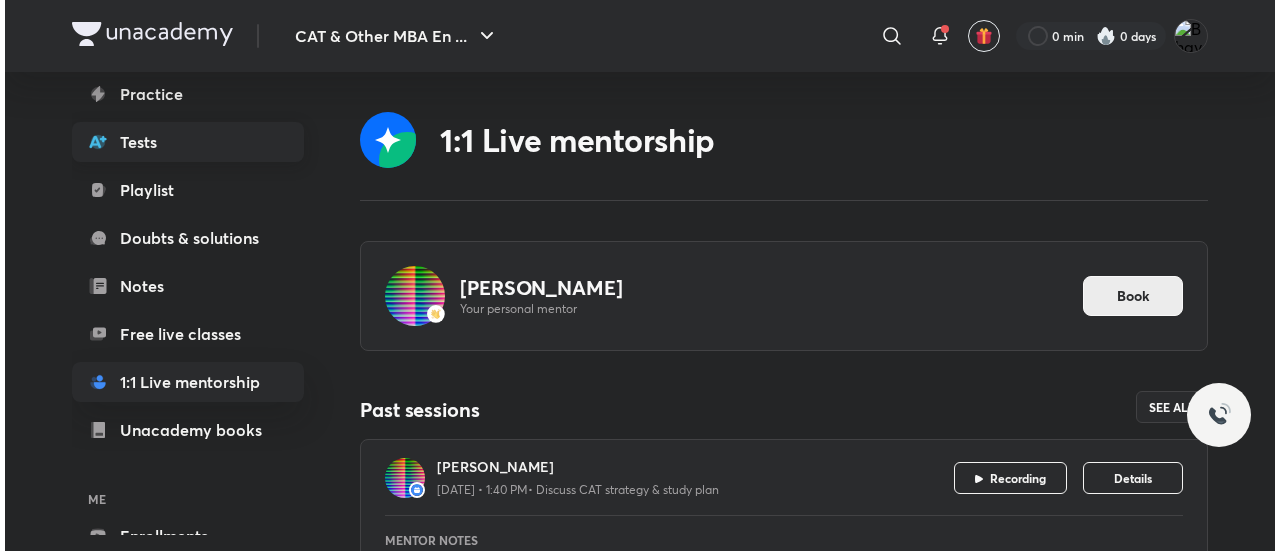 scroll, scrollTop: 0, scrollLeft: 0, axis: both 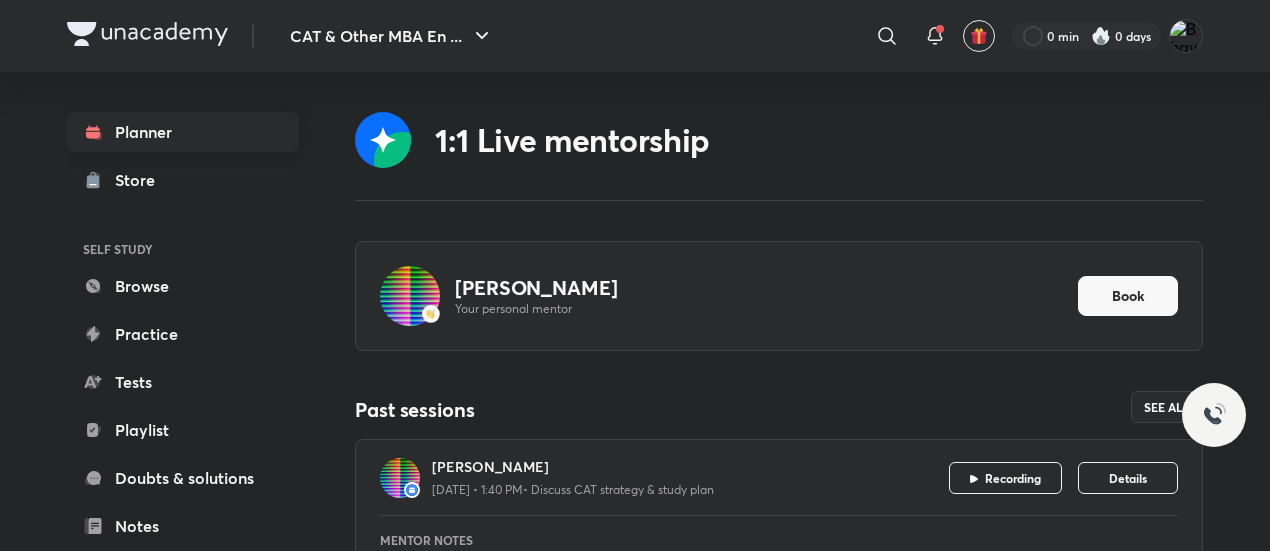 click on "Planner" at bounding box center [183, 132] 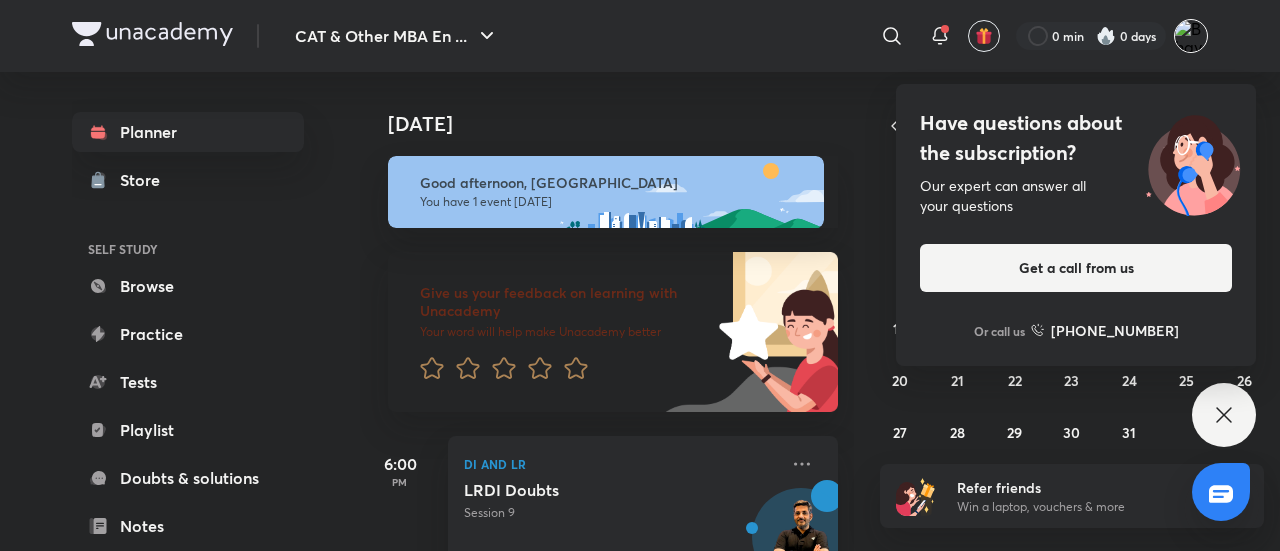 click at bounding box center (1191, 36) 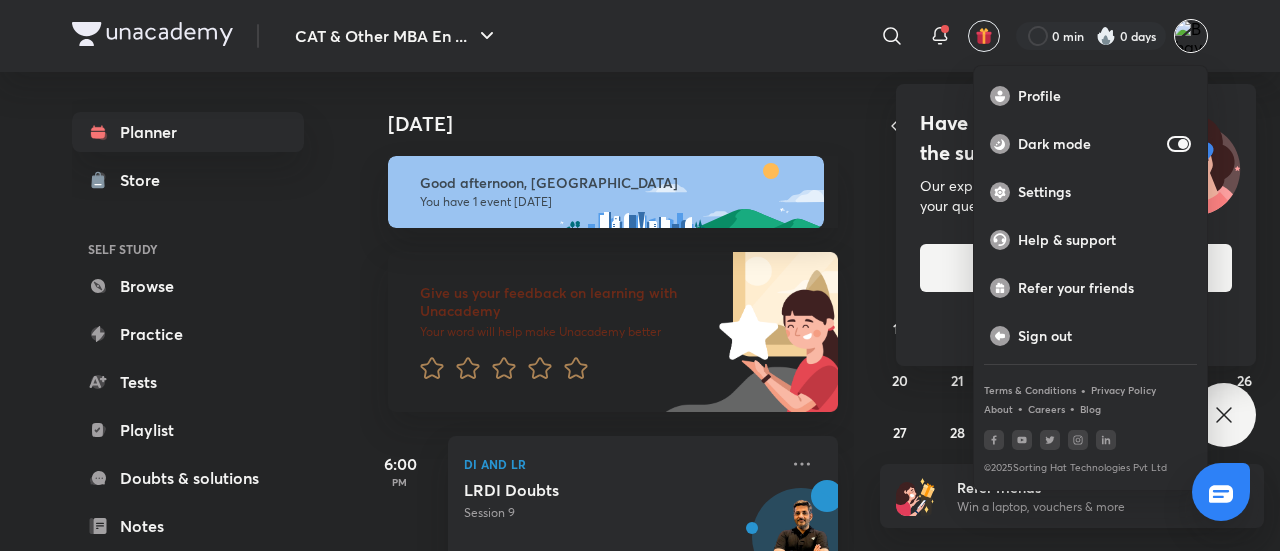click at bounding box center [640, 275] 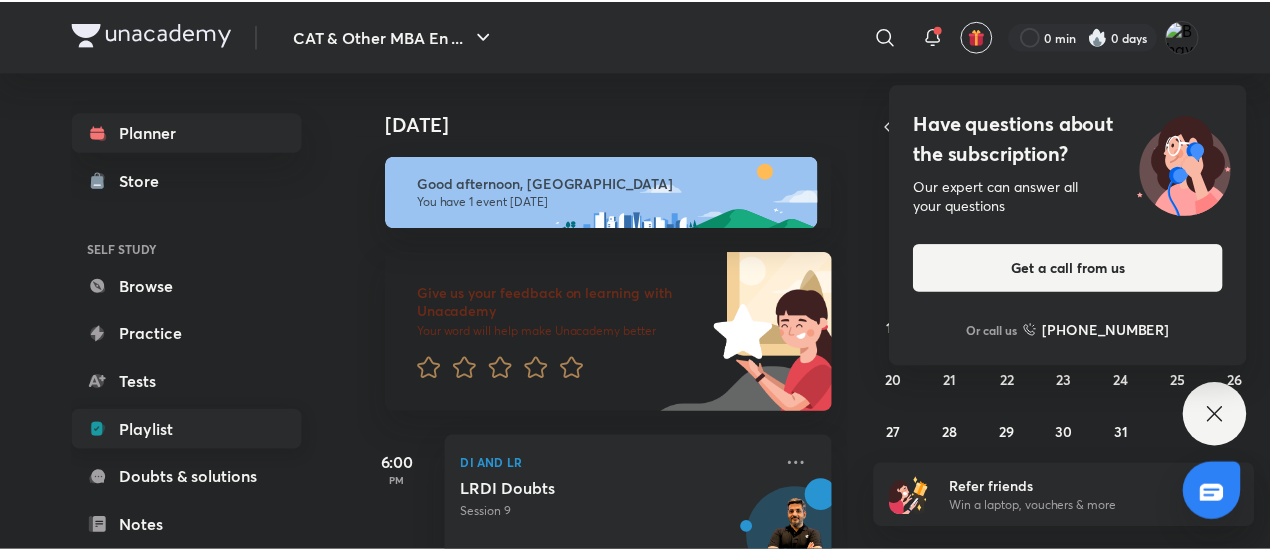 scroll, scrollTop: 348, scrollLeft: 0, axis: vertical 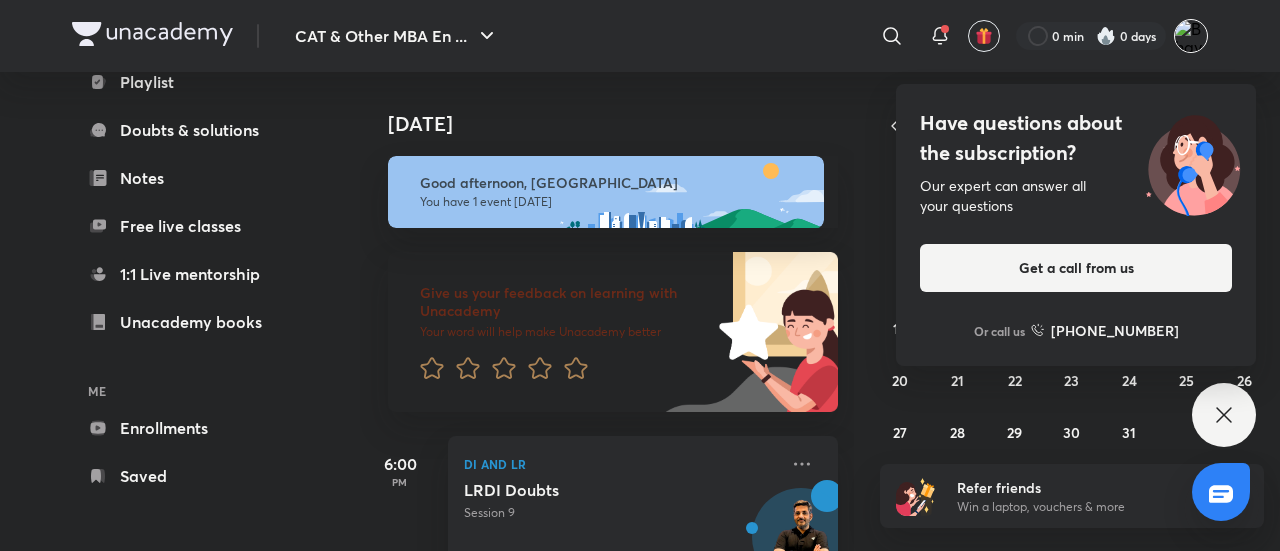 click at bounding box center (1191, 36) 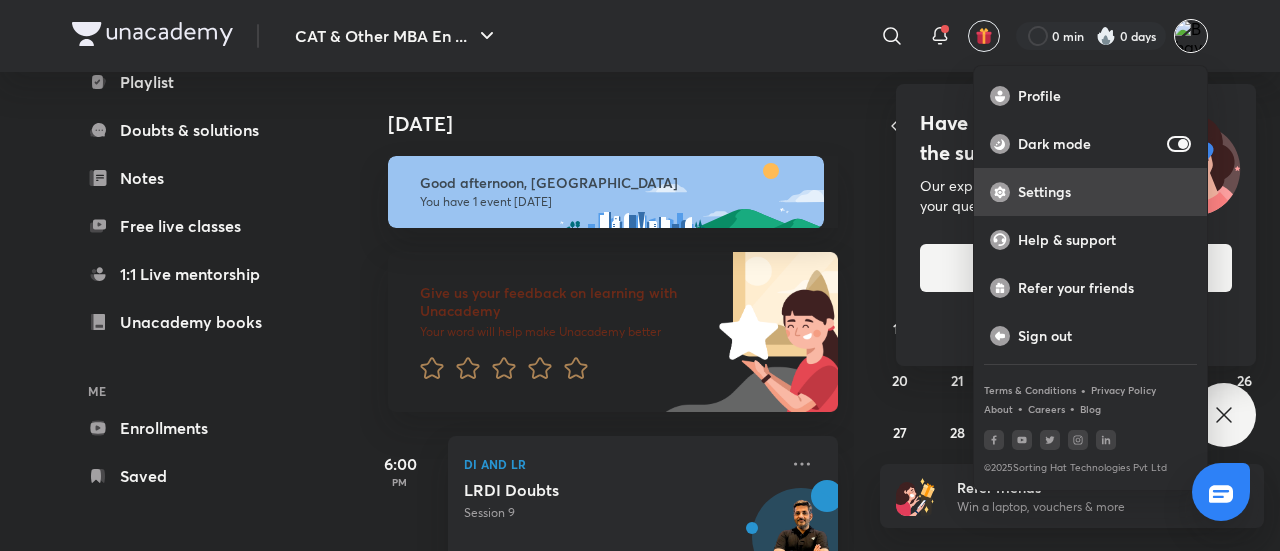 click on "Settings" at bounding box center (1104, 192) 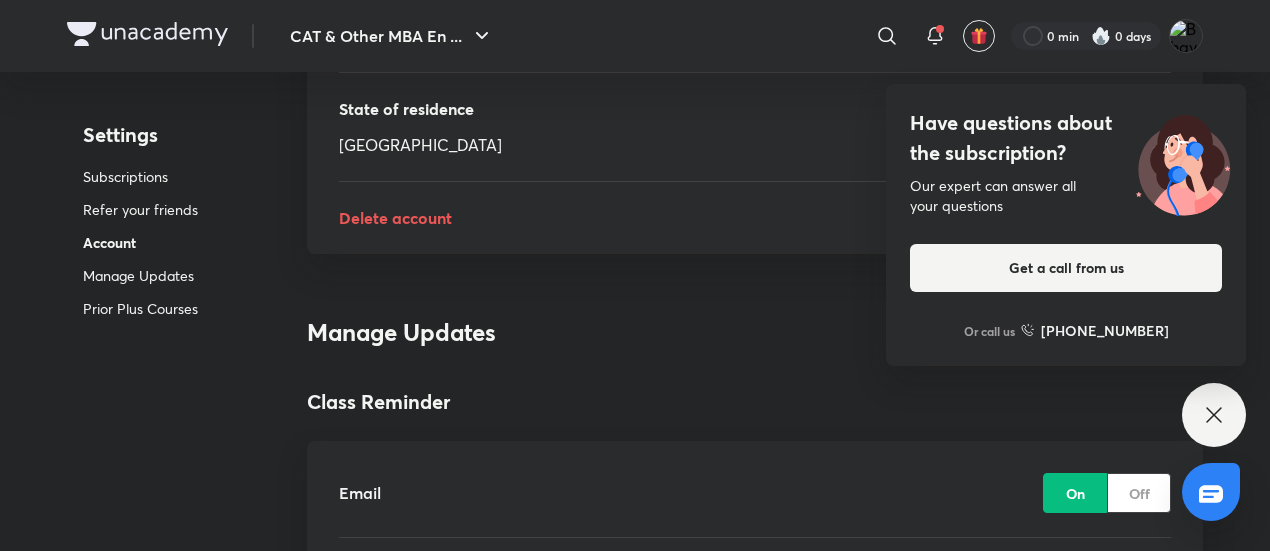 scroll, scrollTop: 1400, scrollLeft: 0, axis: vertical 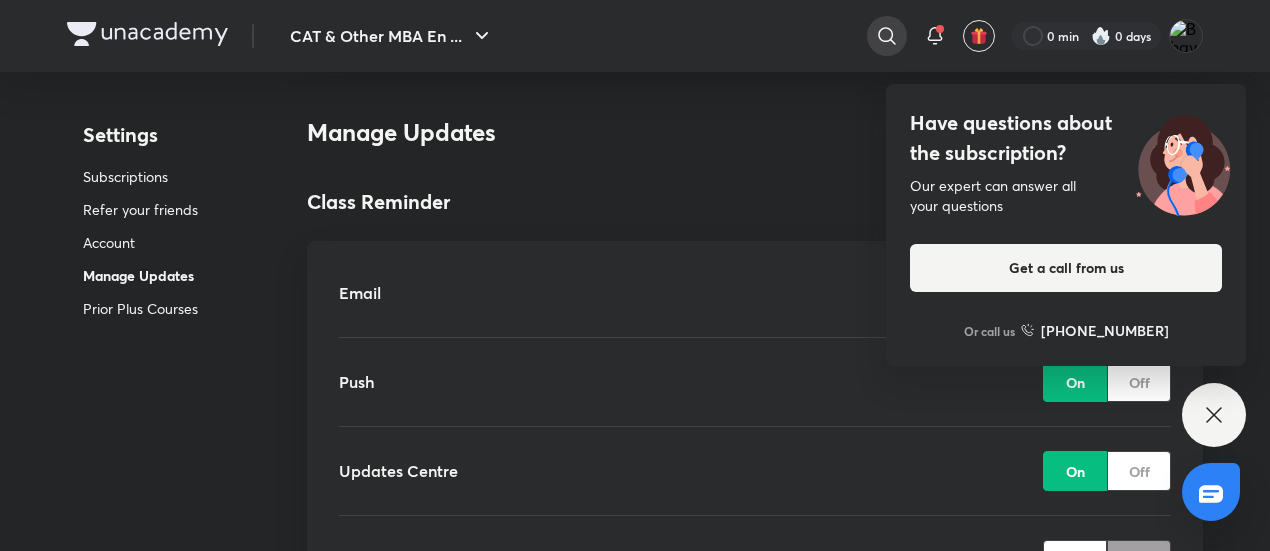 click 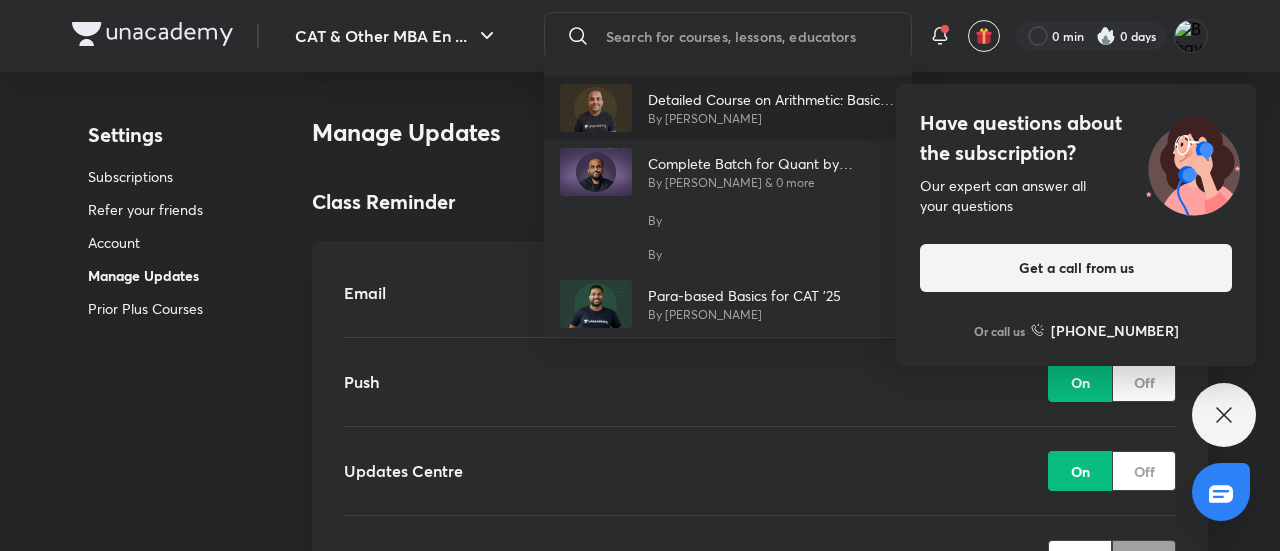 click on "Detailed Course on Arithmetic: Basics to Advanced" at bounding box center [772, 99] 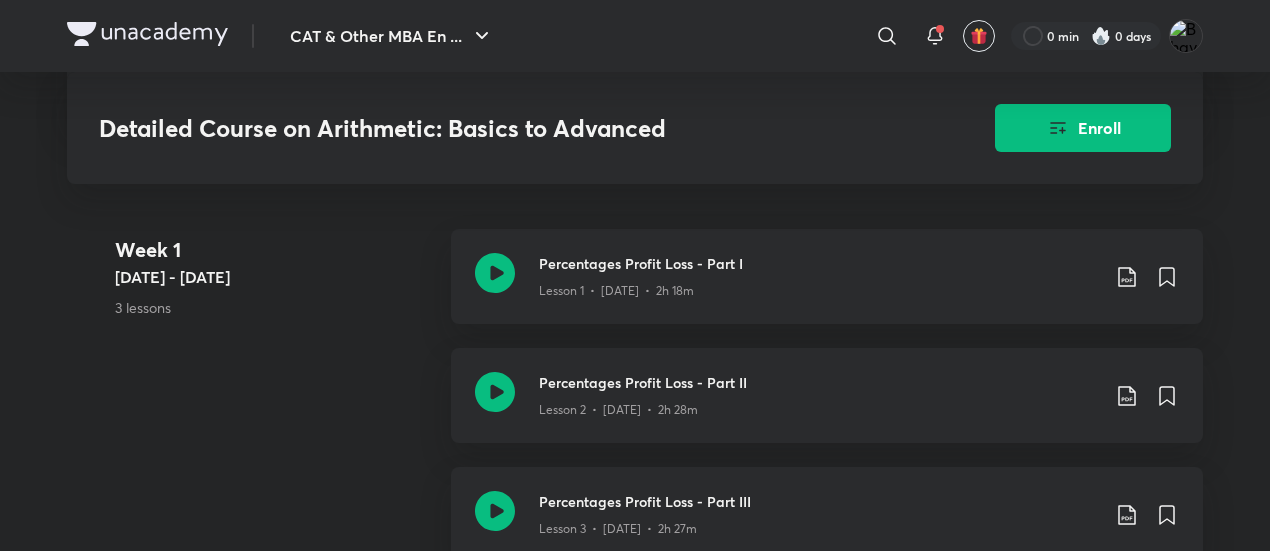 scroll, scrollTop: 476, scrollLeft: 0, axis: vertical 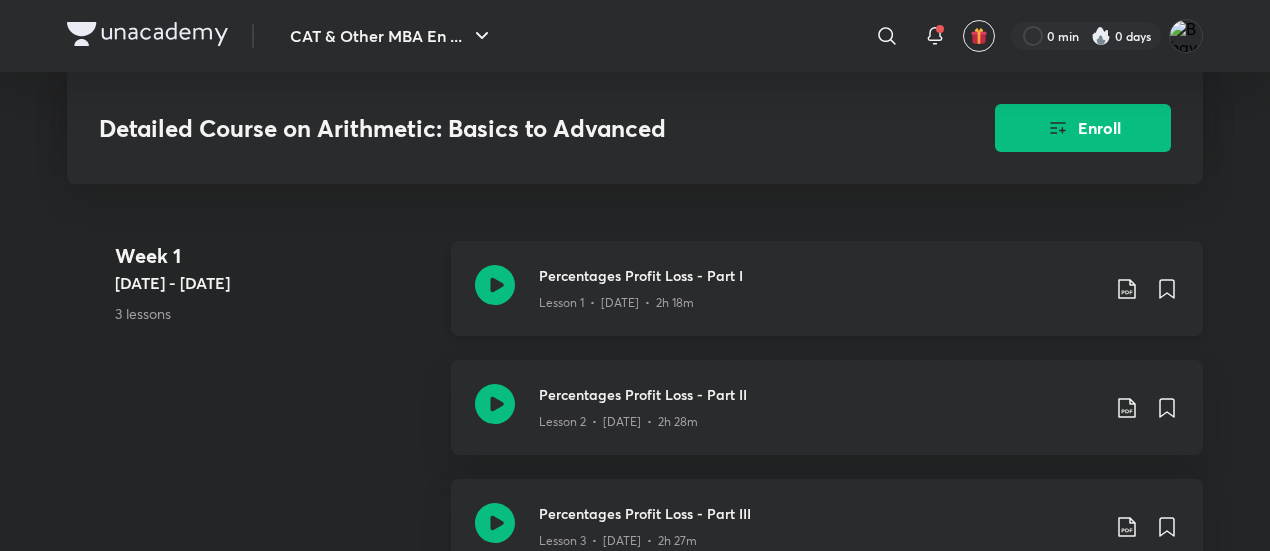 click 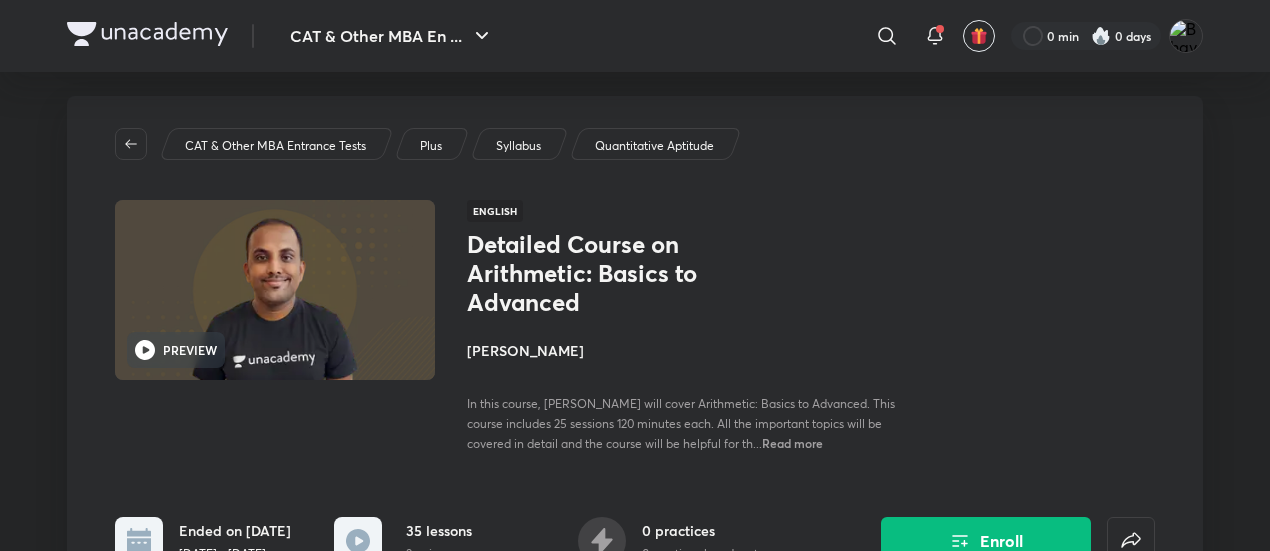 scroll, scrollTop: 12, scrollLeft: 0, axis: vertical 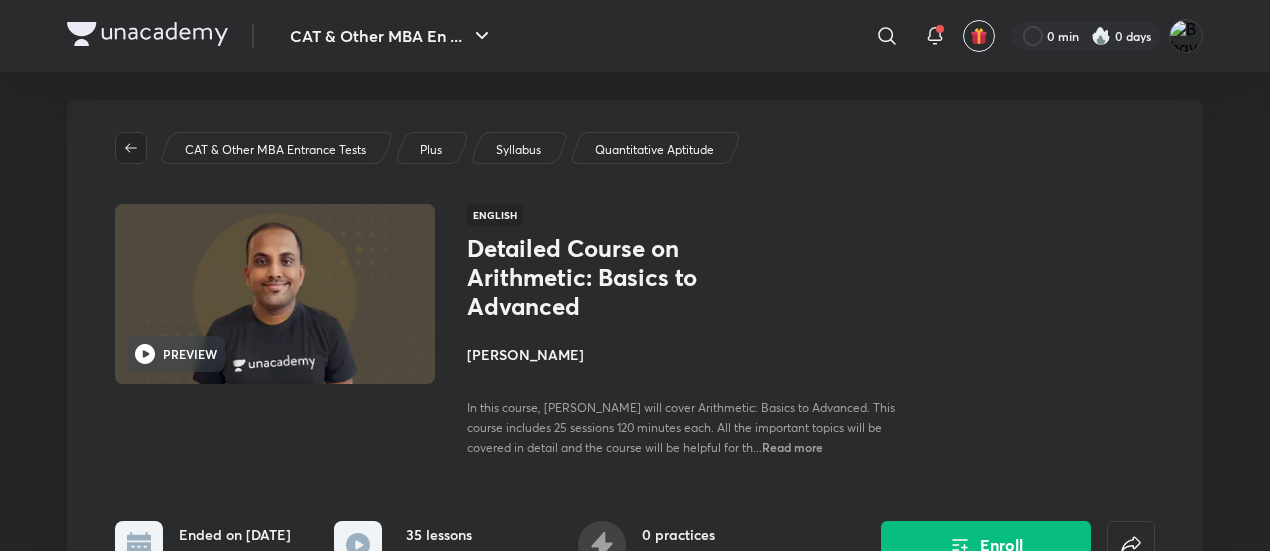 click 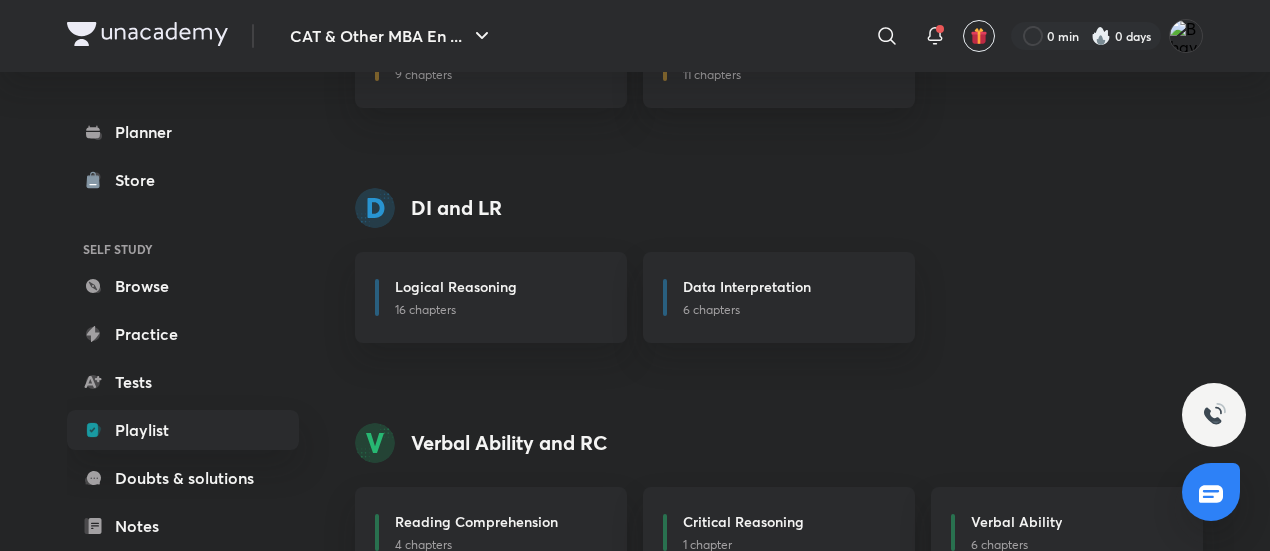 scroll, scrollTop: 0, scrollLeft: 0, axis: both 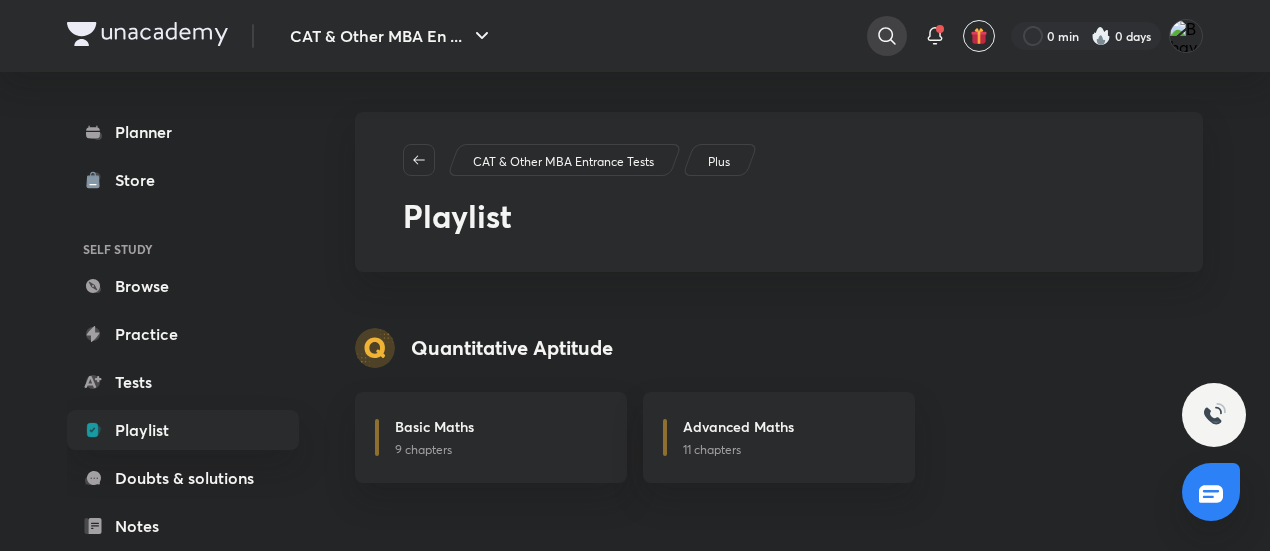 click 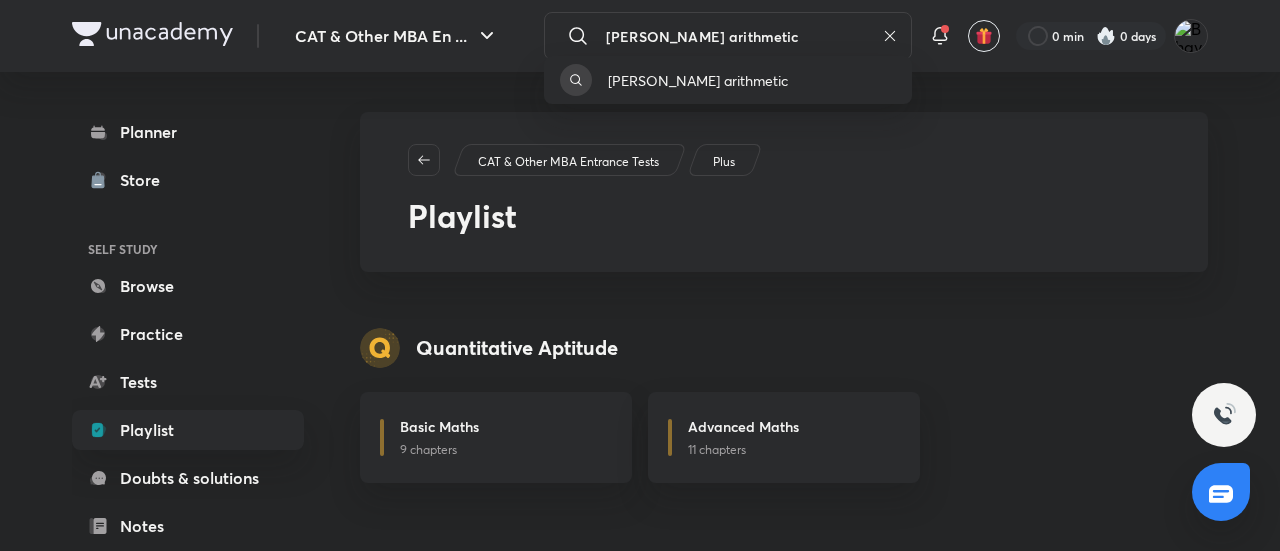 type on "ravi prakash arithmetic" 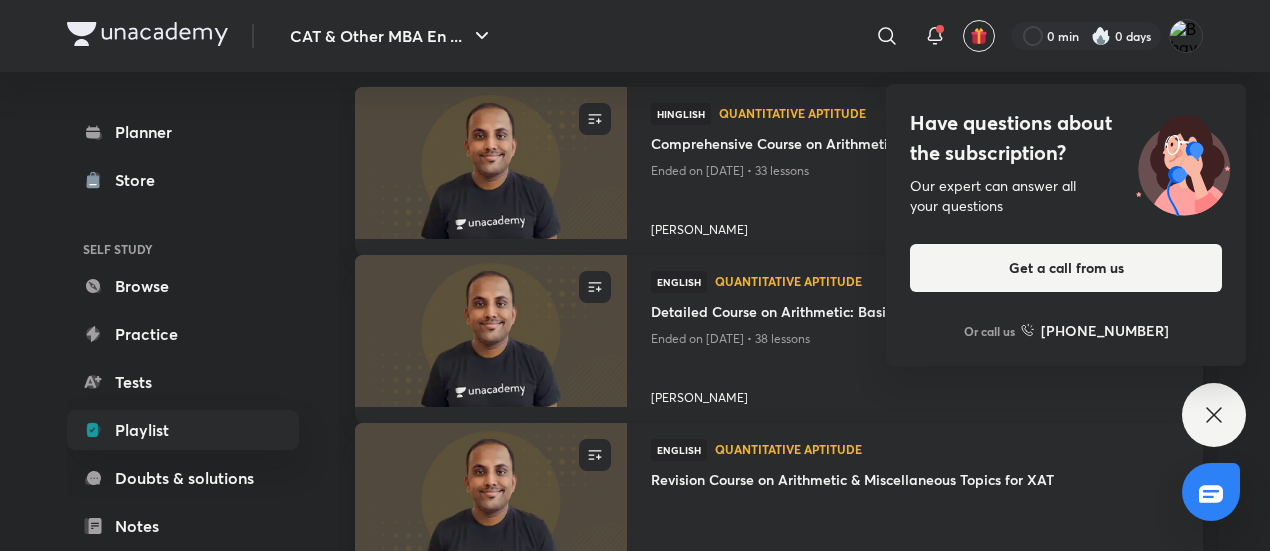 scroll, scrollTop: 425, scrollLeft: 0, axis: vertical 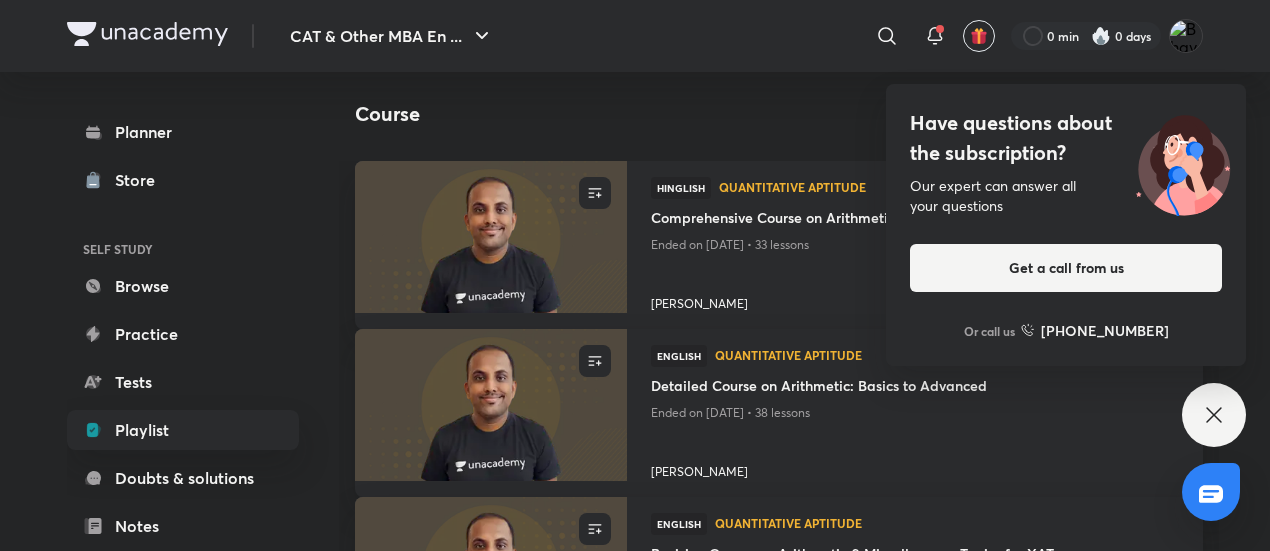 click on "Have questions about the subscription? Our expert can answer all your questions Get a call from us Or call us [PHONE_NUMBER]" at bounding box center [1214, 415] 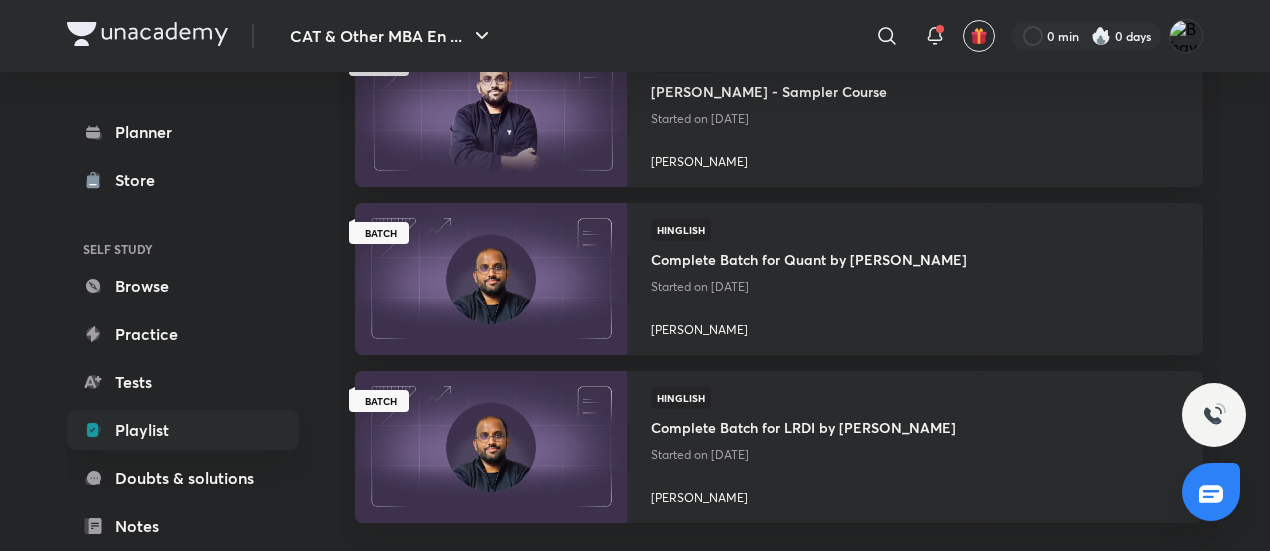 scroll, scrollTop: 1850, scrollLeft: 0, axis: vertical 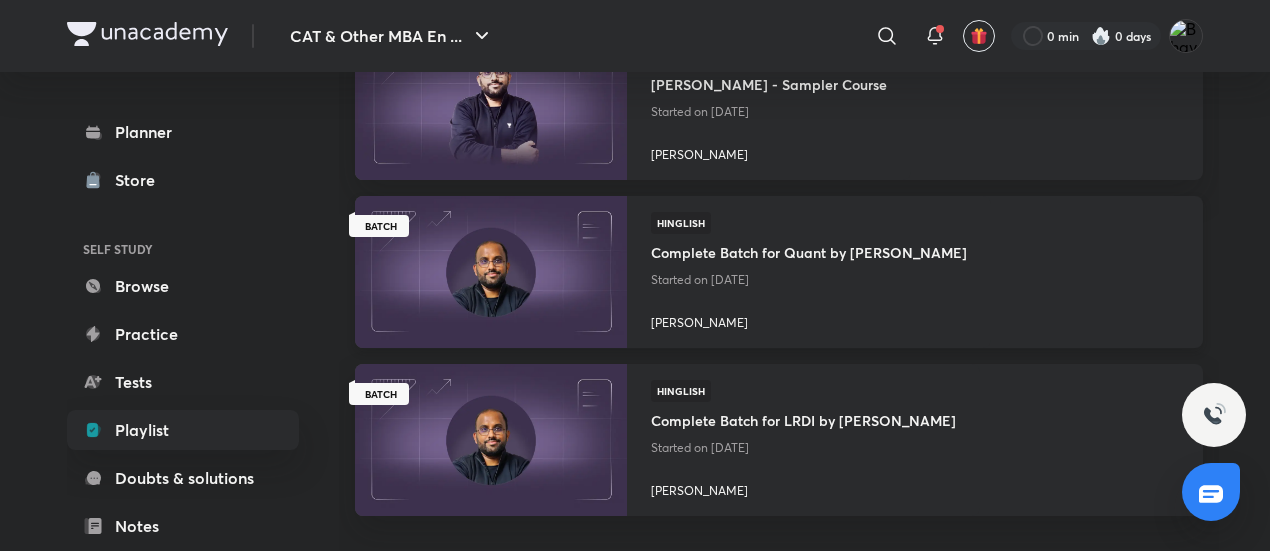 click at bounding box center (490, 271) 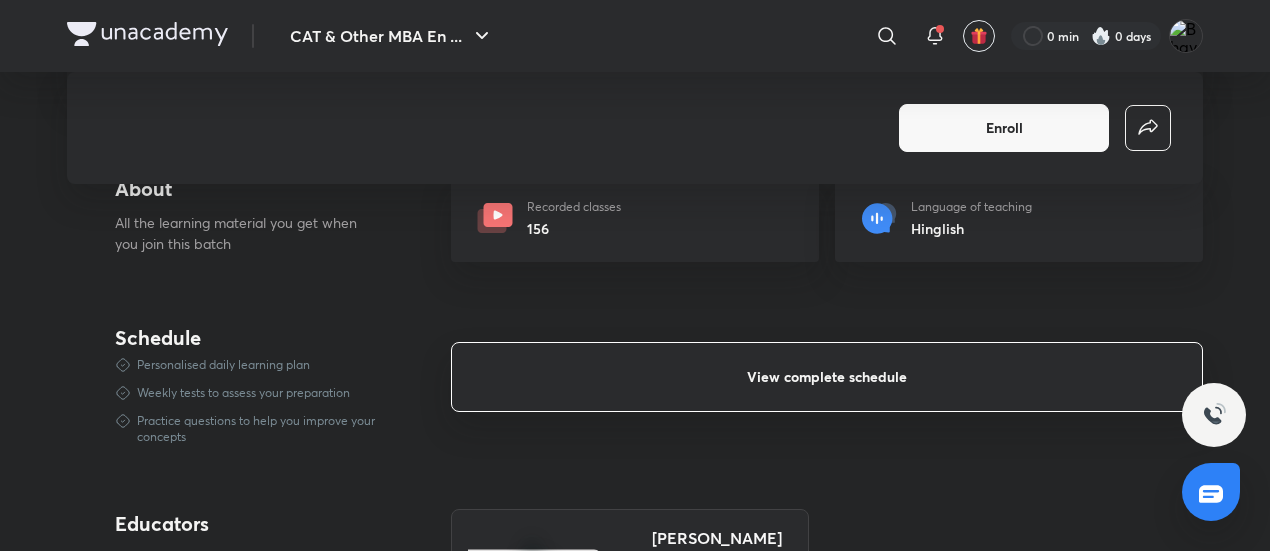 scroll, scrollTop: 555, scrollLeft: 0, axis: vertical 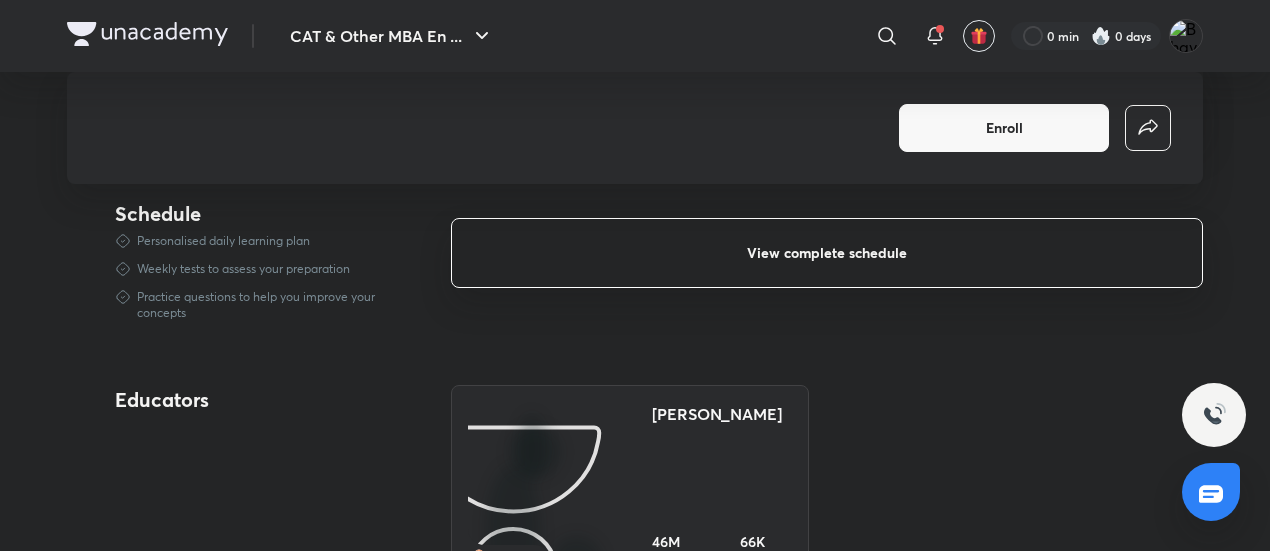 click on "View complete schedule" at bounding box center (827, 253) 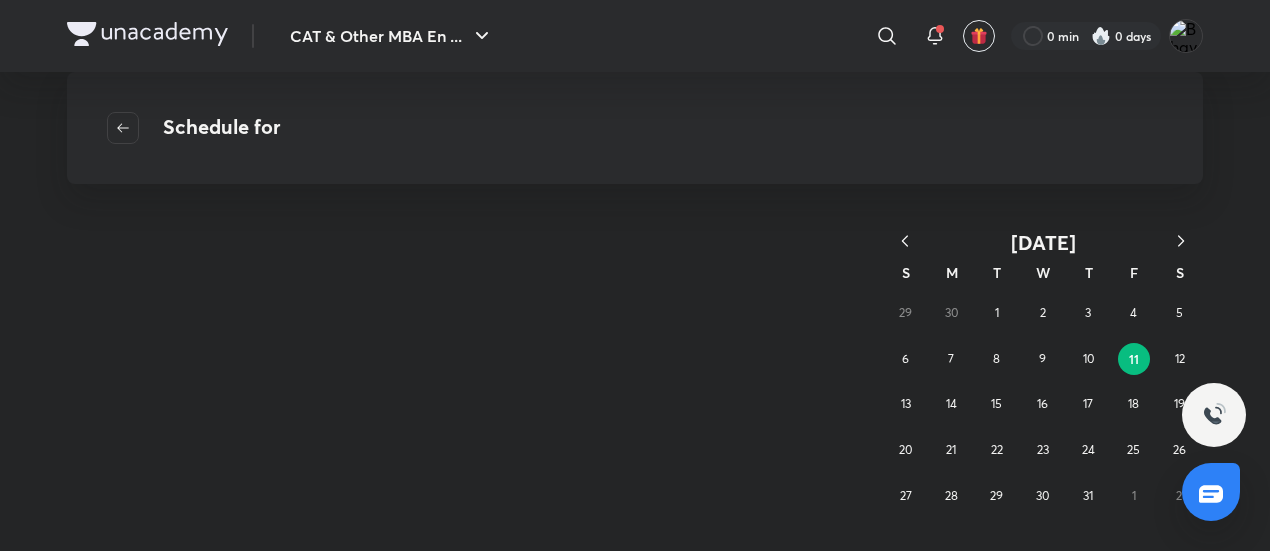 scroll, scrollTop: 0, scrollLeft: 0, axis: both 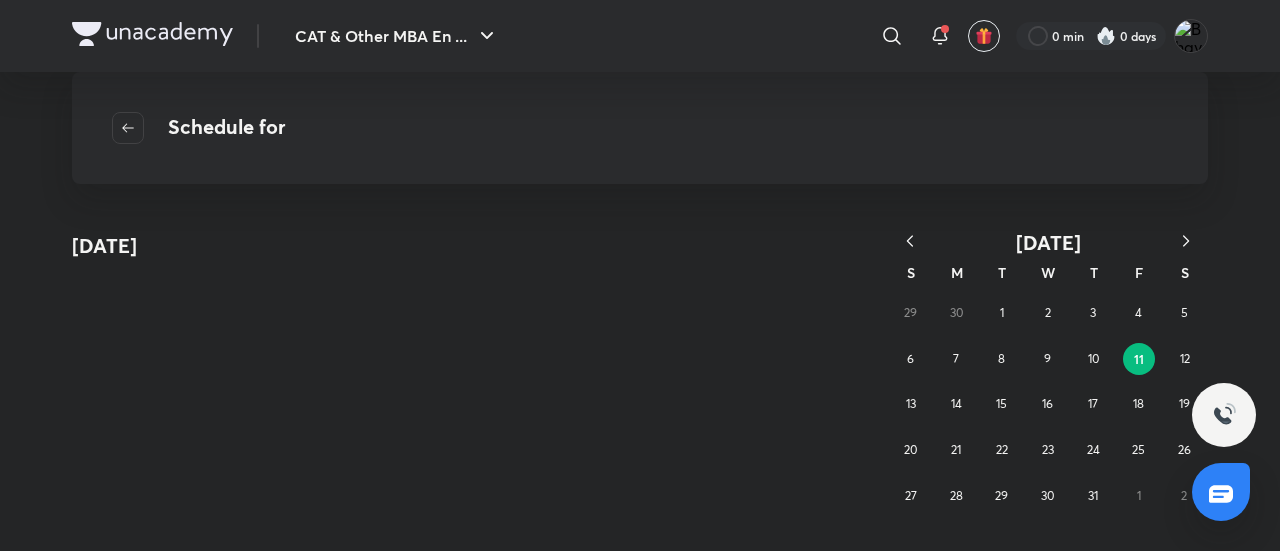 click 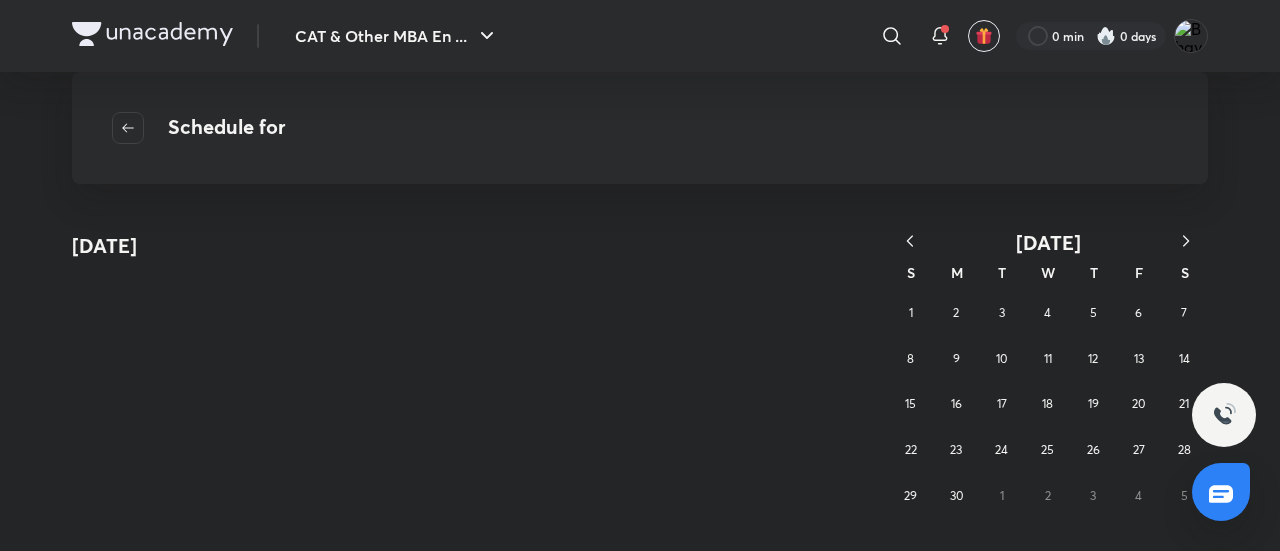click 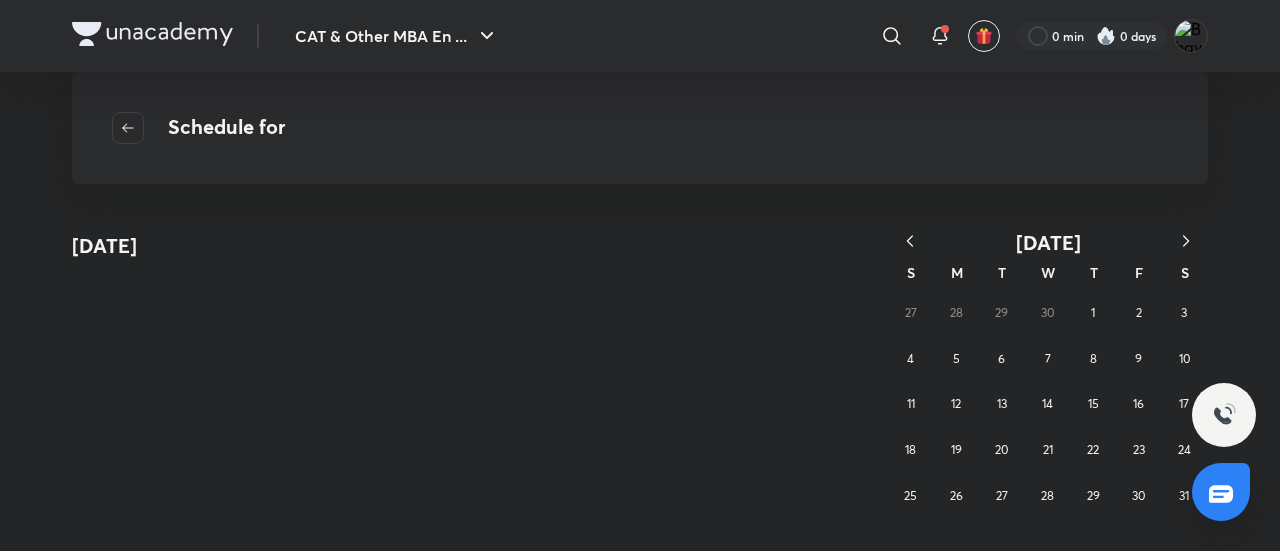click 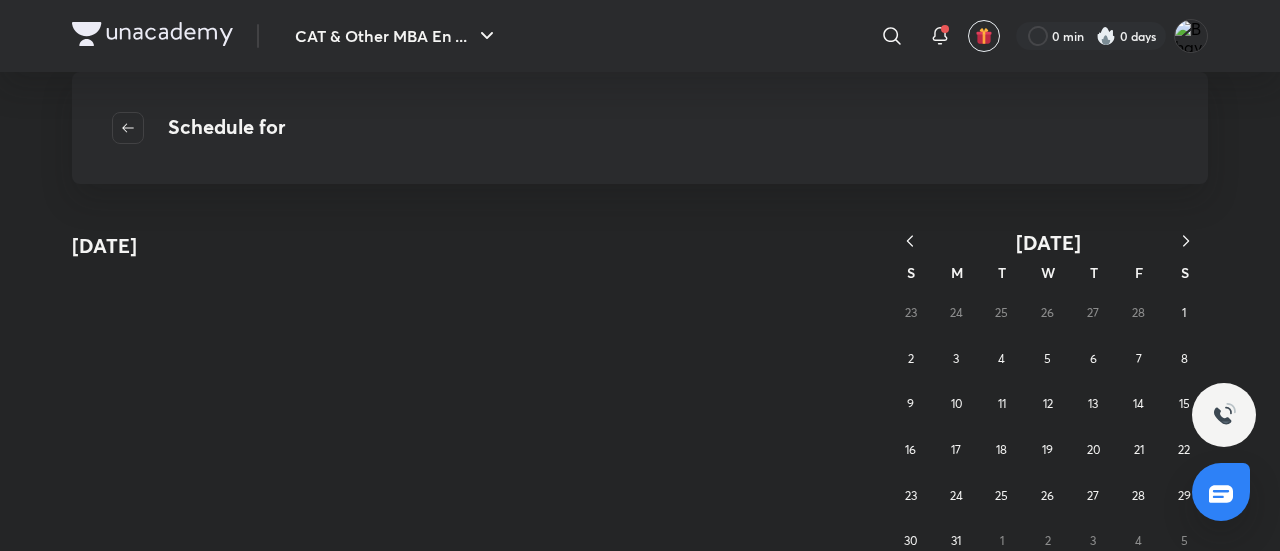 click 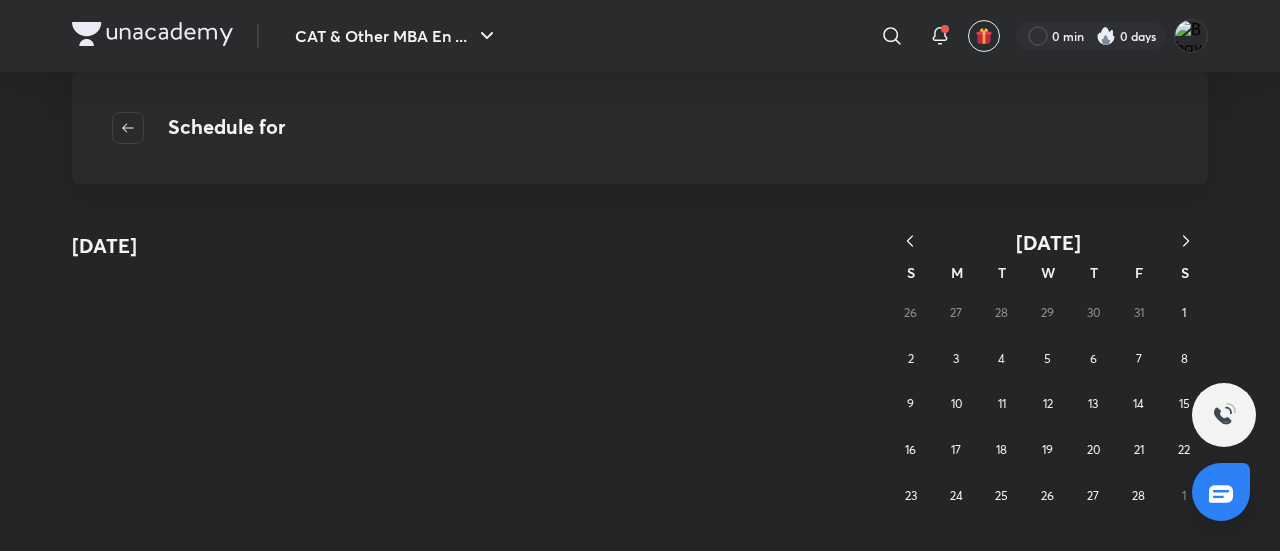 click 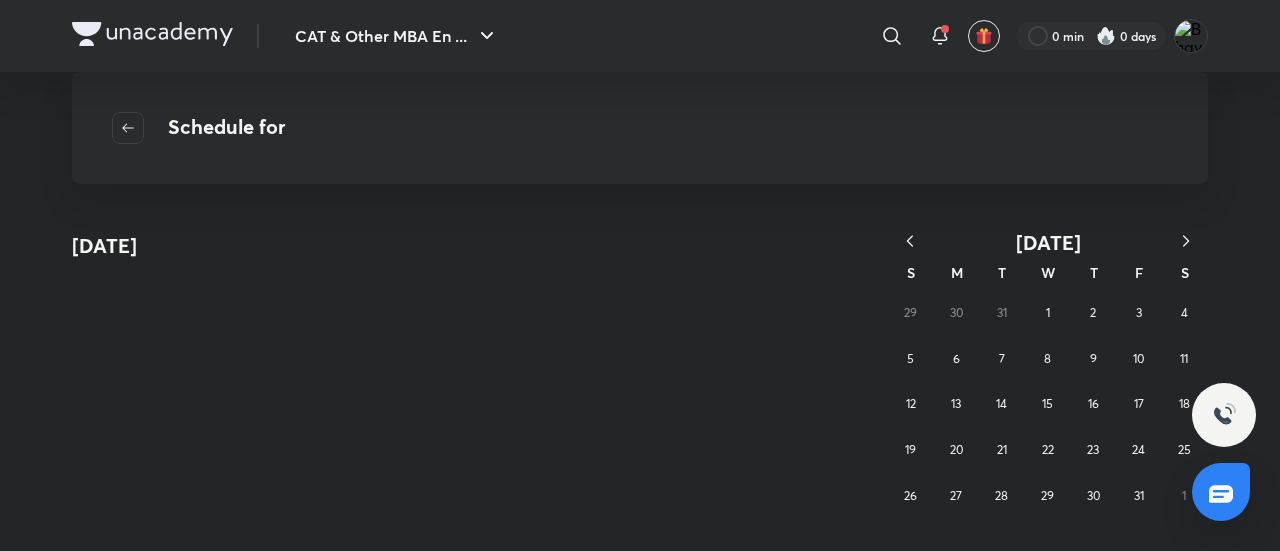 click 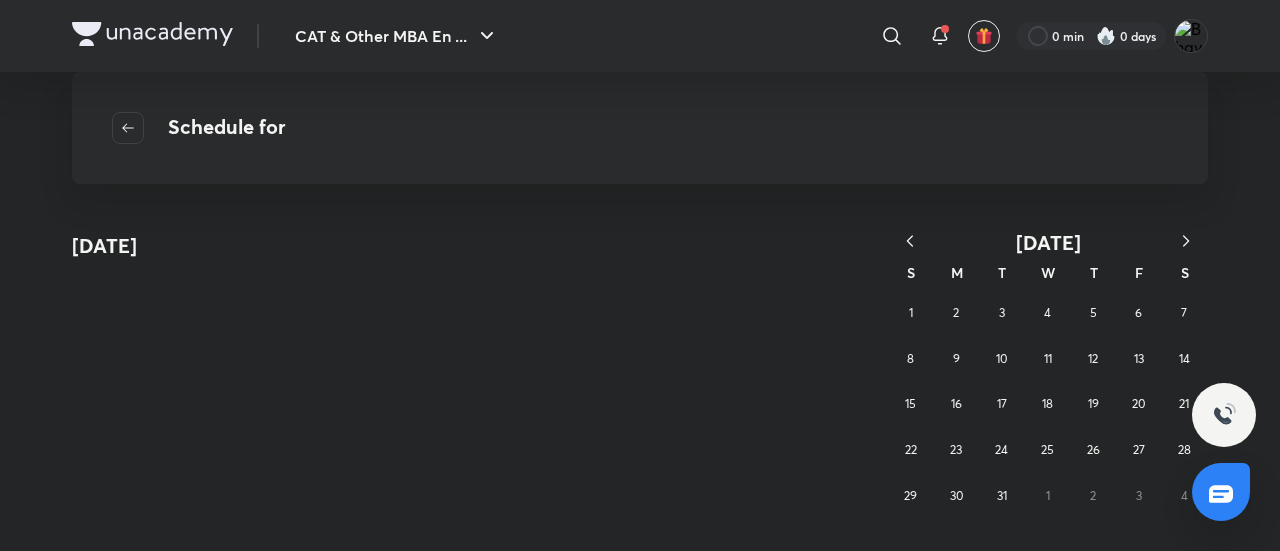 click 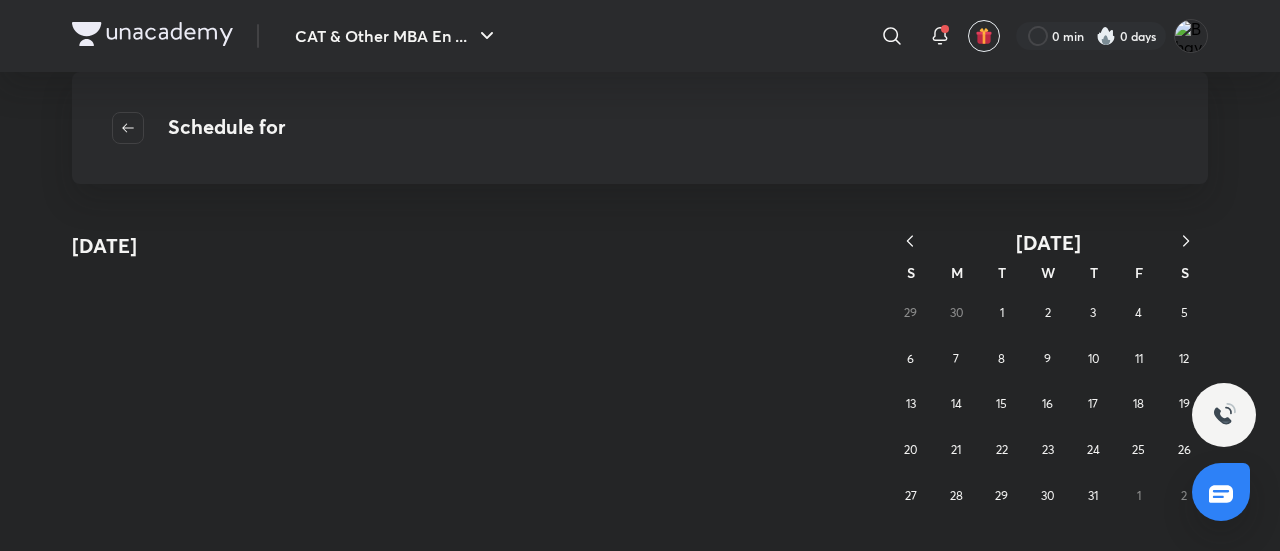click 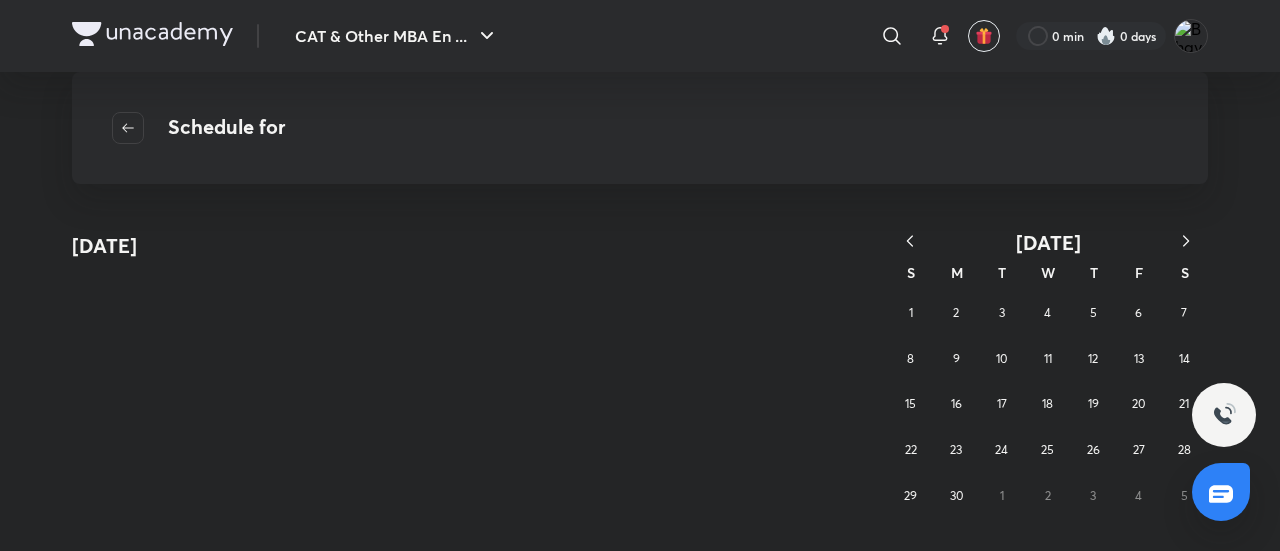 click 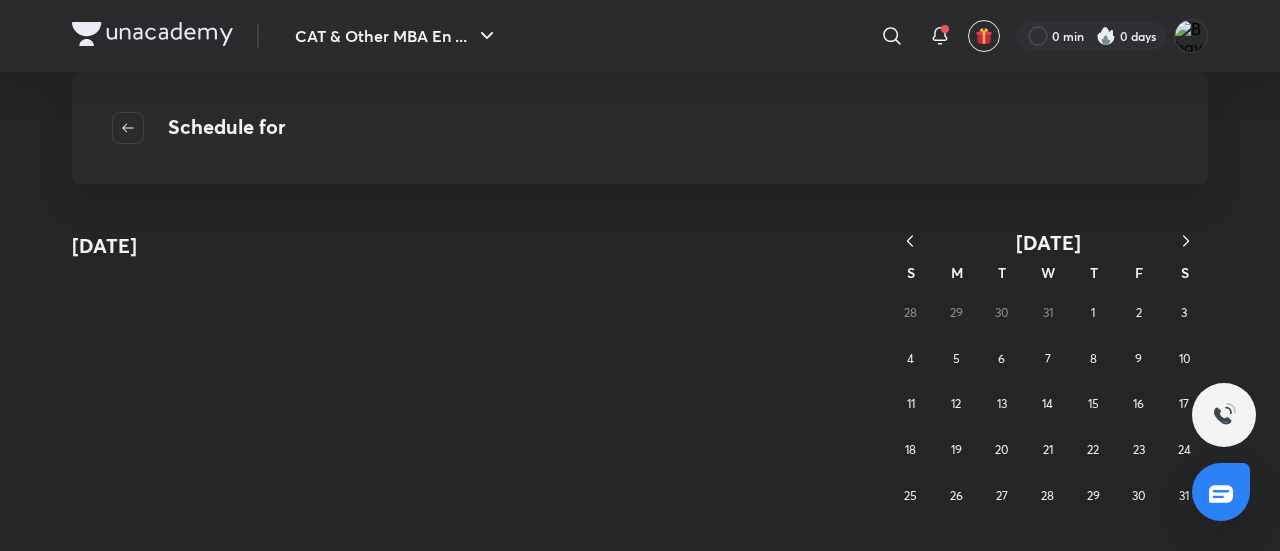click 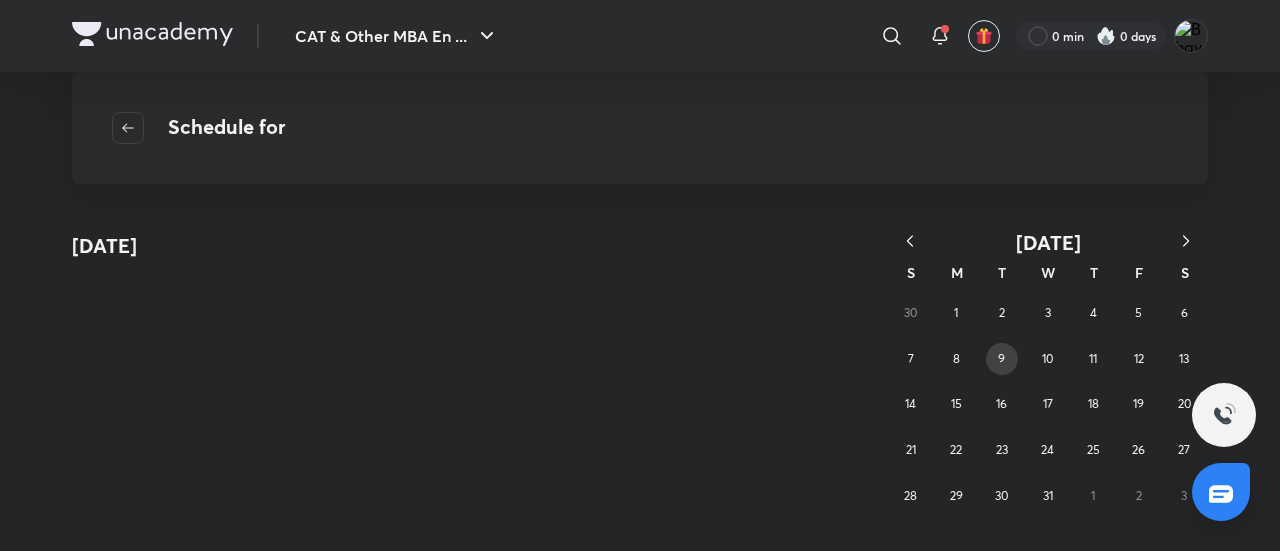 click on "9" at bounding box center (1002, 359) 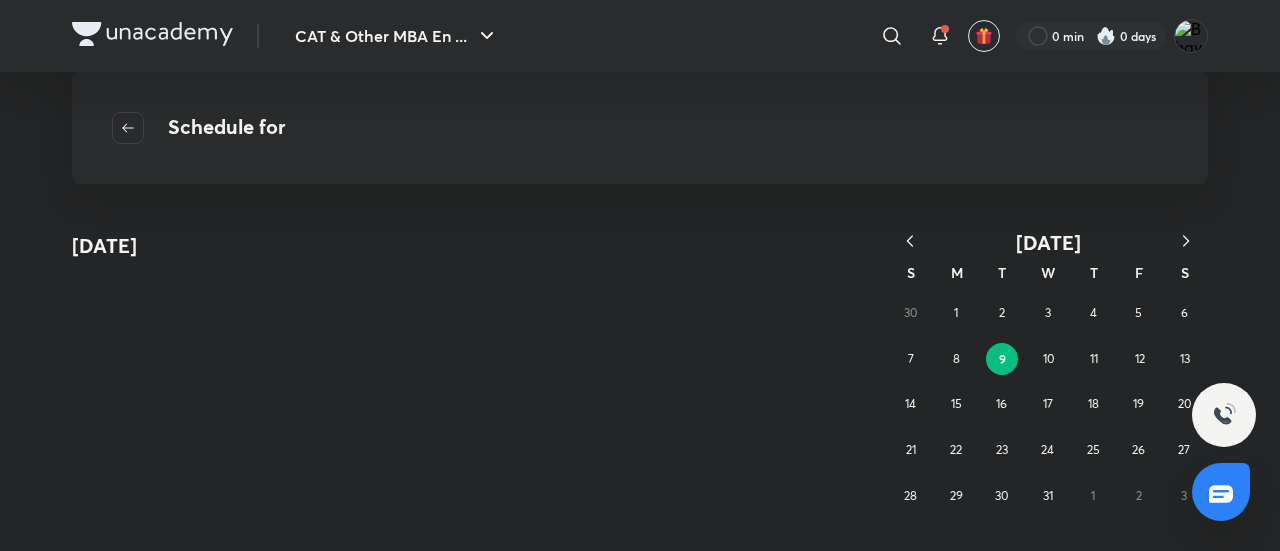 click 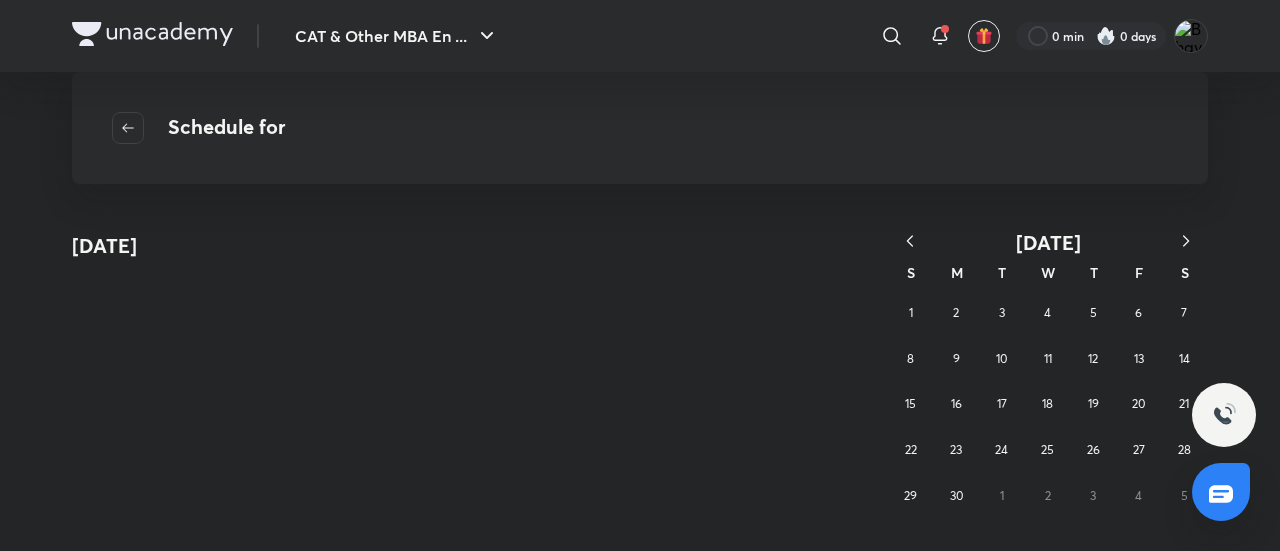 click 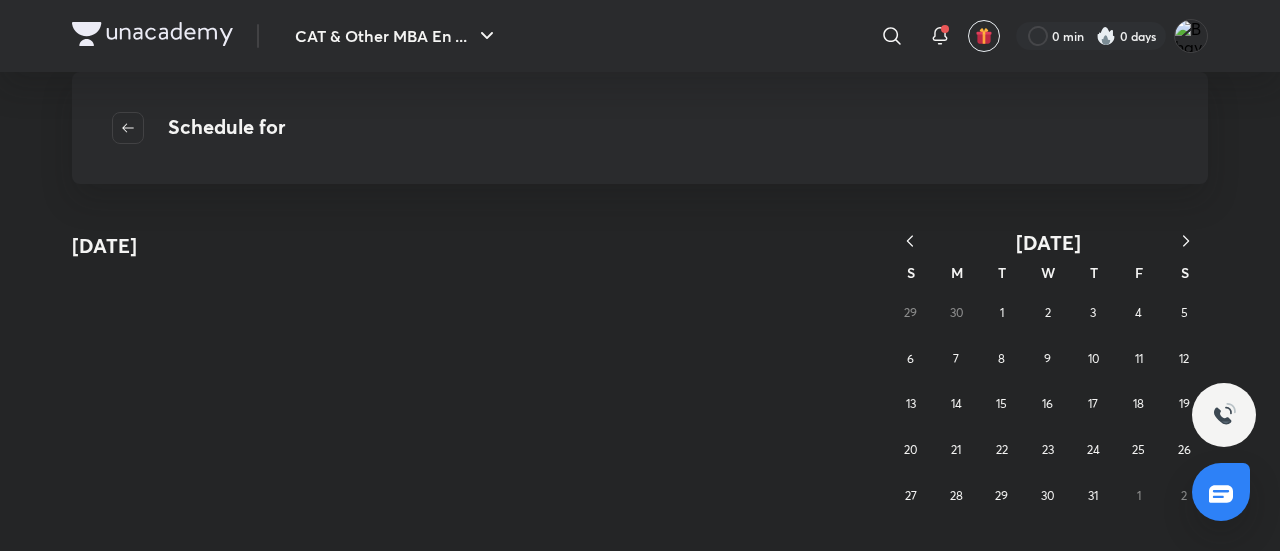 click 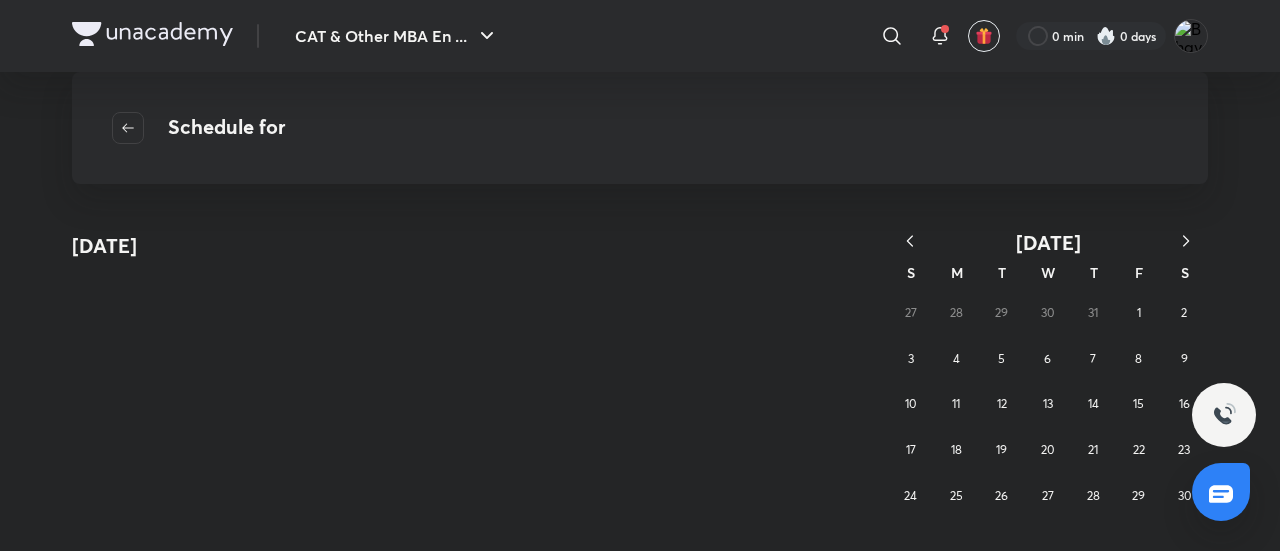 click 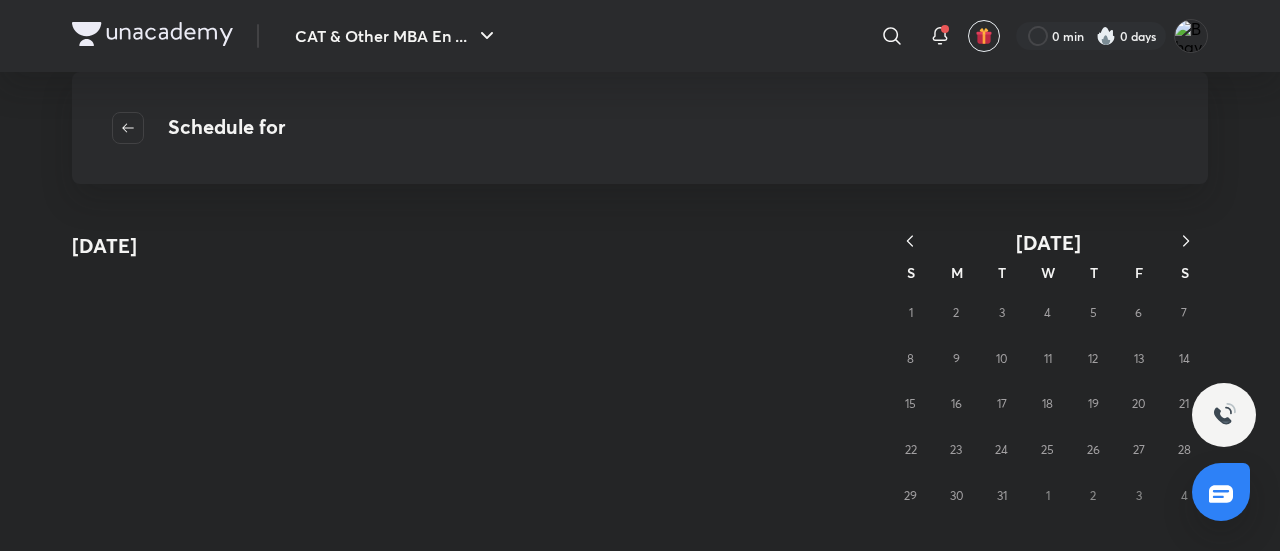 click 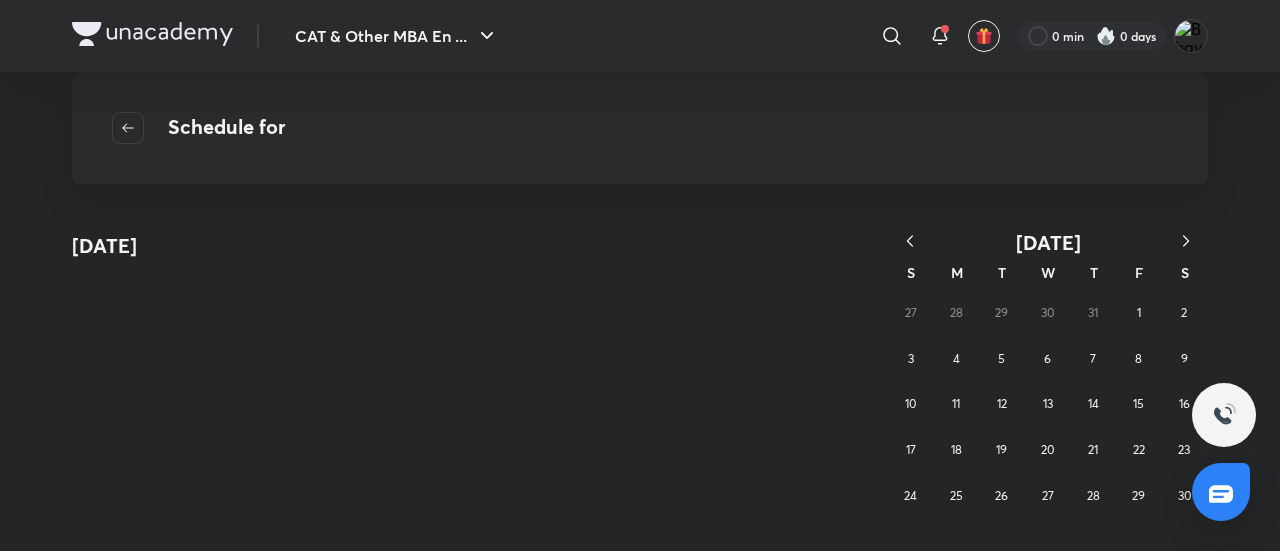 click 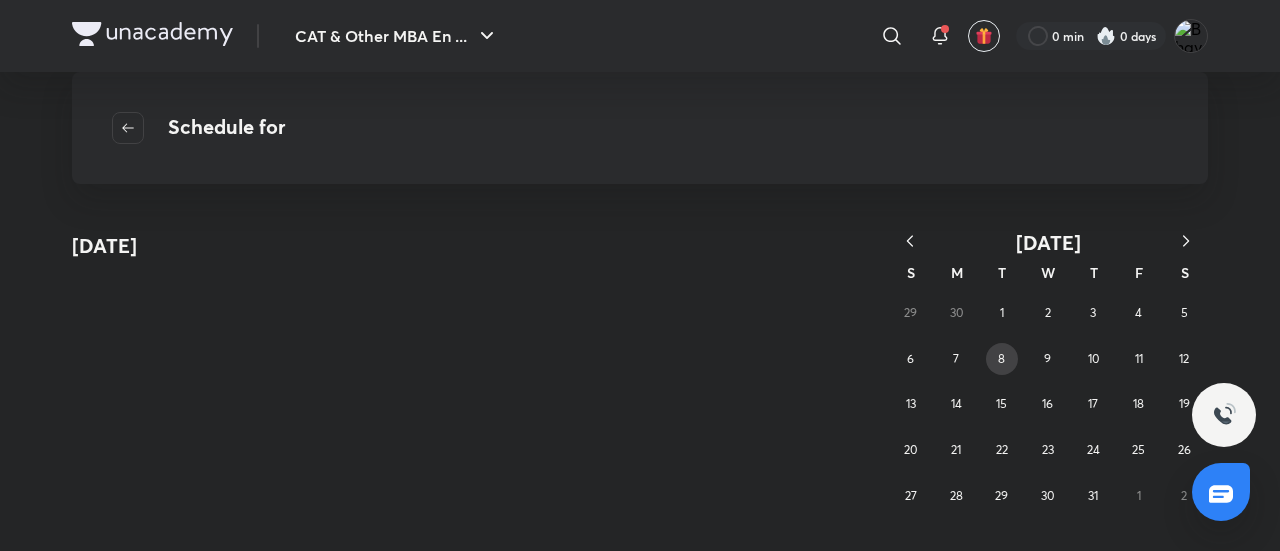 click on "8" at bounding box center (1001, 358) 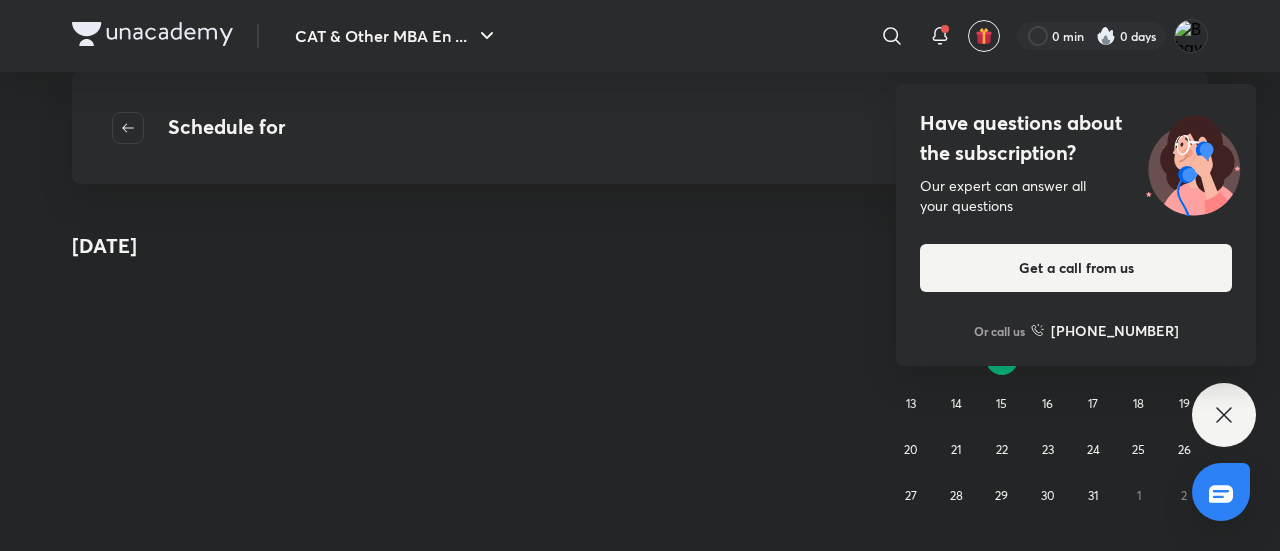 click on "CAT & Other MBA En ... ​ 0 min 0 days Schedule for October 8 October 2024 S M T W T F S 29 30 1 2 3 4 5 6 7 8 9 10 11 12 13 14 15 16 17 18 19 20 21 22 23 24 25 26 27 28 29 30 31 1 2 Have questions about the subscription? Our expert can answer all your questions Get a call from us Or call us +91 8585858585" at bounding box center [640, 275] 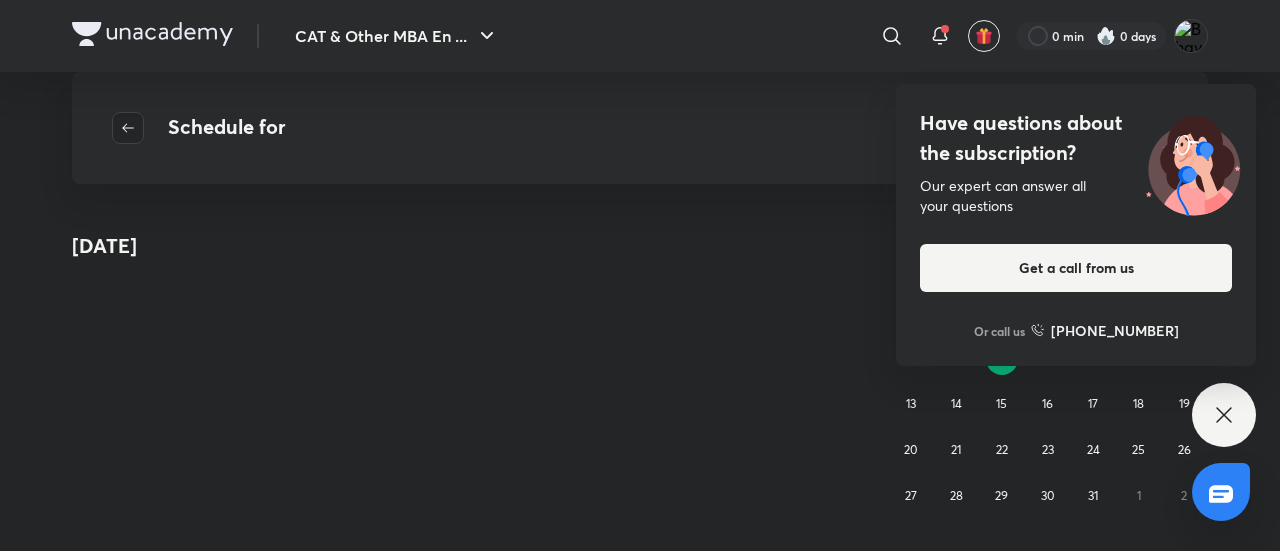 click 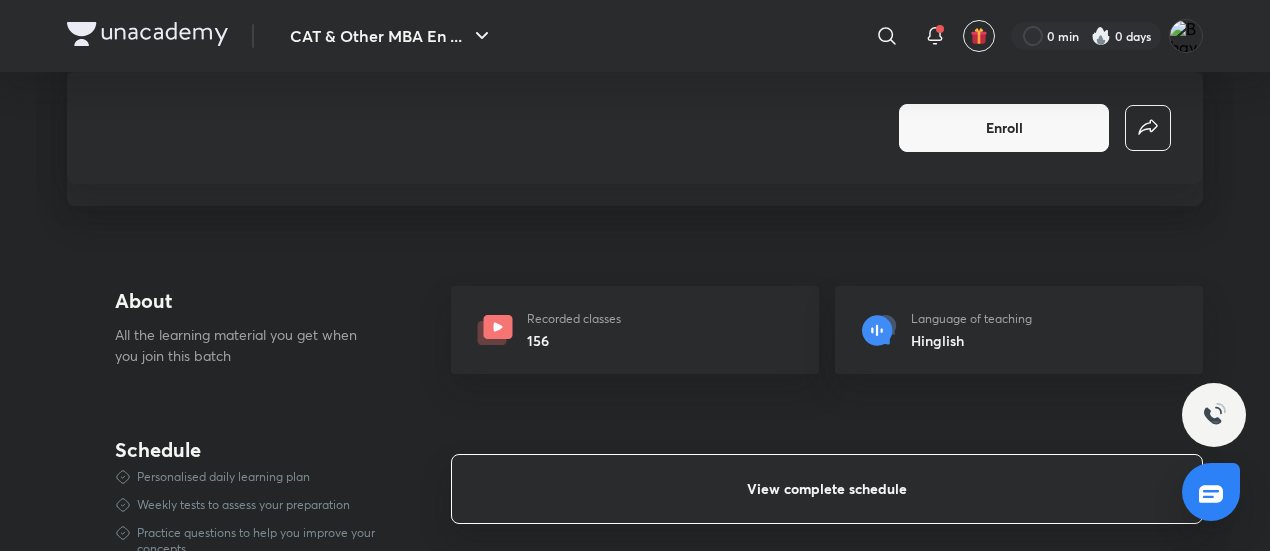scroll, scrollTop: 318, scrollLeft: 0, axis: vertical 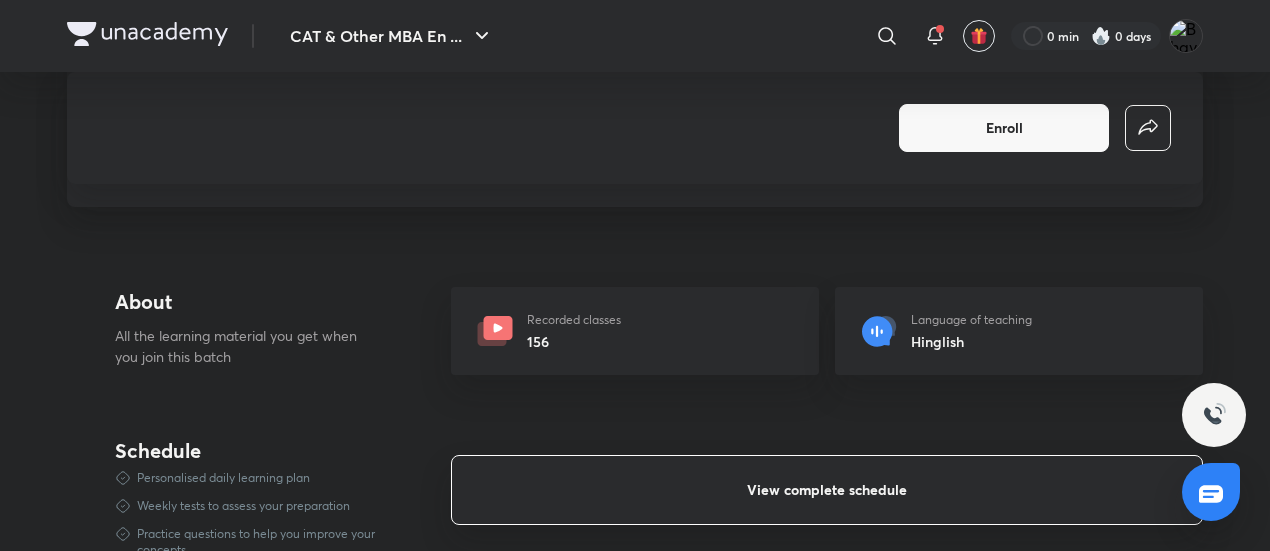 click on "156" at bounding box center (574, 341) 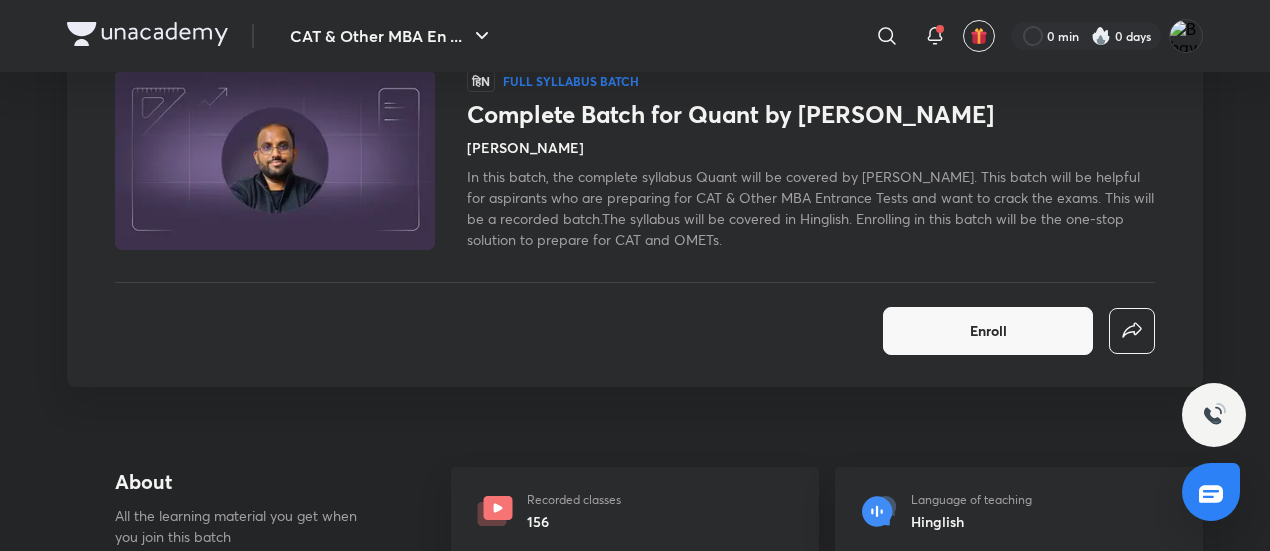 scroll, scrollTop: 17, scrollLeft: 0, axis: vertical 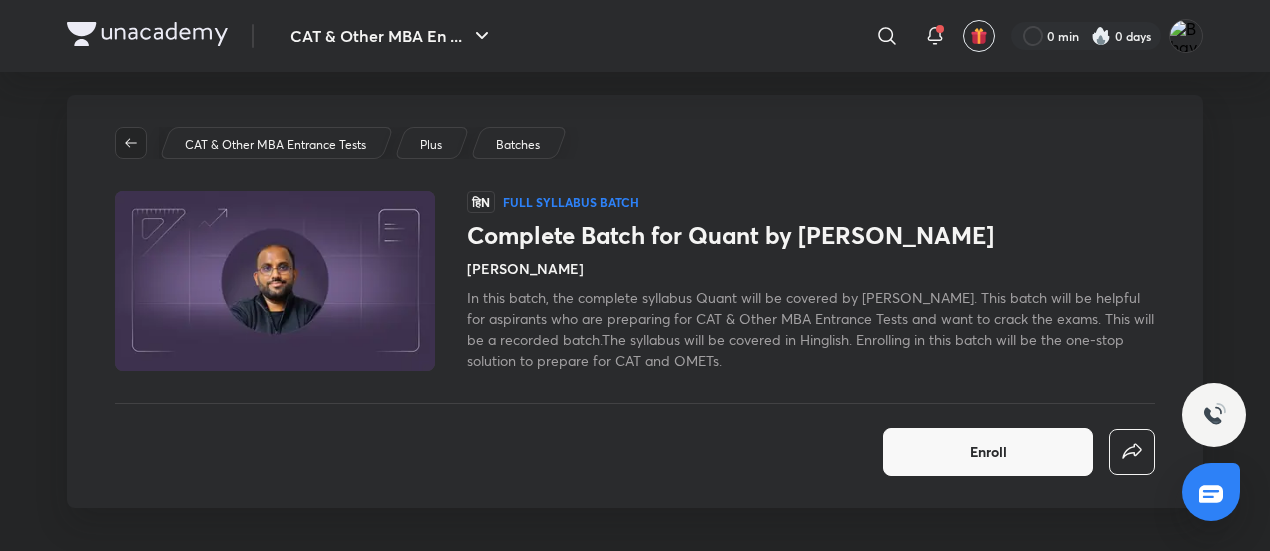 click 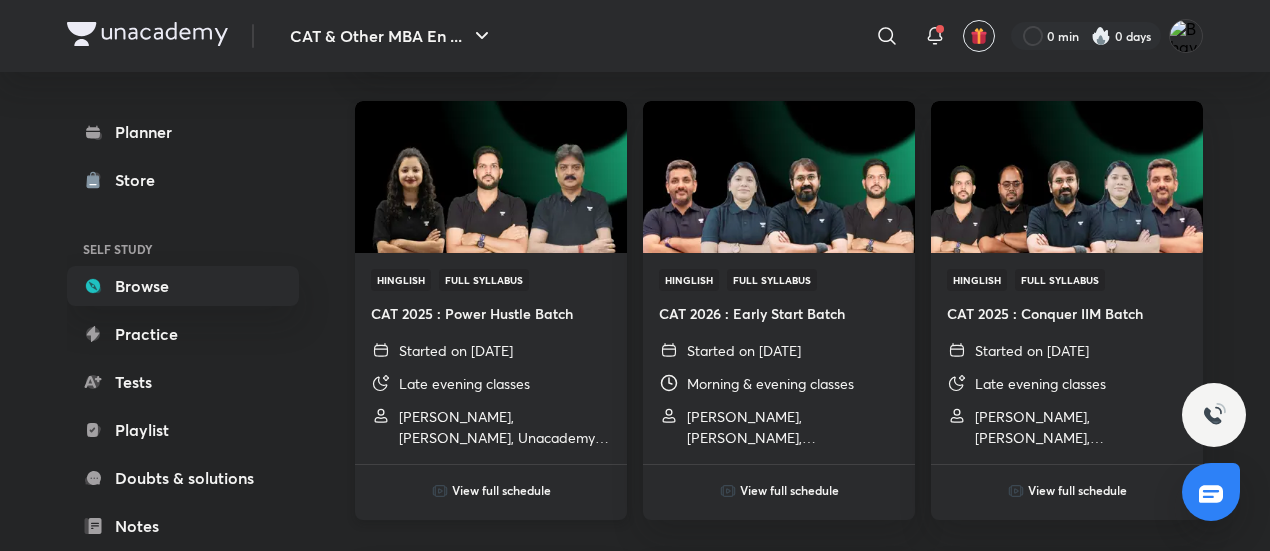 scroll, scrollTop: 362, scrollLeft: 0, axis: vertical 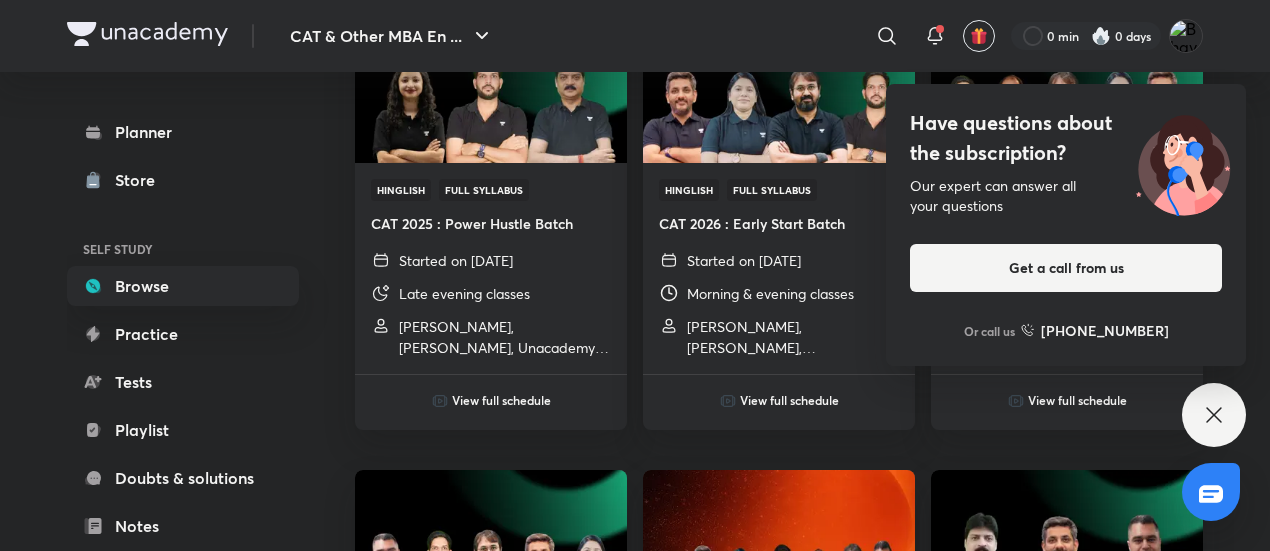 click 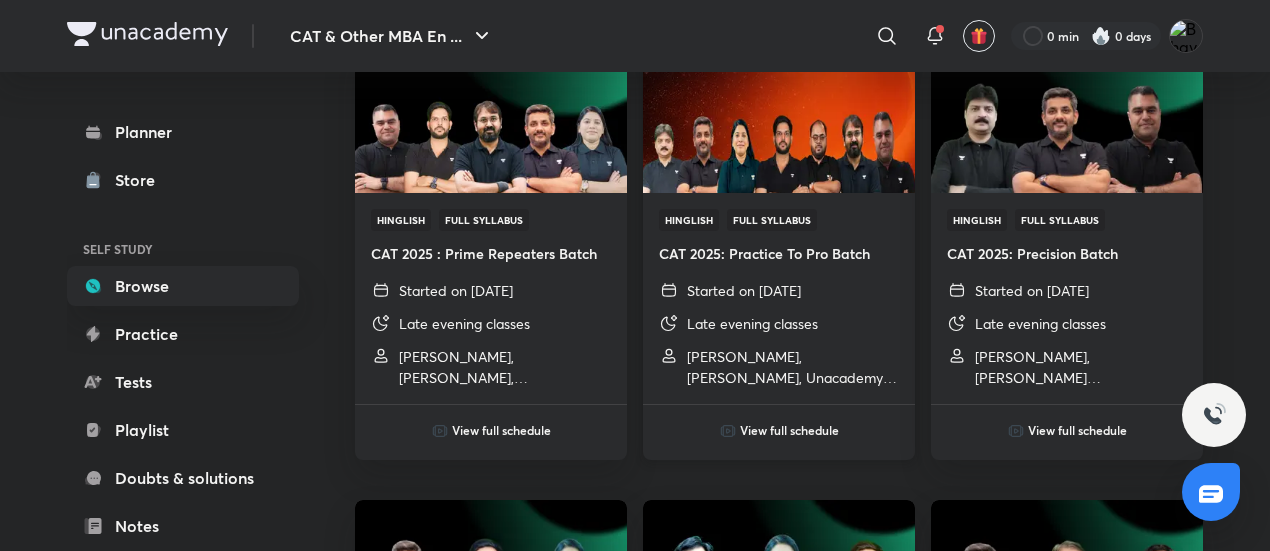 scroll, scrollTop: 806, scrollLeft: 0, axis: vertical 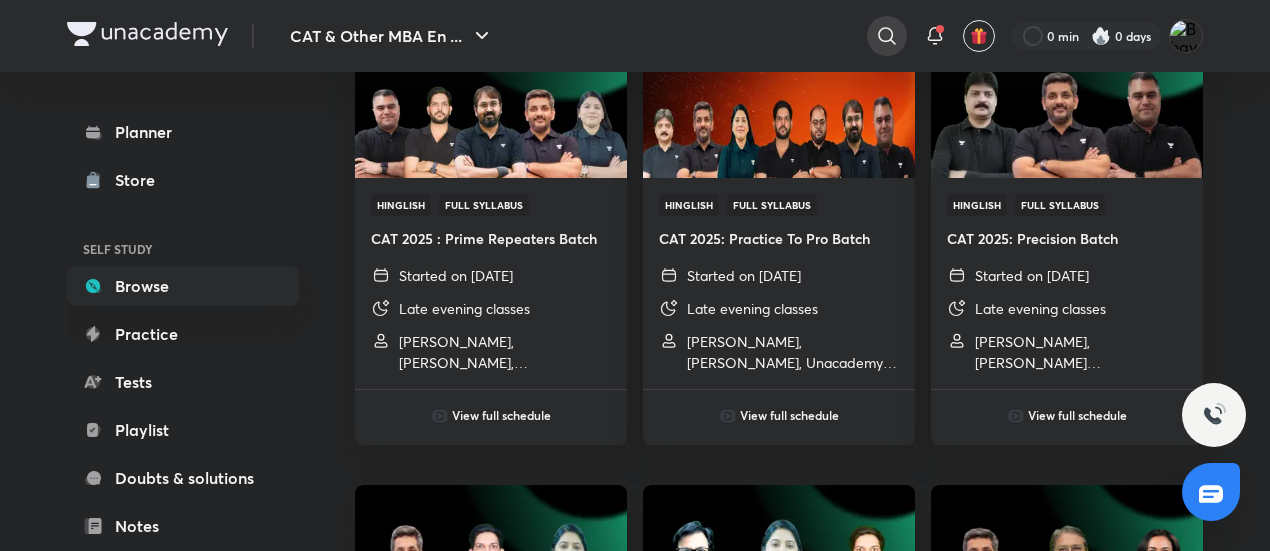 click 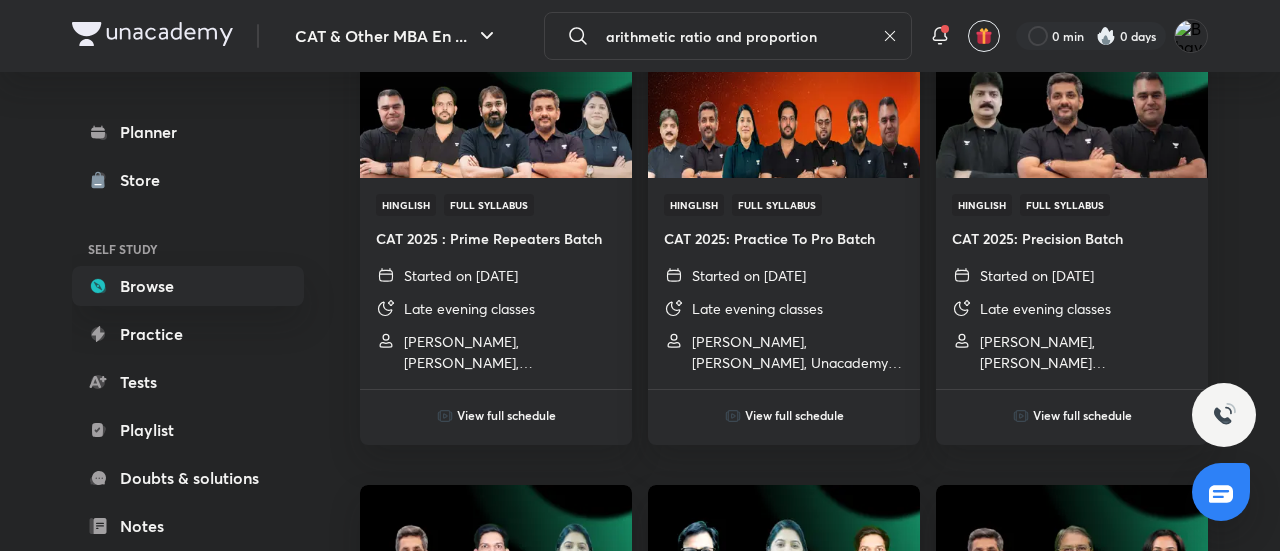 type on "arithmetic ratio and proportion" 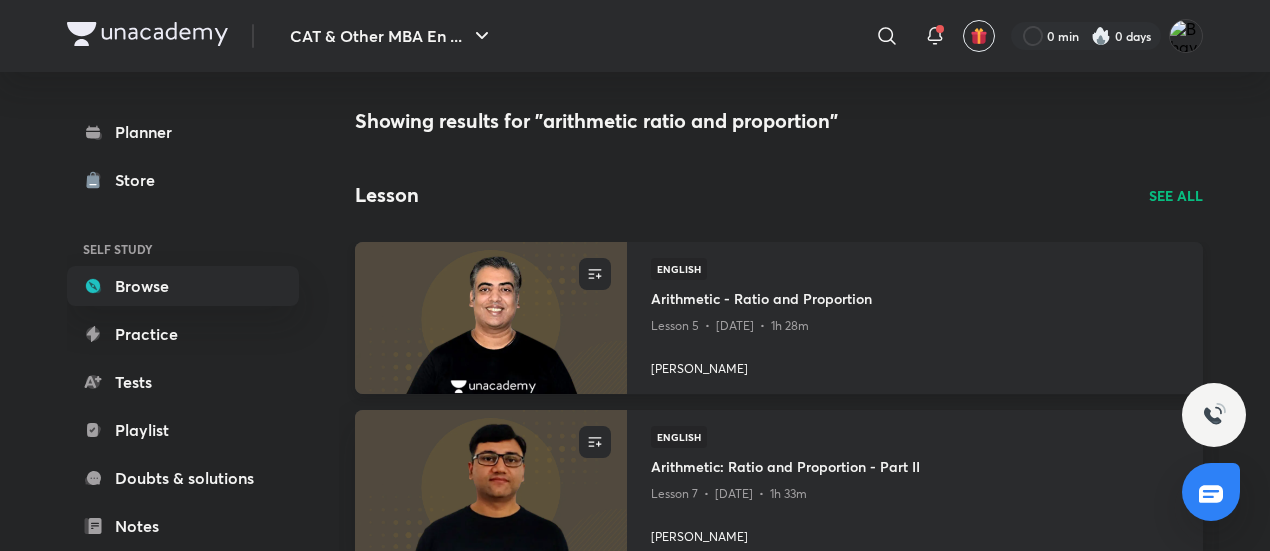 scroll, scrollTop: 0, scrollLeft: 0, axis: both 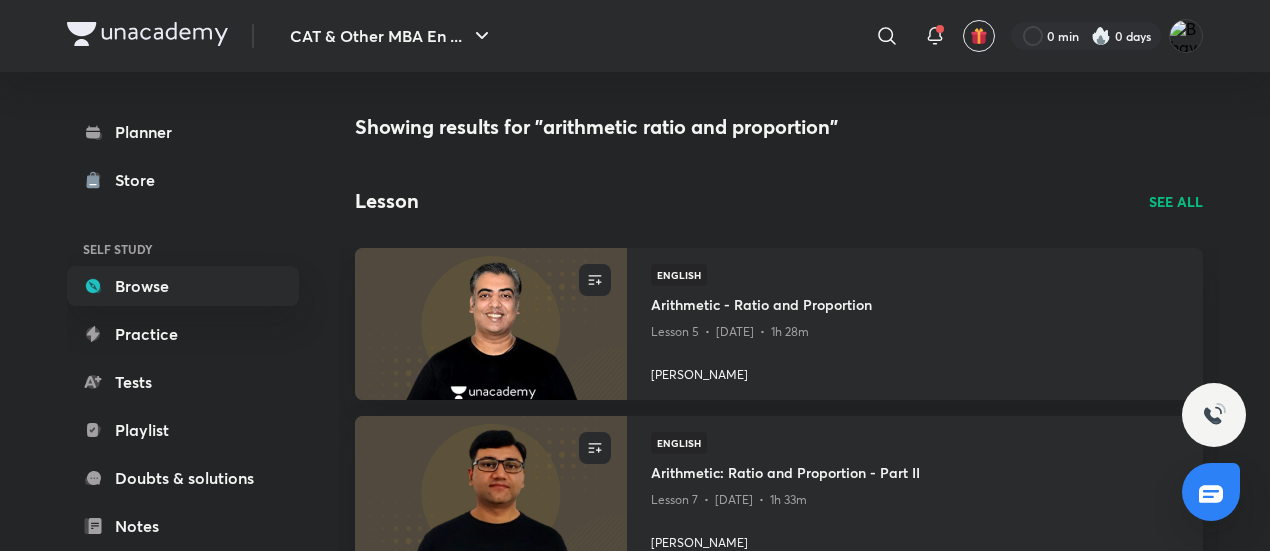 click on "Planner Store SELF STUDY Browse Practice Tests Playlist Doubts & solutions Notes Free live classes 1:1 Live mentorship Unacademy books ME Enrollments Saved" at bounding box center (183, 478) 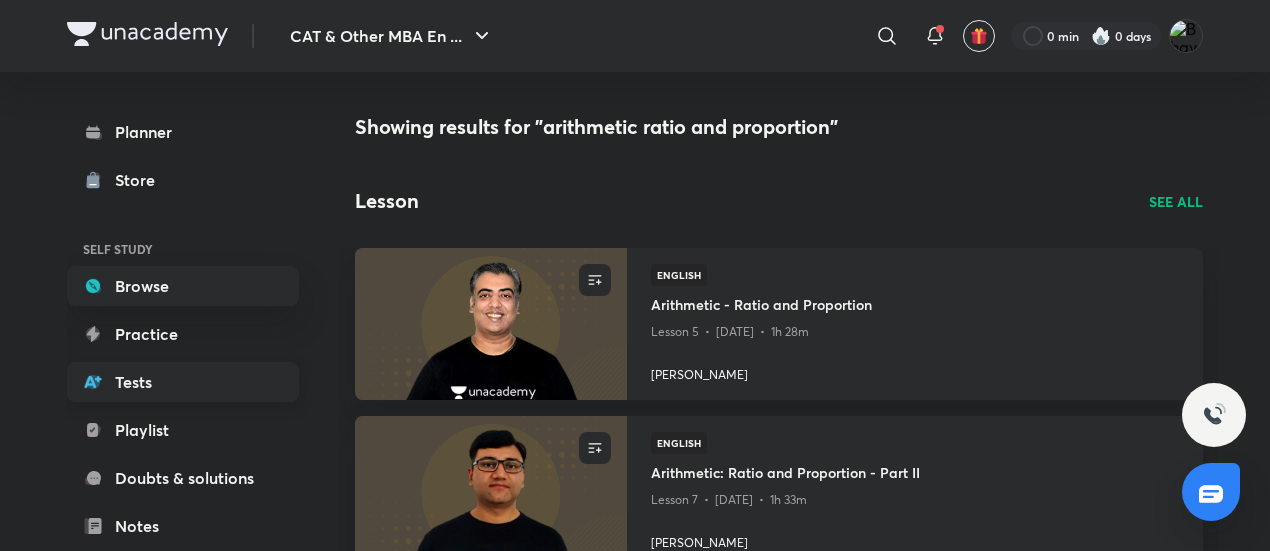 click on "Tests" at bounding box center (183, 382) 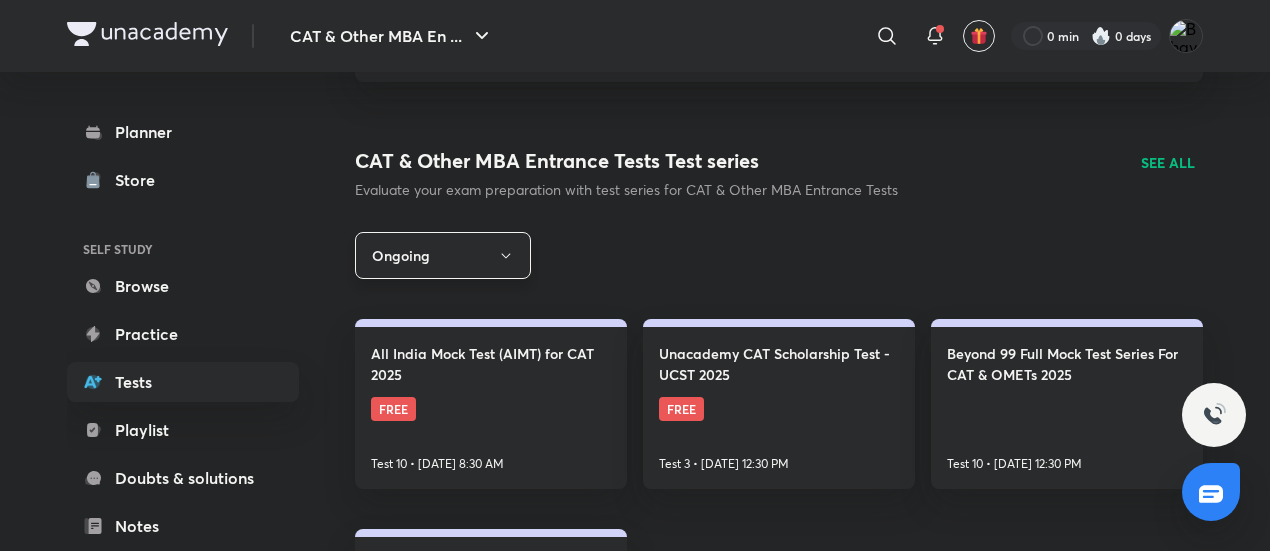scroll, scrollTop: 231, scrollLeft: 0, axis: vertical 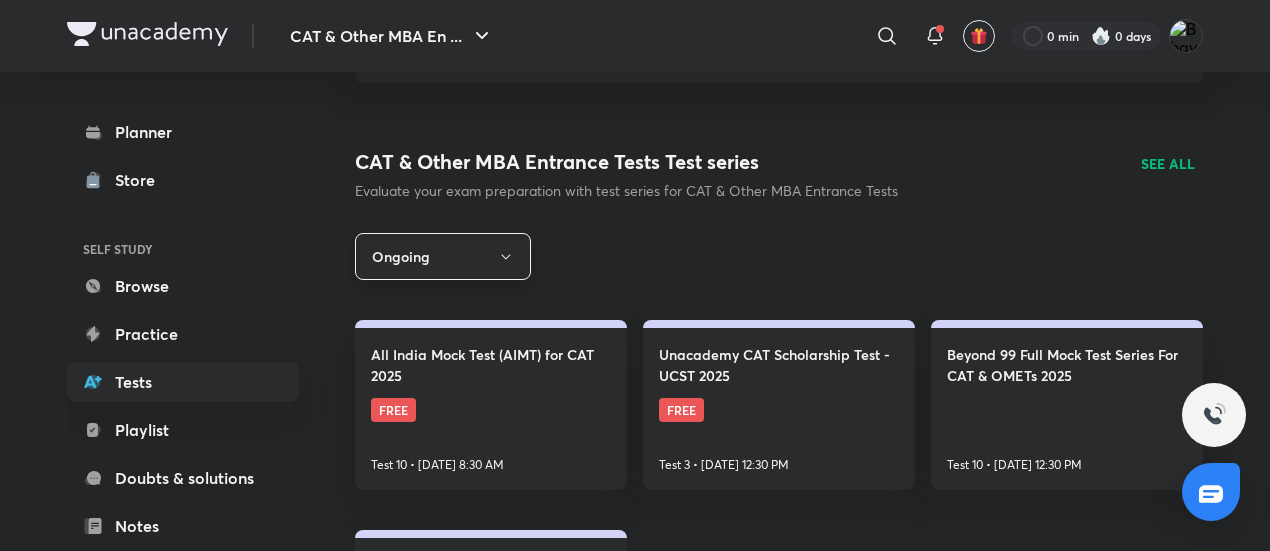 click on "Ongoing" at bounding box center (443, 256) 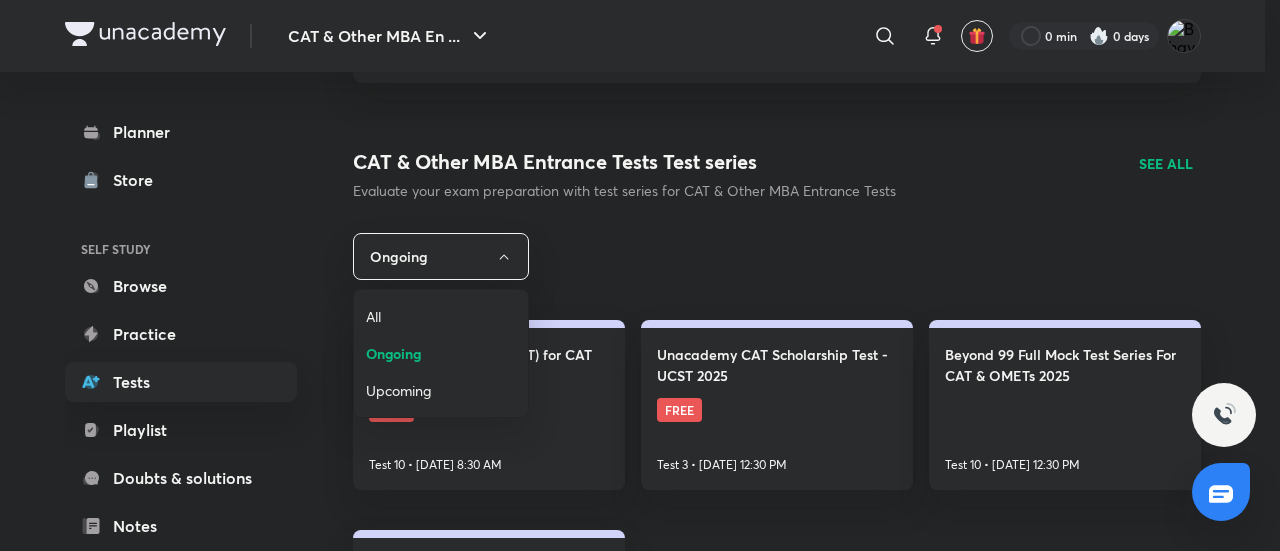 click on "All" at bounding box center [441, 316] 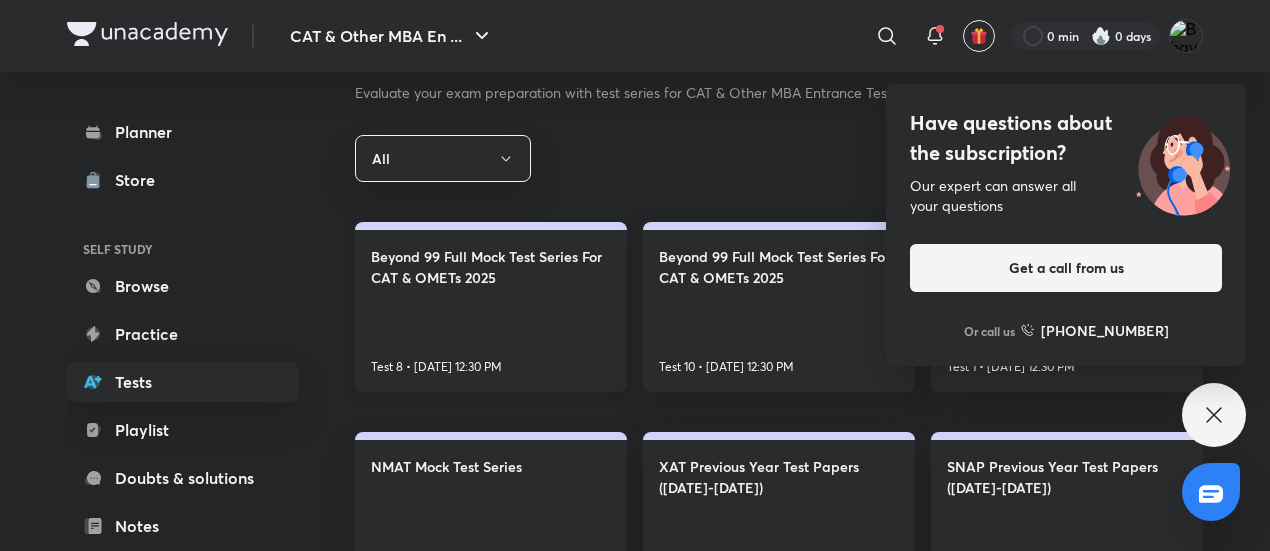 scroll, scrollTop: 325, scrollLeft: 0, axis: vertical 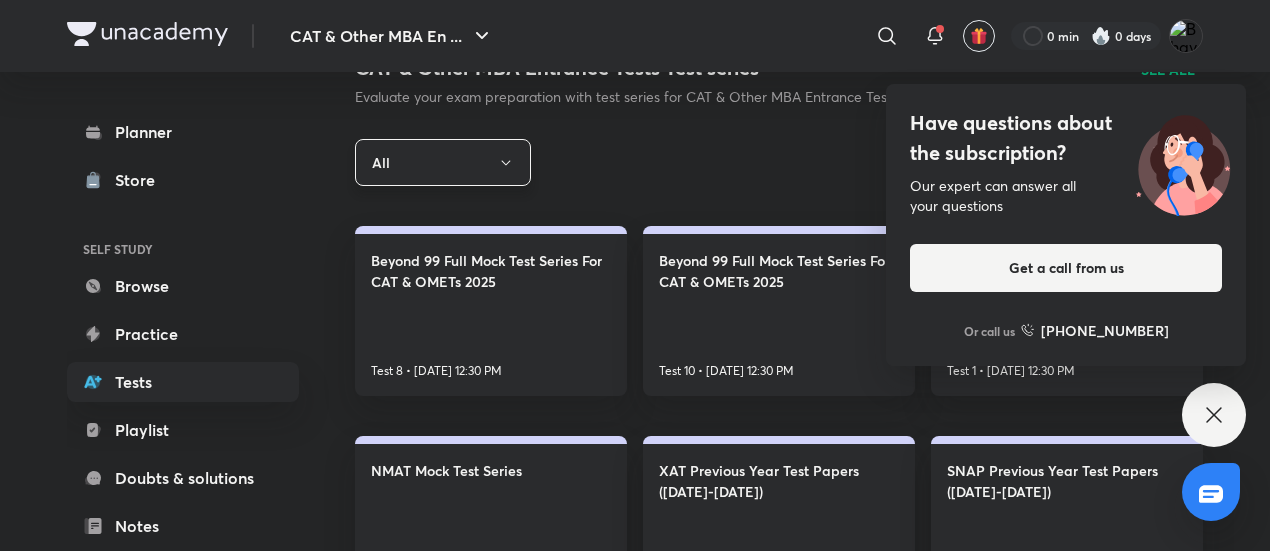 click 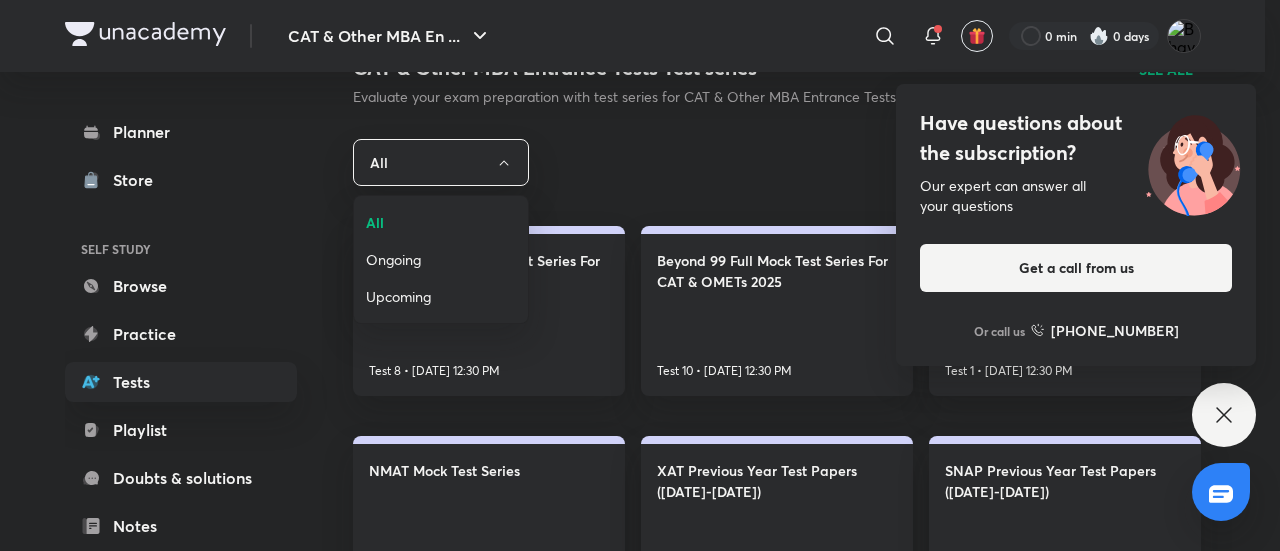 click at bounding box center (640, 275) 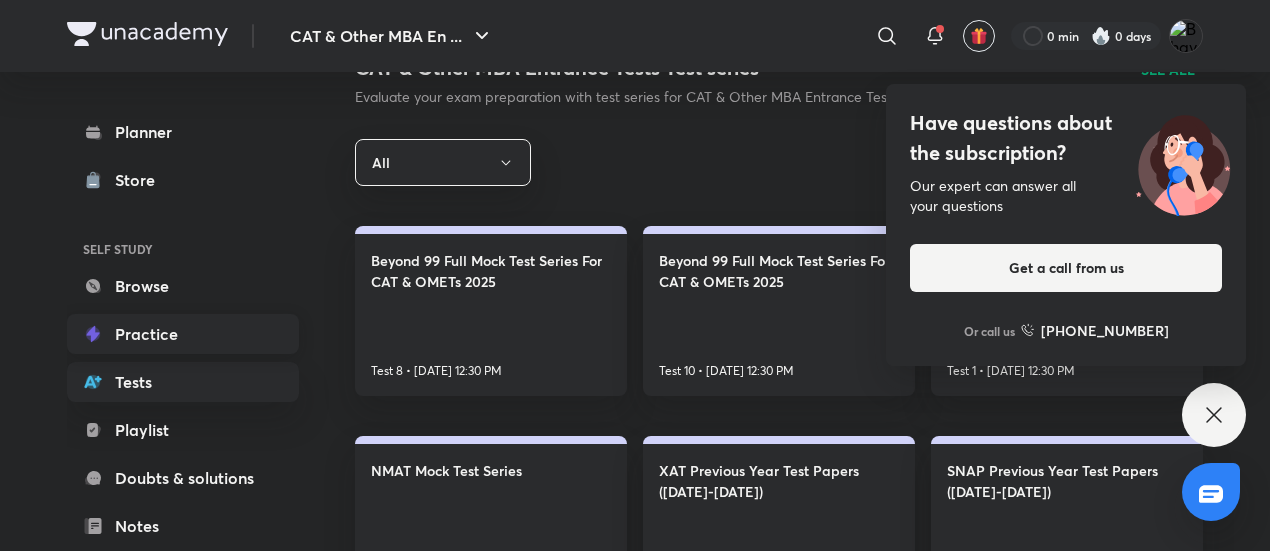 click on "Practice" at bounding box center [183, 334] 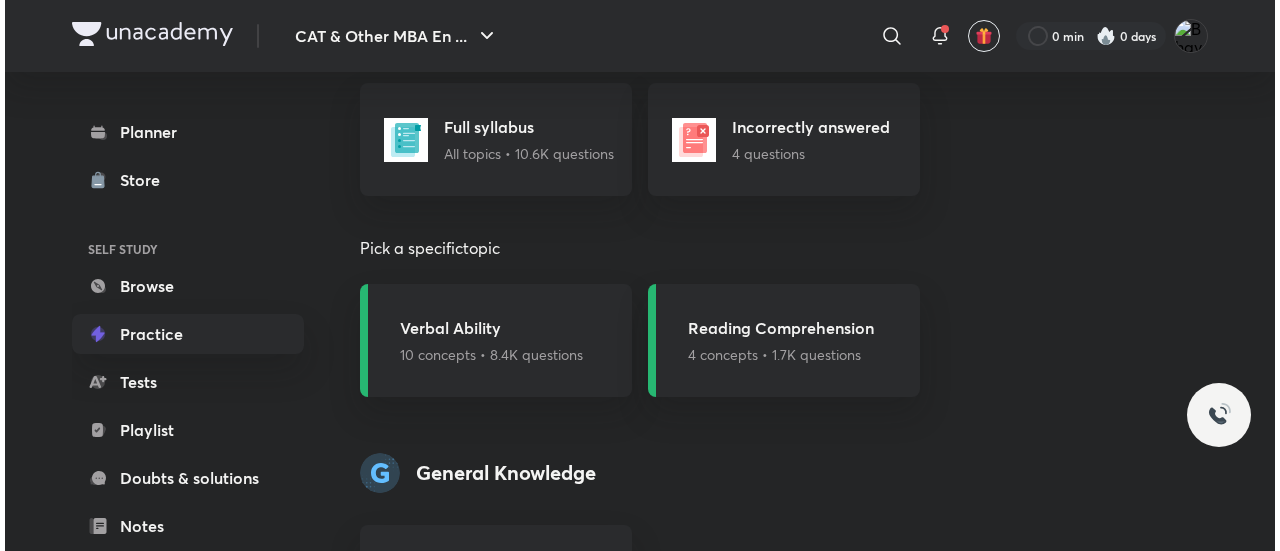 scroll, scrollTop: 1787, scrollLeft: 0, axis: vertical 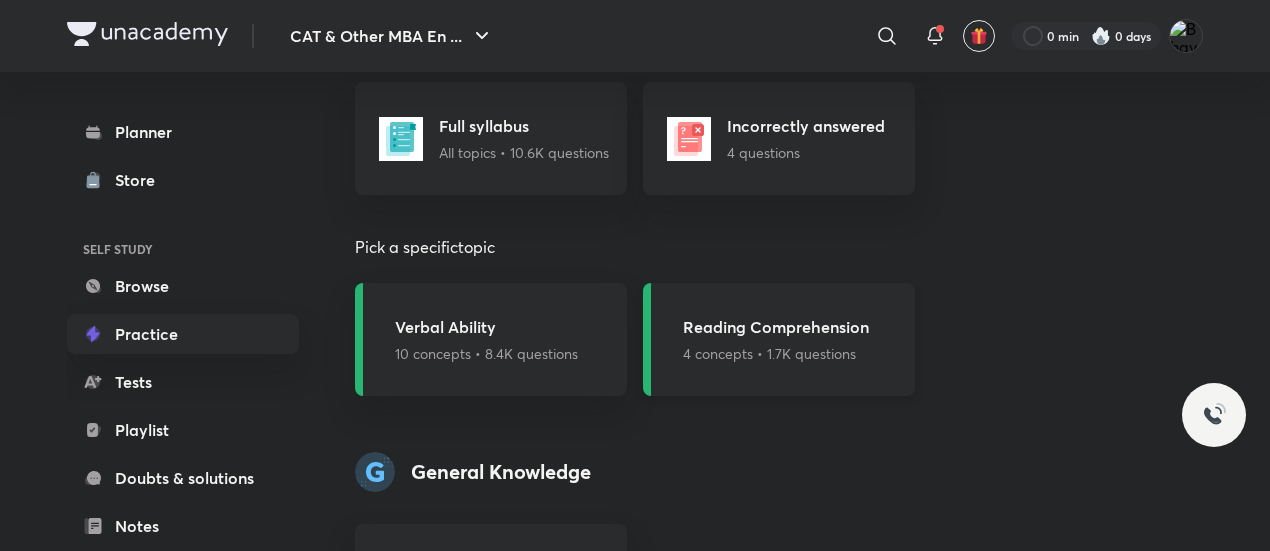 click on "4 concepts • 1.7K questions" at bounding box center (776, 353) 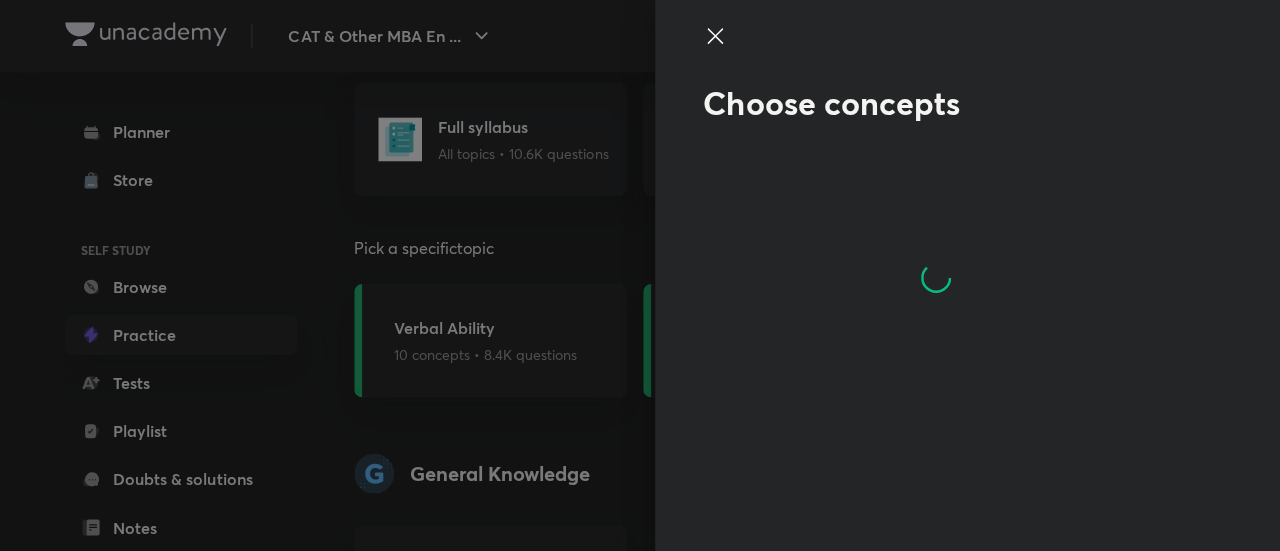click at bounding box center [640, 275] 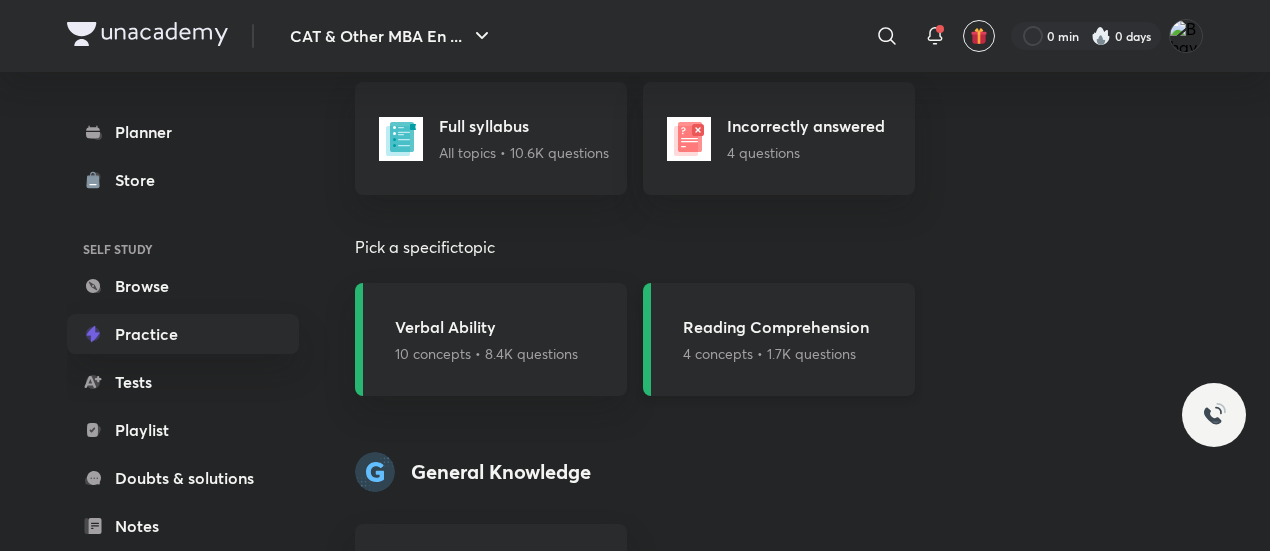 click on "4 concepts • 1.7K questions" at bounding box center [776, 353] 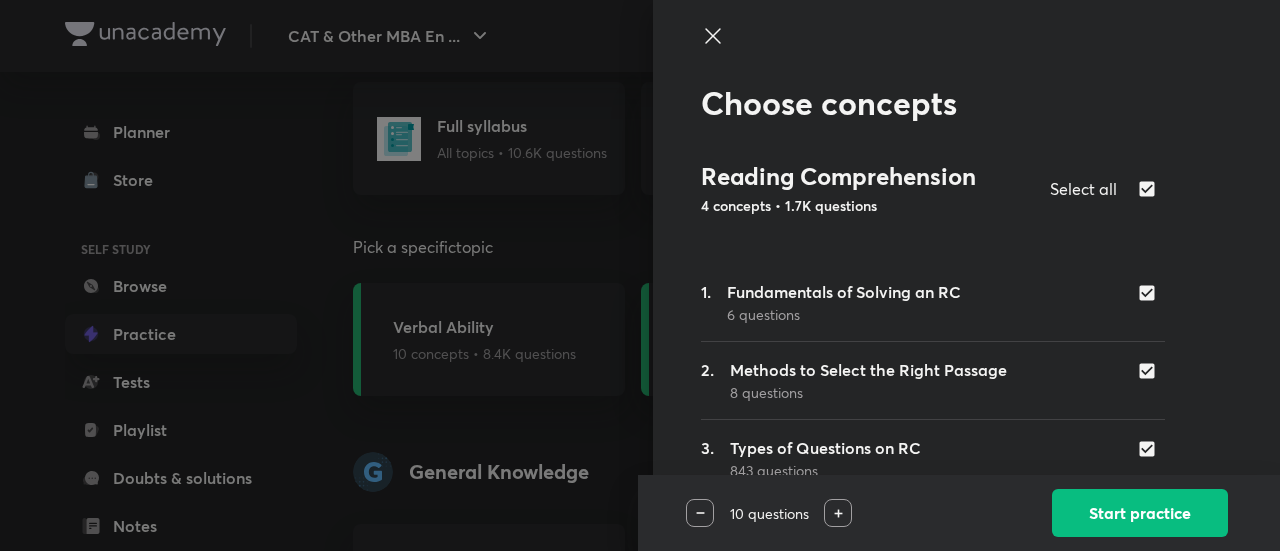 scroll, scrollTop: 104, scrollLeft: 0, axis: vertical 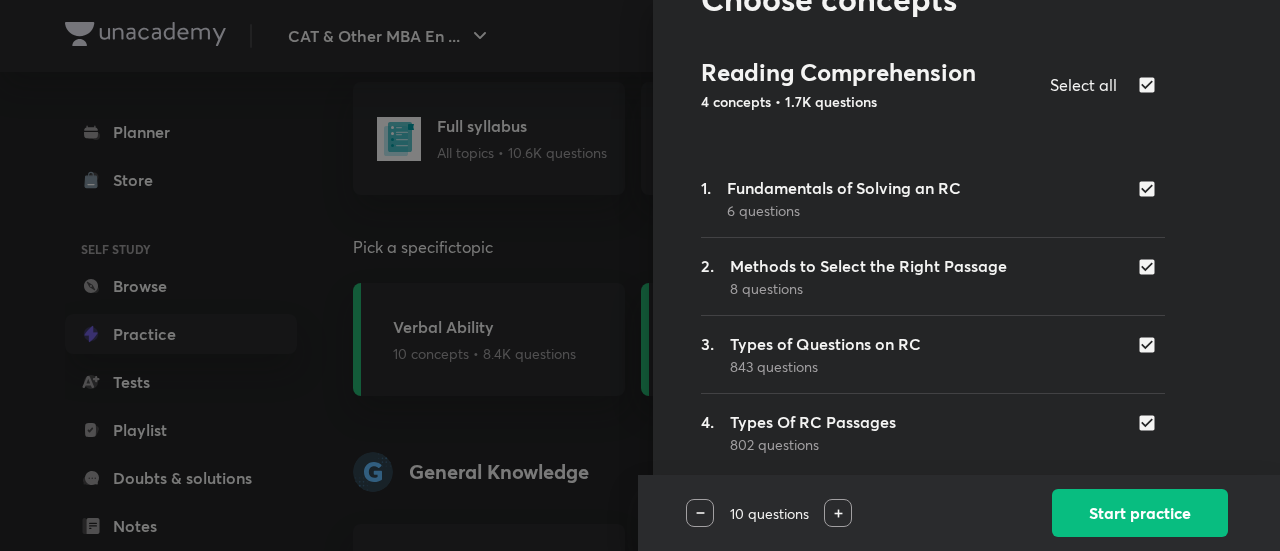 click at bounding box center [700, 513] 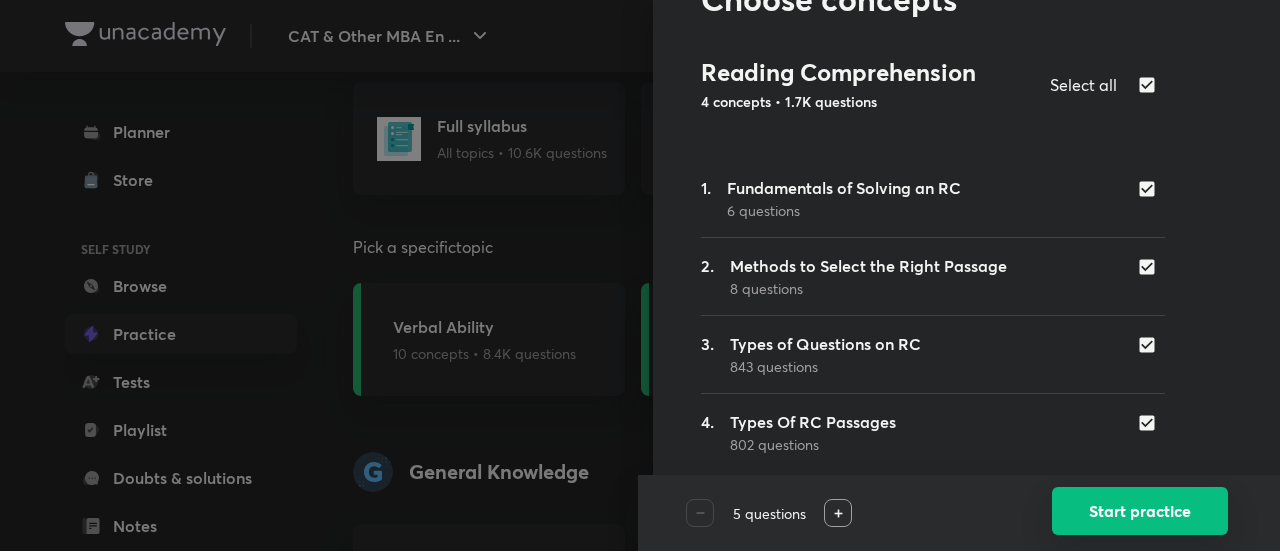 click on "Start practice" at bounding box center [1140, 511] 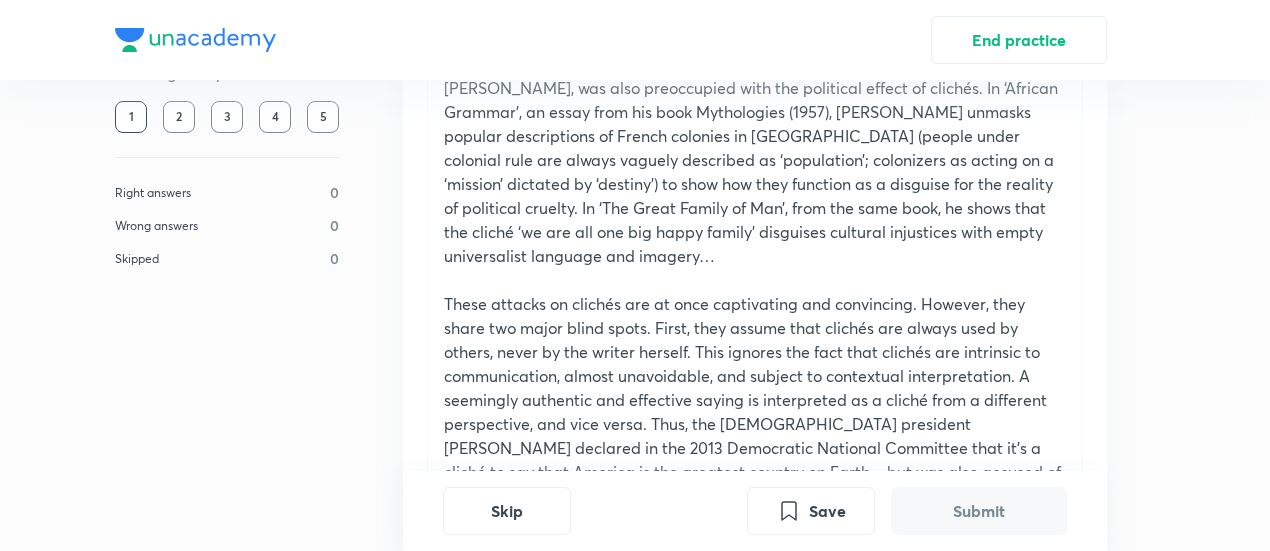 scroll, scrollTop: 520, scrollLeft: 0, axis: vertical 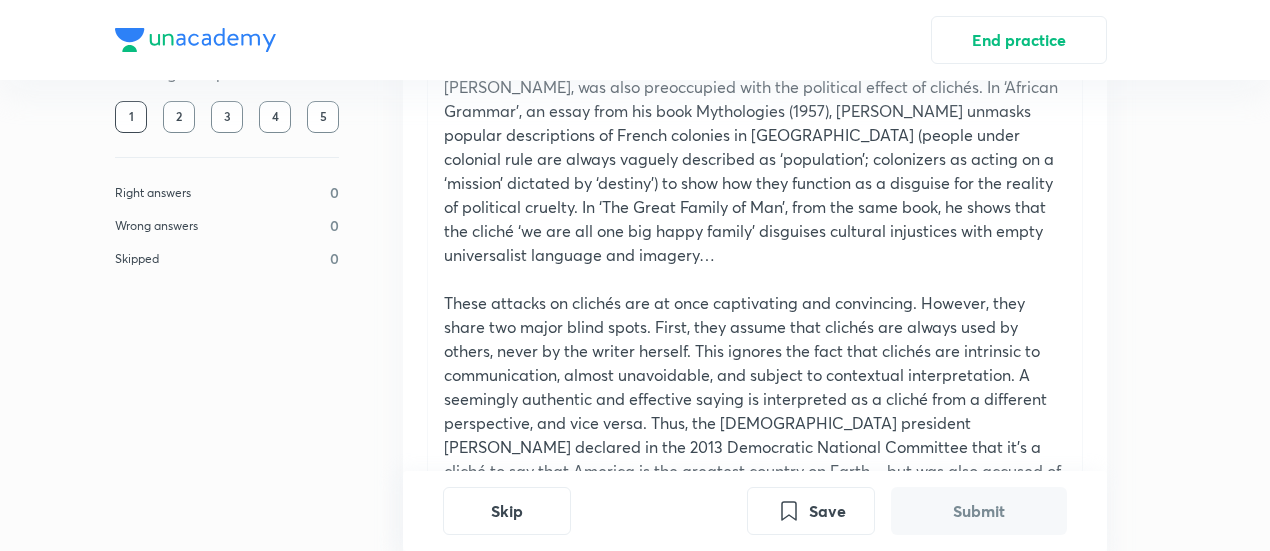 click on "These attacks on clichés are at once captivating and convincing. However, they share two major blind spots. First, they assume that clichés are always used by others, never by the writer herself. This ignores the fact that clichés are intrinsic to communication, almost unavoidable, and subject to contextual interpretation. A seemingly authentic and effective saying is interpreted as a cliché from a different perspective, and vice versa. Thus, the US president Barack Obama declared in the 2013 Democratic National Committee that it’s a cliché to say that America is the greatest country on Earth – but was also accused of constantly using clichés in his own speeches, such the need to ‘protect future generations’, ‘together we can make a difference’ and ‘let me be clear’." at bounding box center [755, 411] 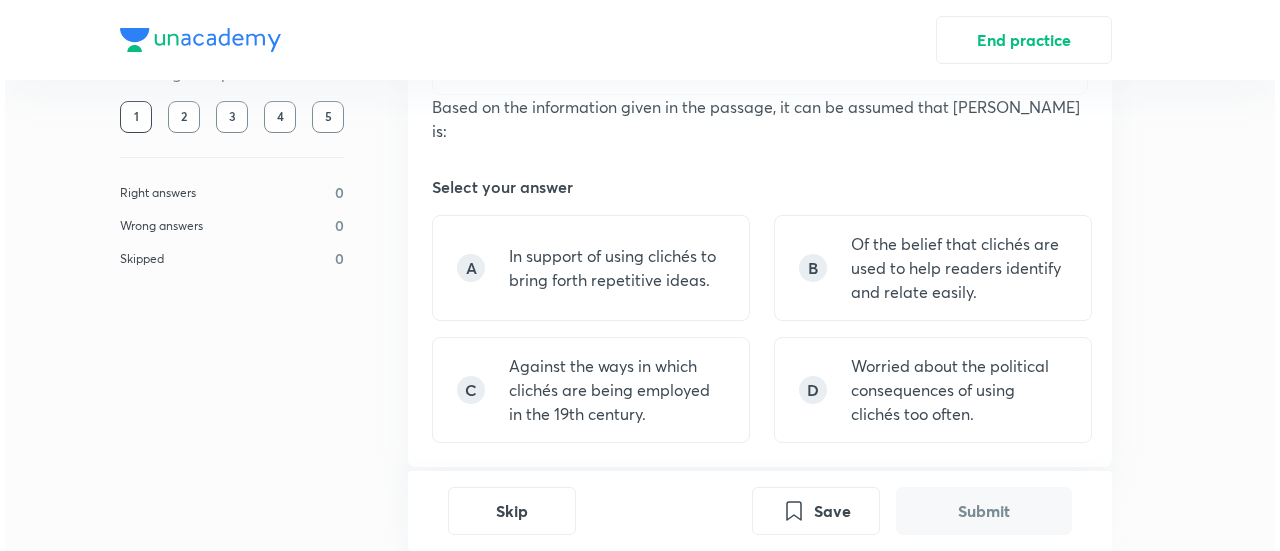 scroll, scrollTop: 1366, scrollLeft: 0, axis: vertical 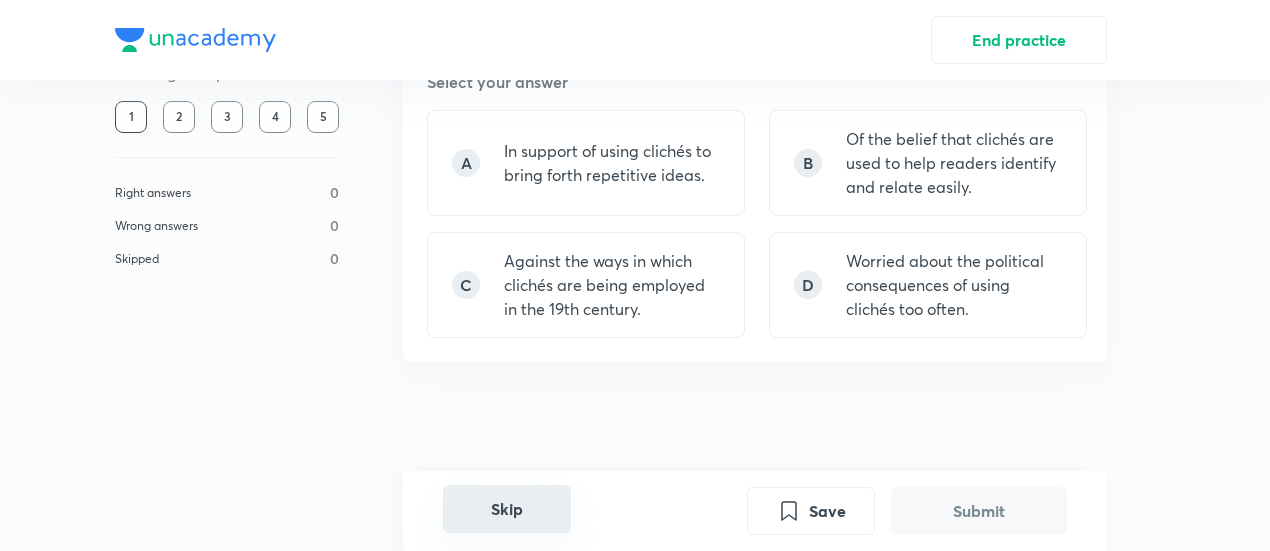 click on "Skip" at bounding box center [507, 509] 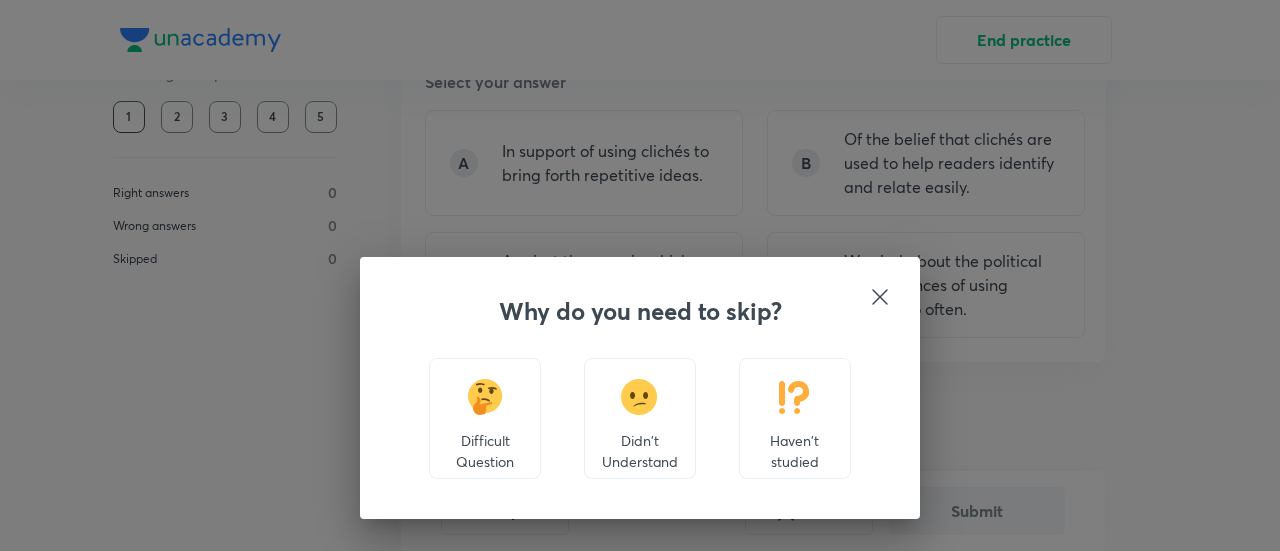 click on "Didn't Understand" at bounding box center (640, 451) 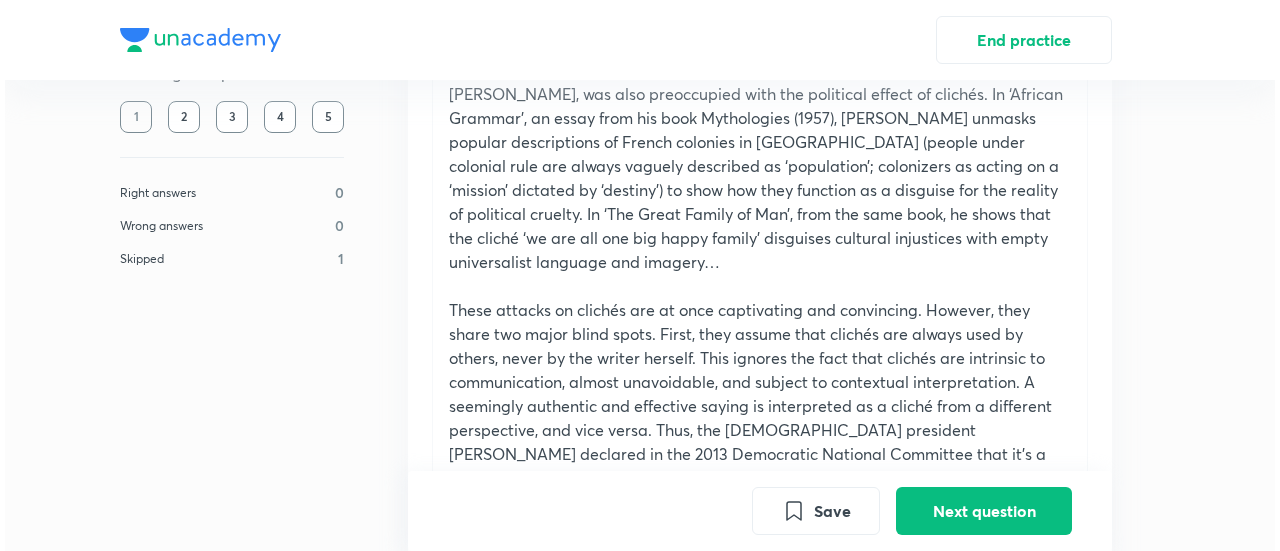 scroll, scrollTop: 484, scrollLeft: 0, axis: vertical 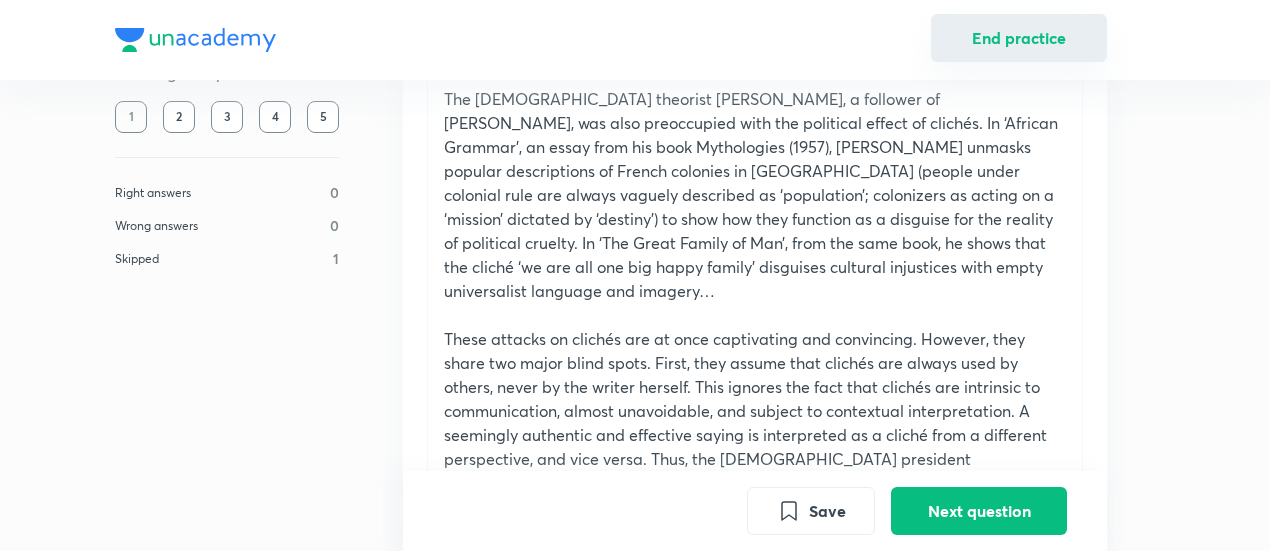 click on "End practice" at bounding box center [1019, 38] 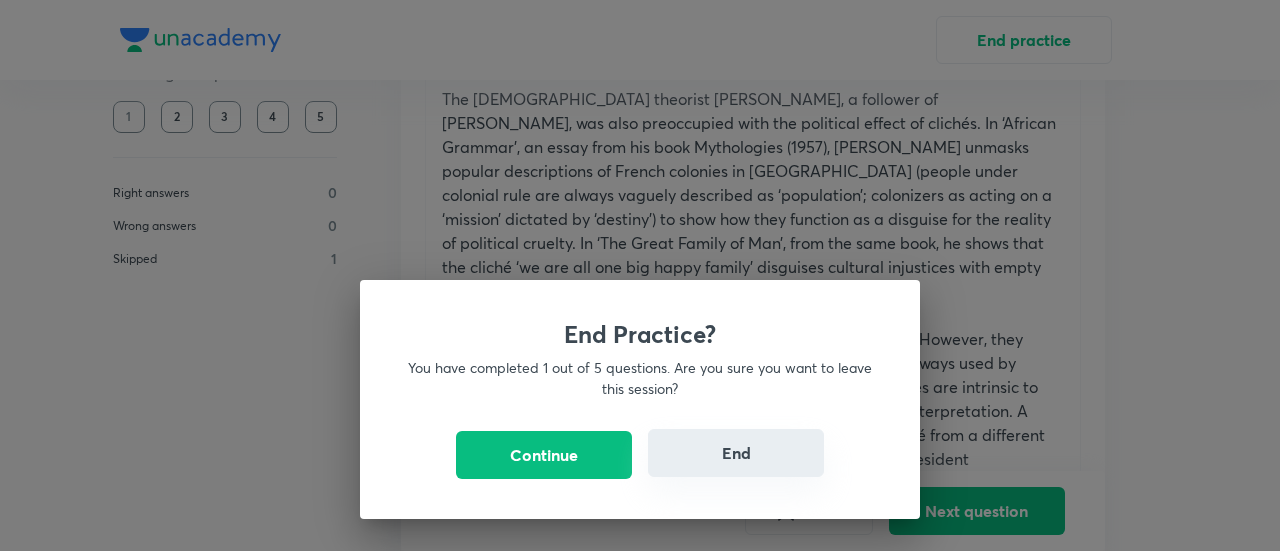 click on "End" at bounding box center (736, 453) 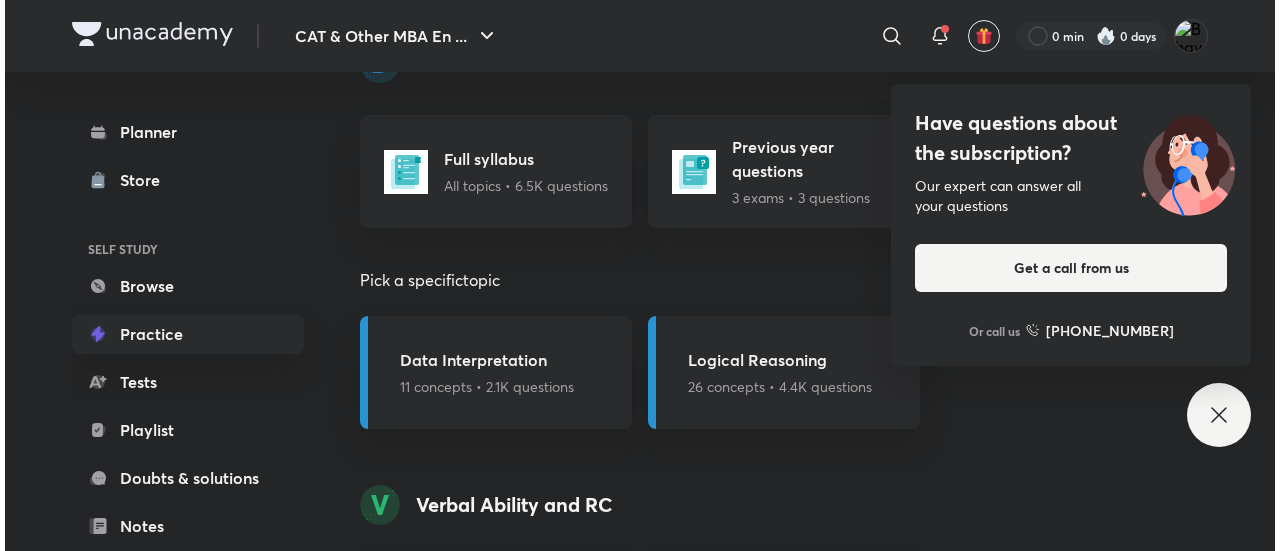scroll, scrollTop: 1326, scrollLeft: 0, axis: vertical 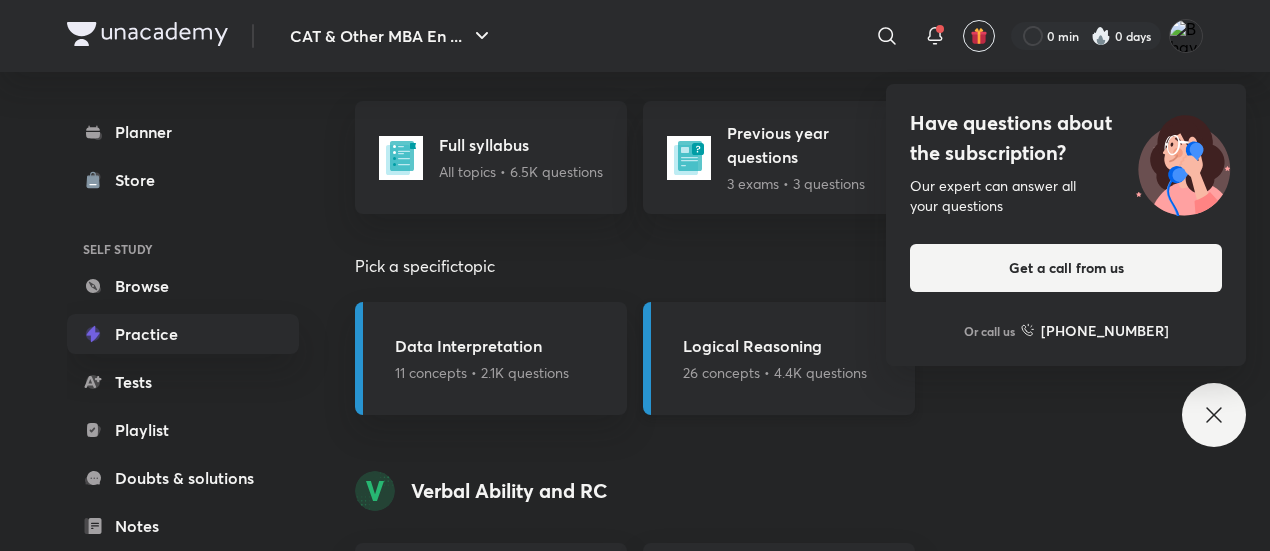click on "26 concepts • 4.4K questions" at bounding box center [775, 372] 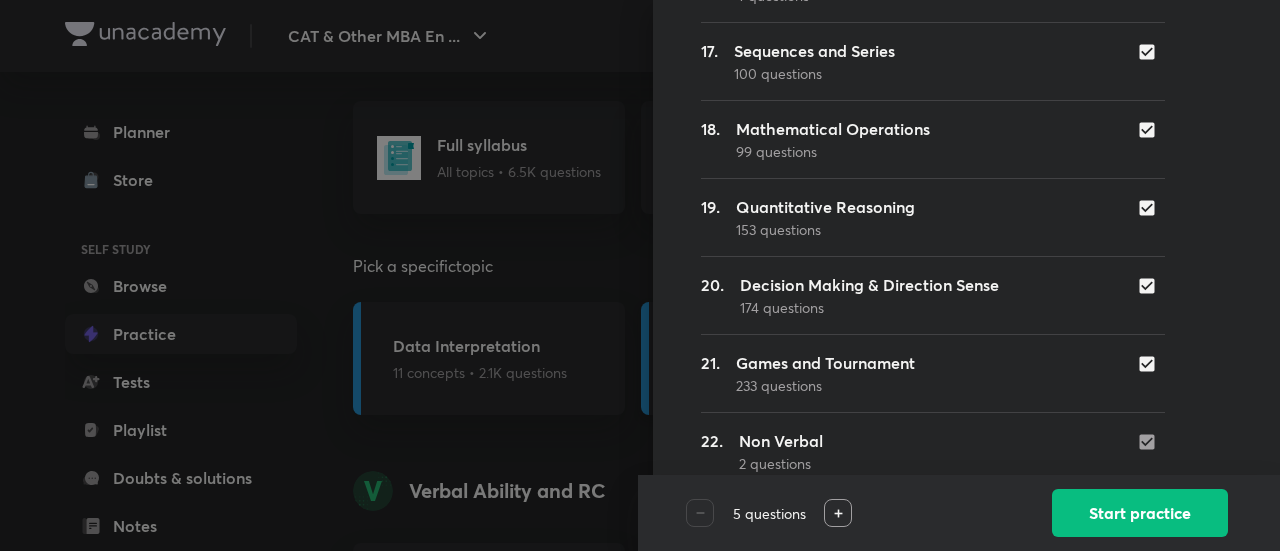 scroll, scrollTop: 1820, scrollLeft: 0, axis: vertical 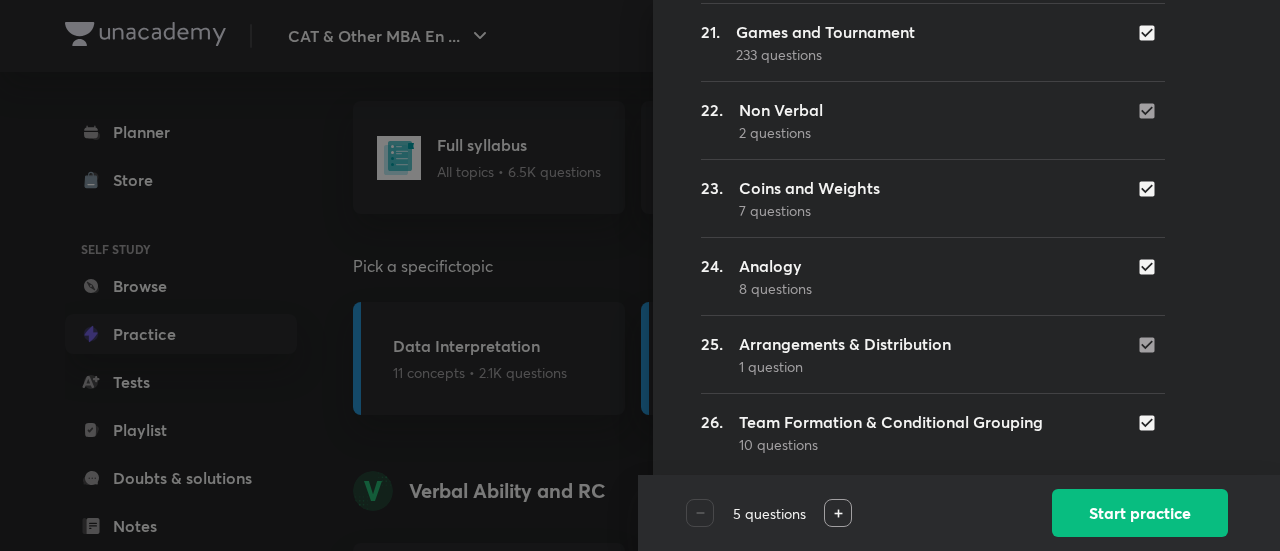 click at bounding box center [1151, 267] 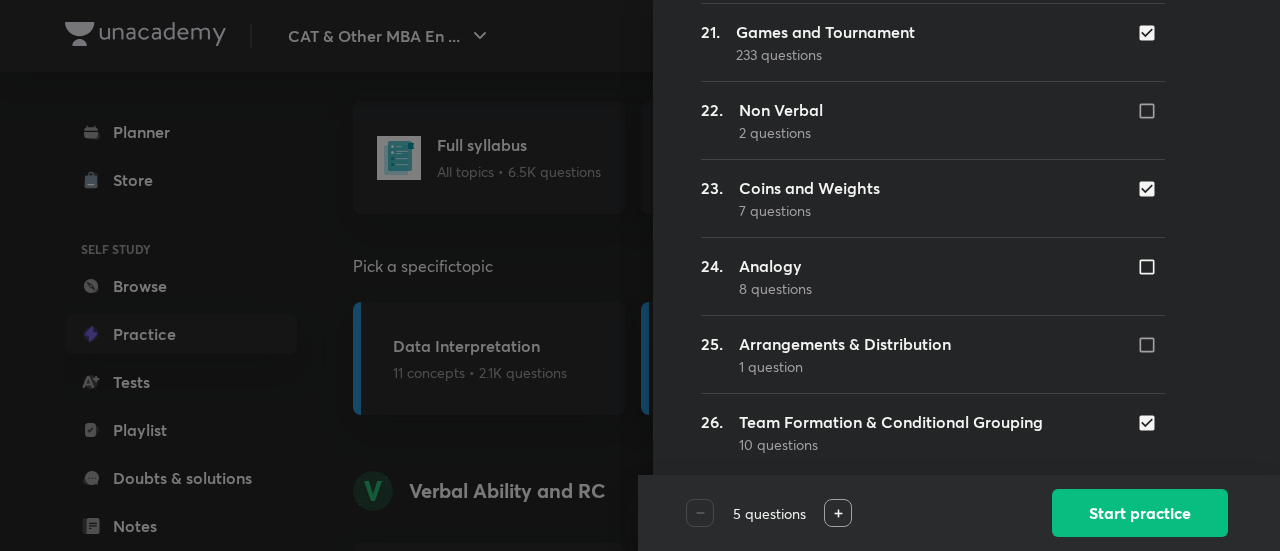 click at bounding box center [1151, 189] 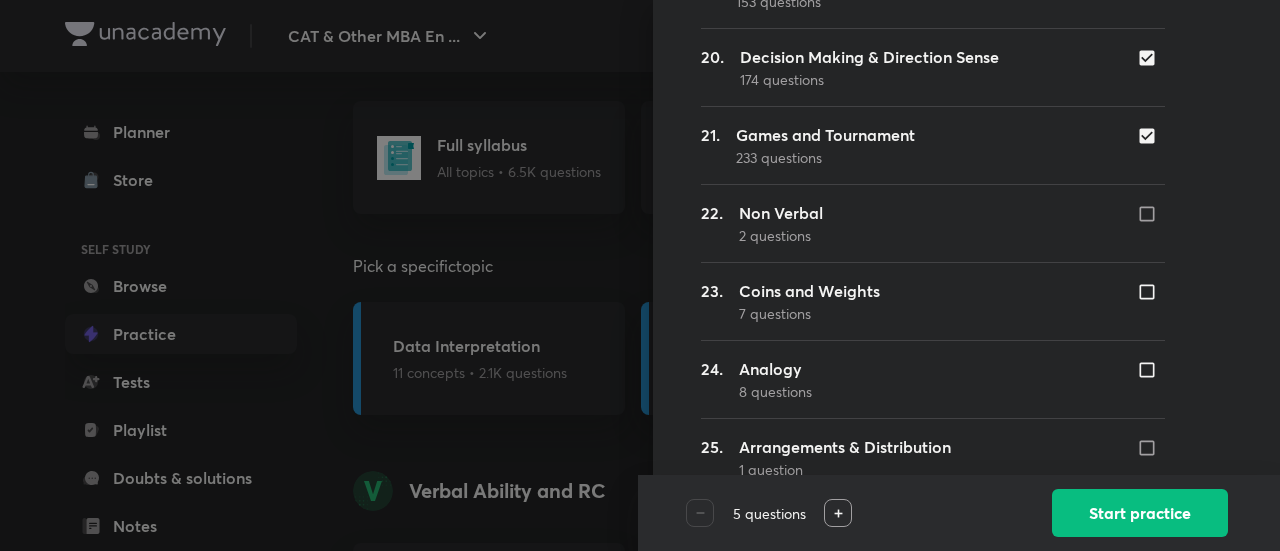 scroll, scrollTop: 1716, scrollLeft: 0, axis: vertical 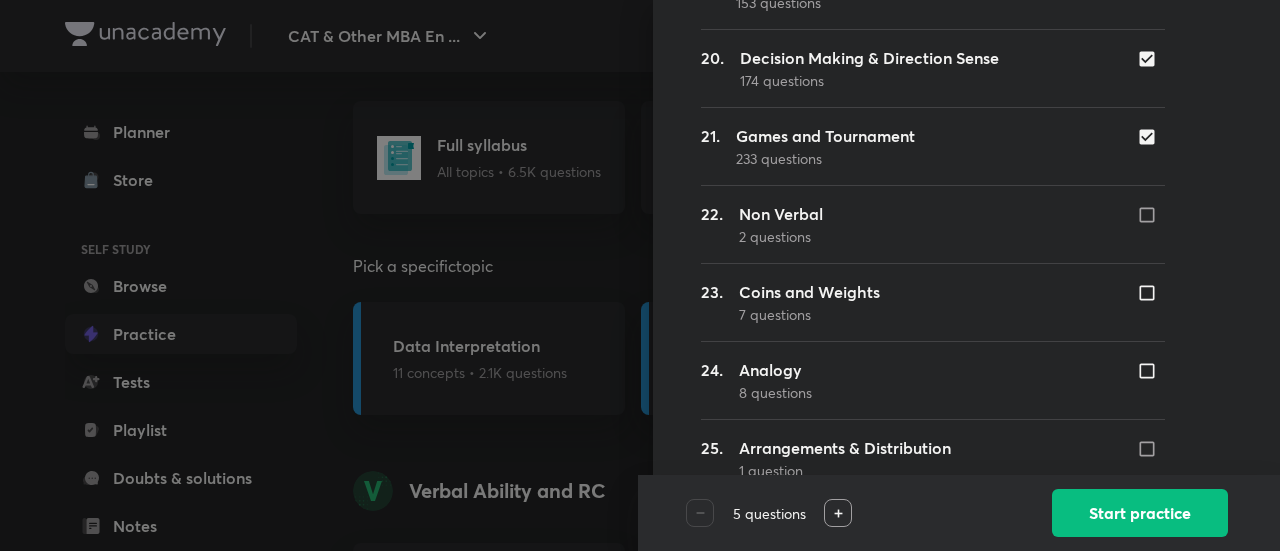 click at bounding box center (1151, 137) 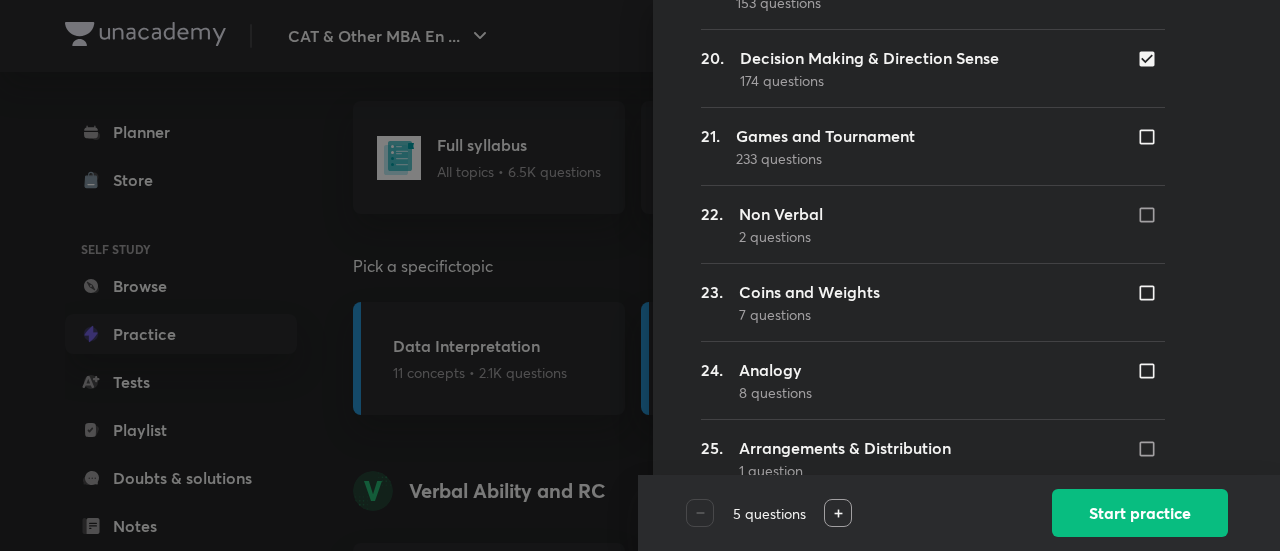 click at bounding box center [1151, 59] 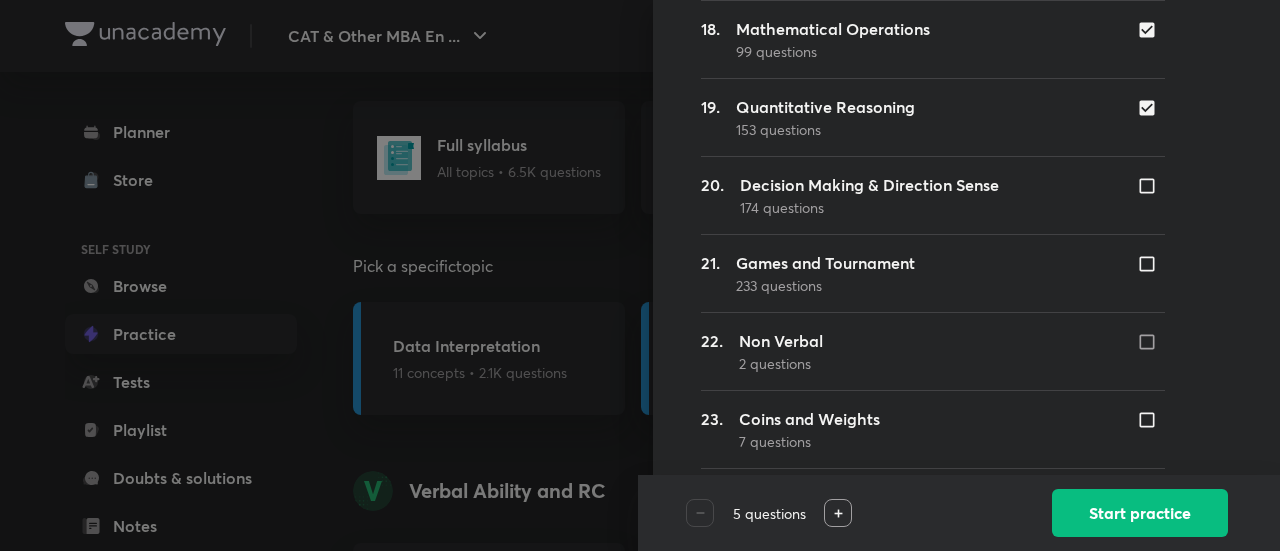 scroll, scrollTop: 1588, scrollLeft: 0, axis: vertical 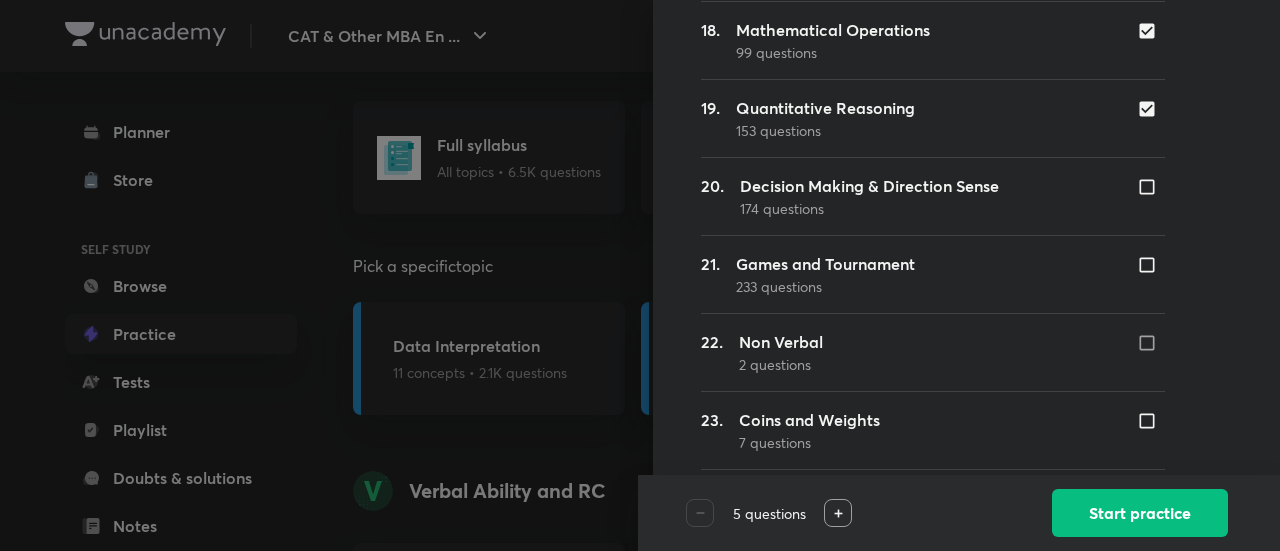click at bounding box center [1151, 109] 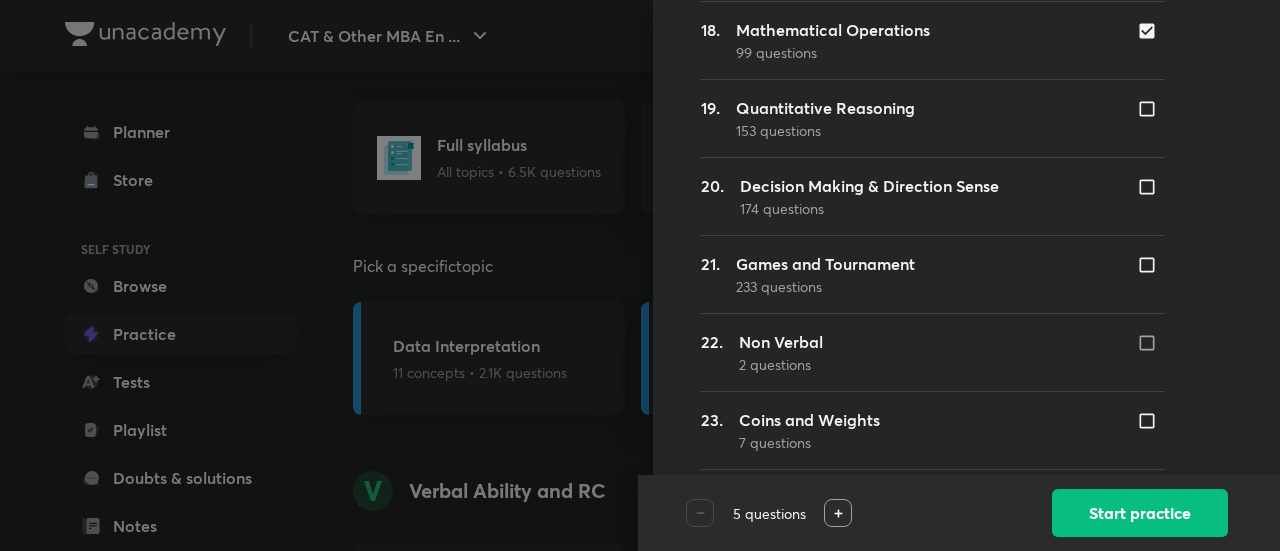 click at bounding box center (1151, 31) 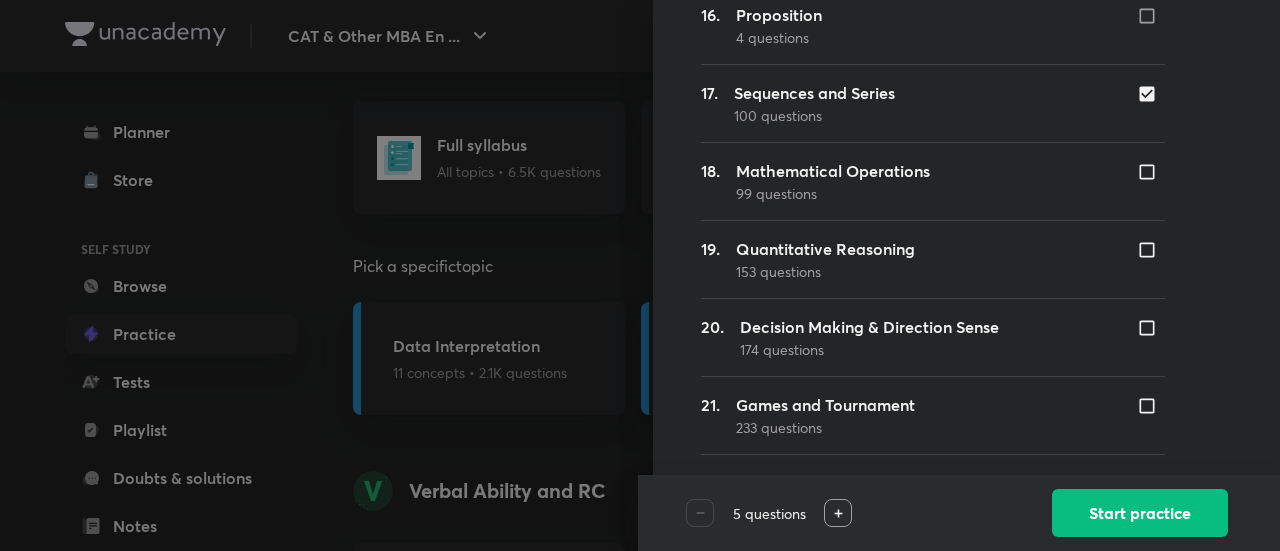 scroll, scrollTop: 1446, scrollLeft: 0, axis: vertical 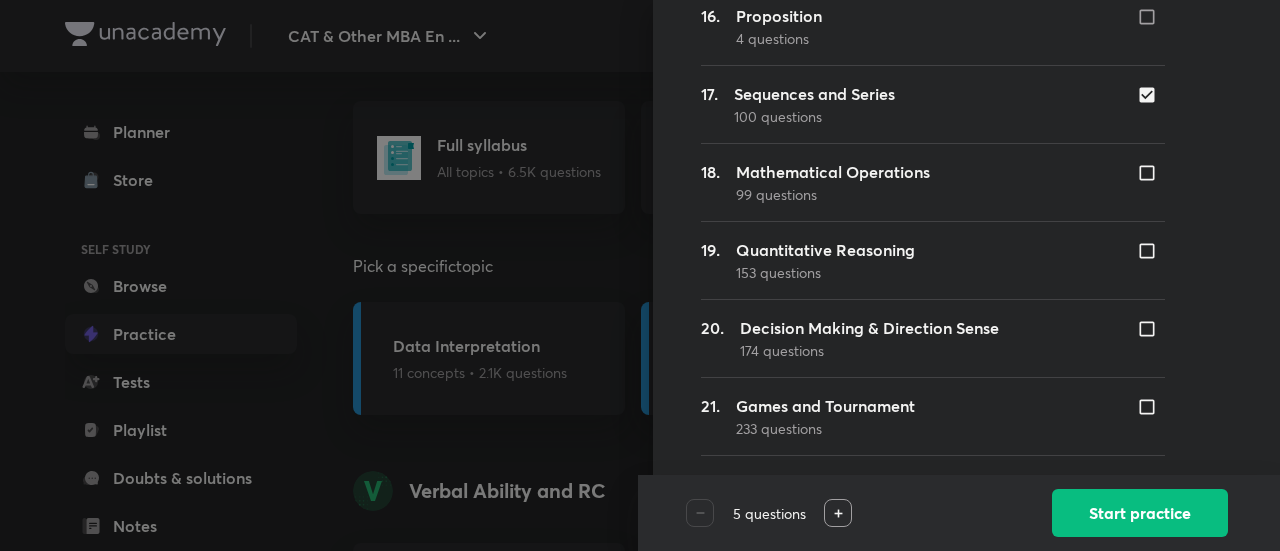 click at bounding box center (1151, 95) 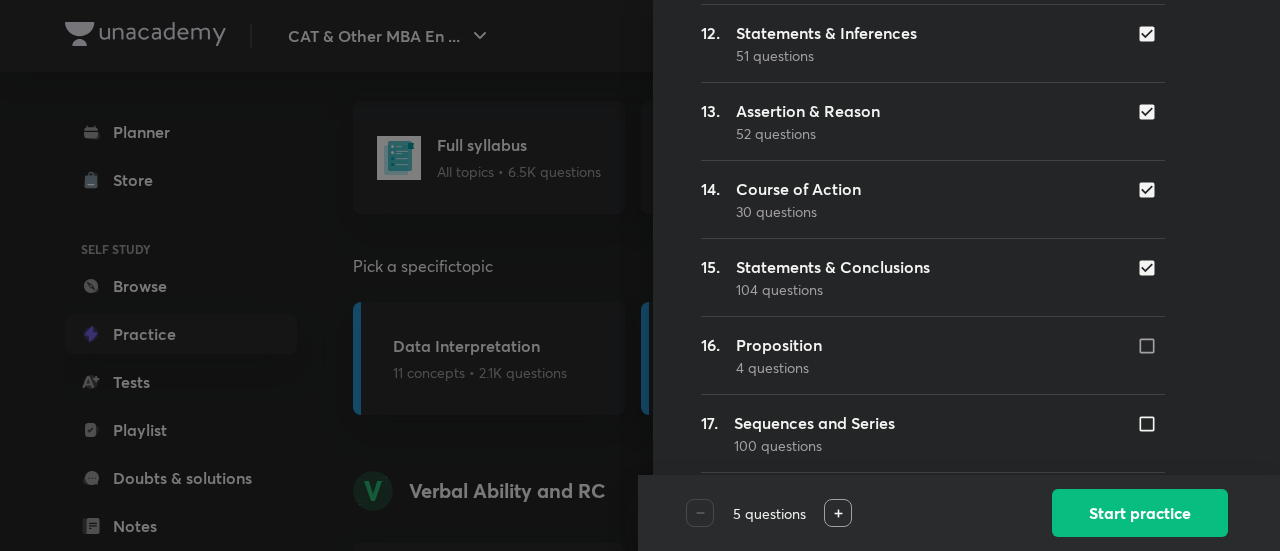 scroll, scrollTop: 1116, scrollLeft: 0, axis: vertical 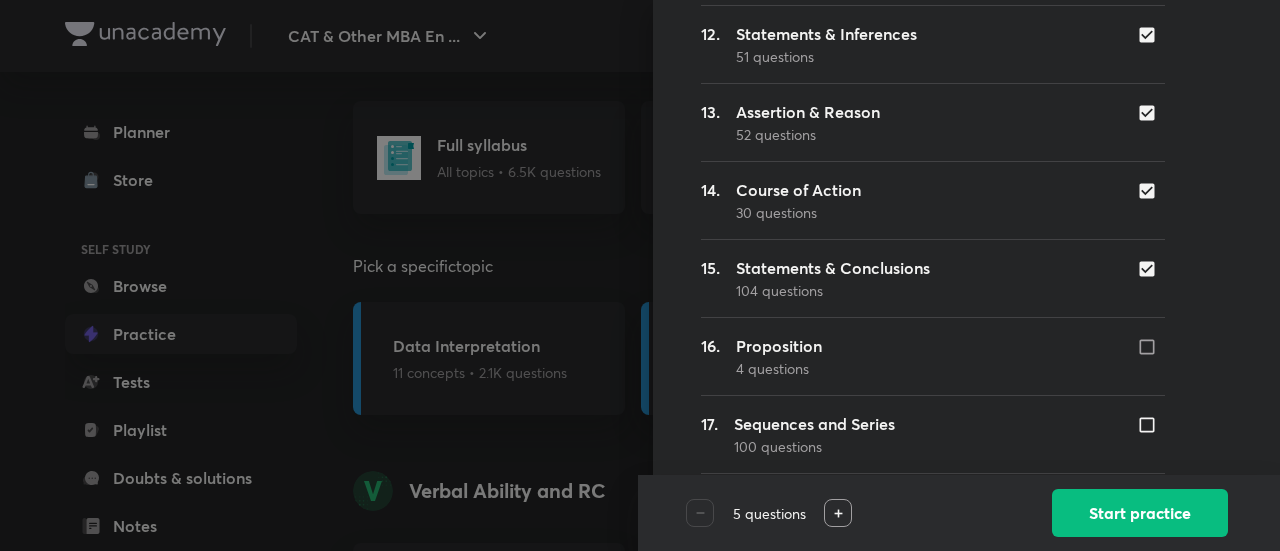 click at bounding box center [1151, 113] 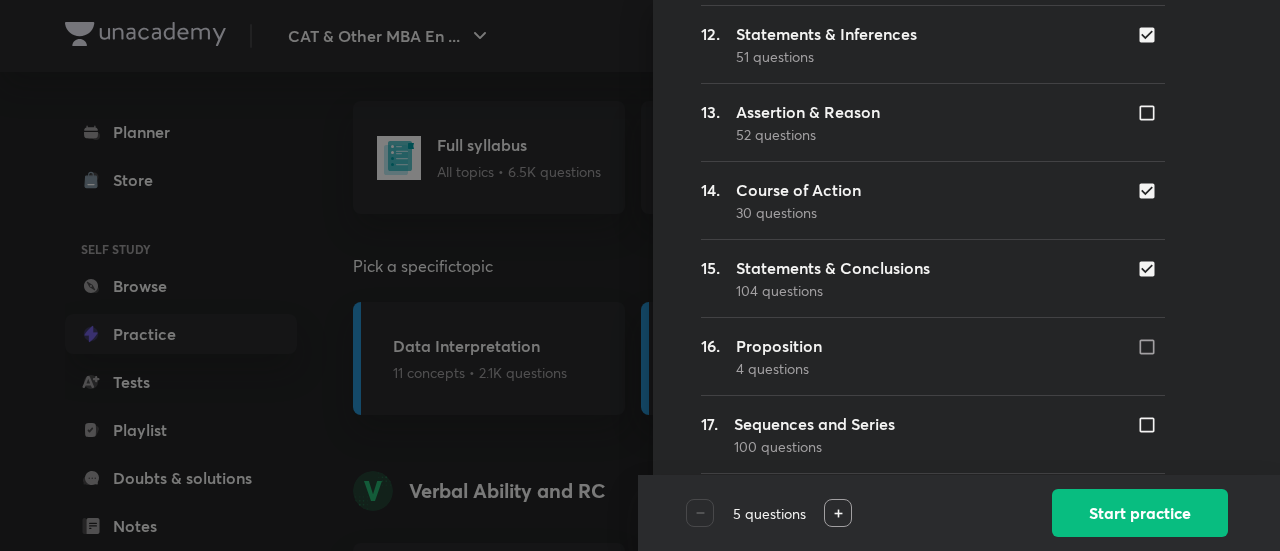 click at bounding box center (1151, 35) 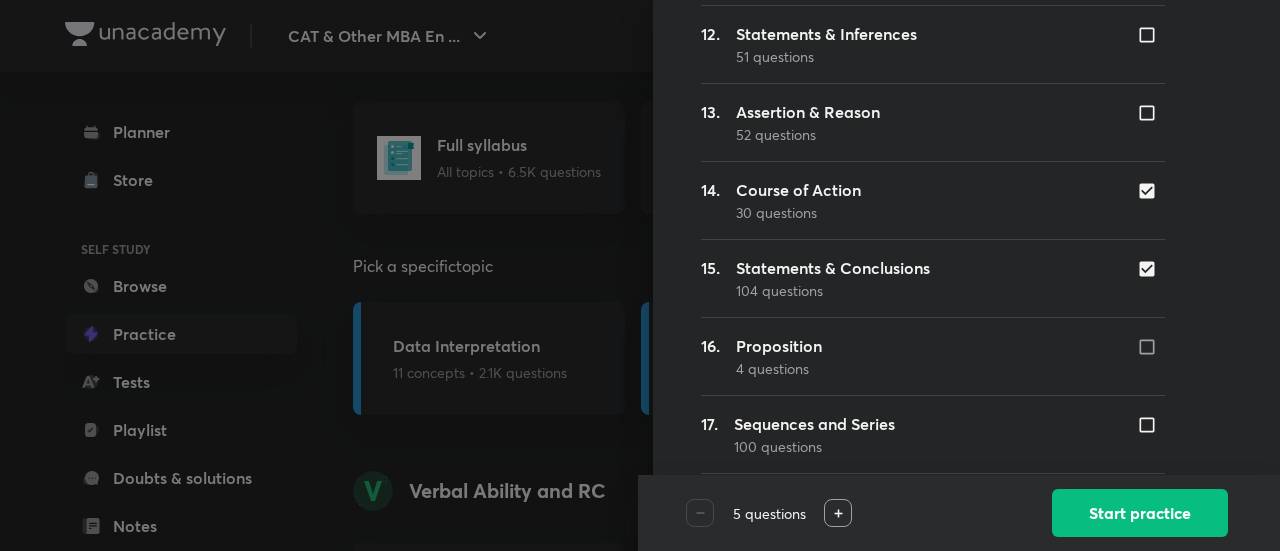 click at bounding box center (1151, 191) 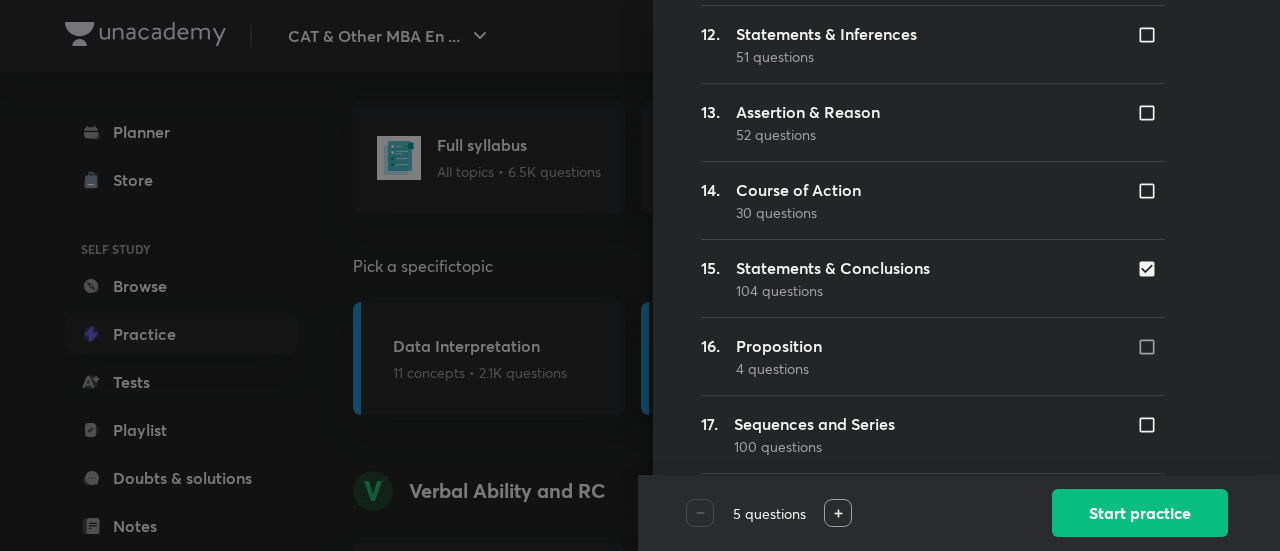 click at bounding box center [1151, 269] 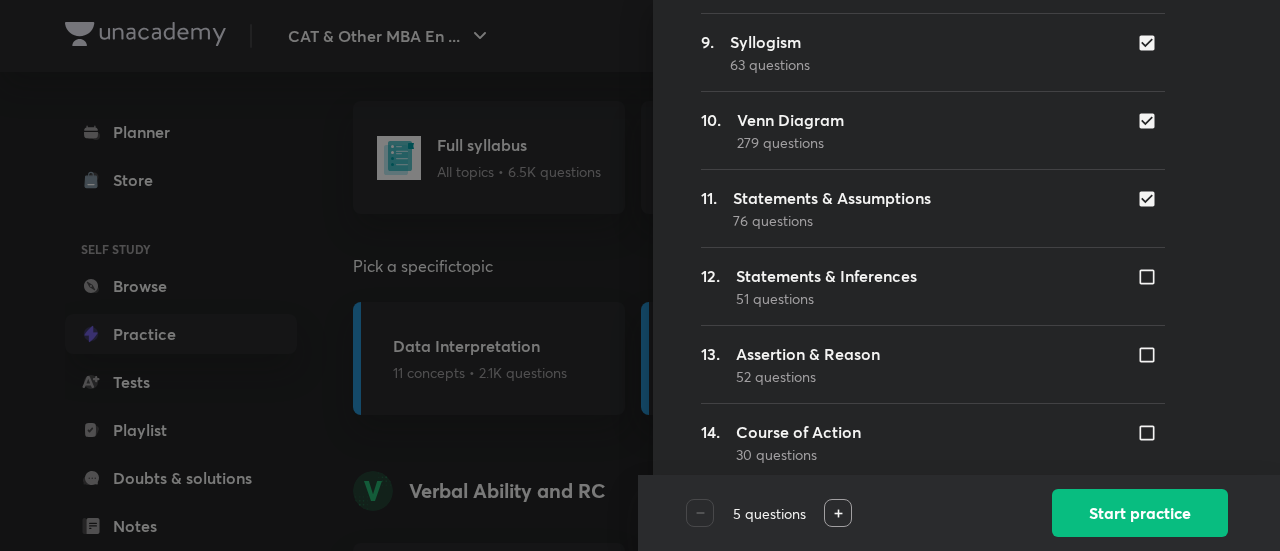 scroll, scrollTop: 851, scrollLeft: 0, axis: vertical 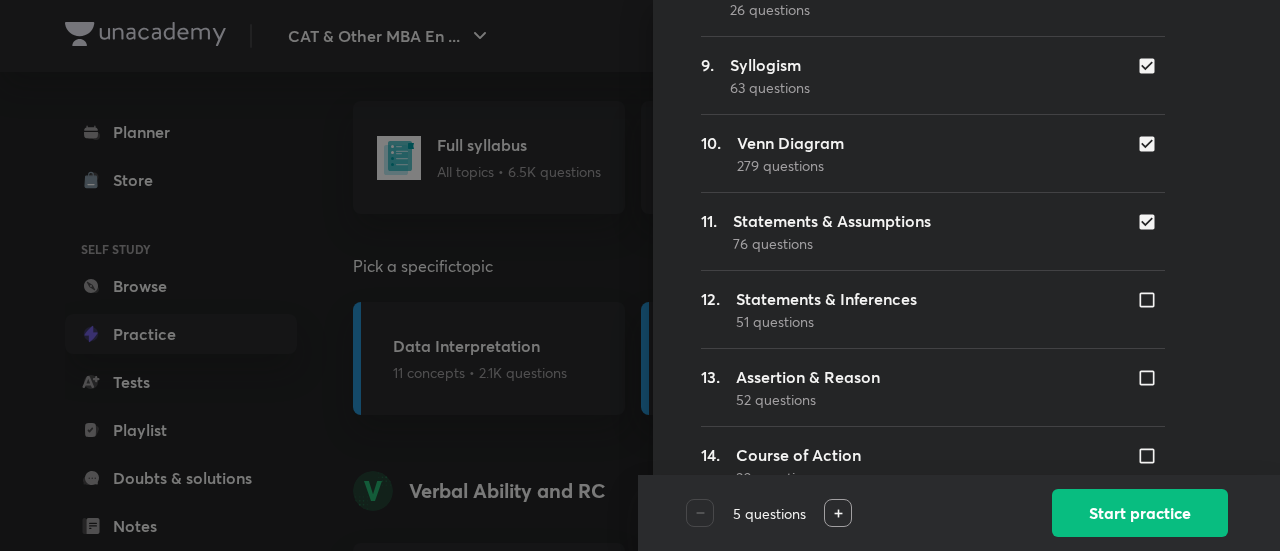click at bounding box center (1151, 222) 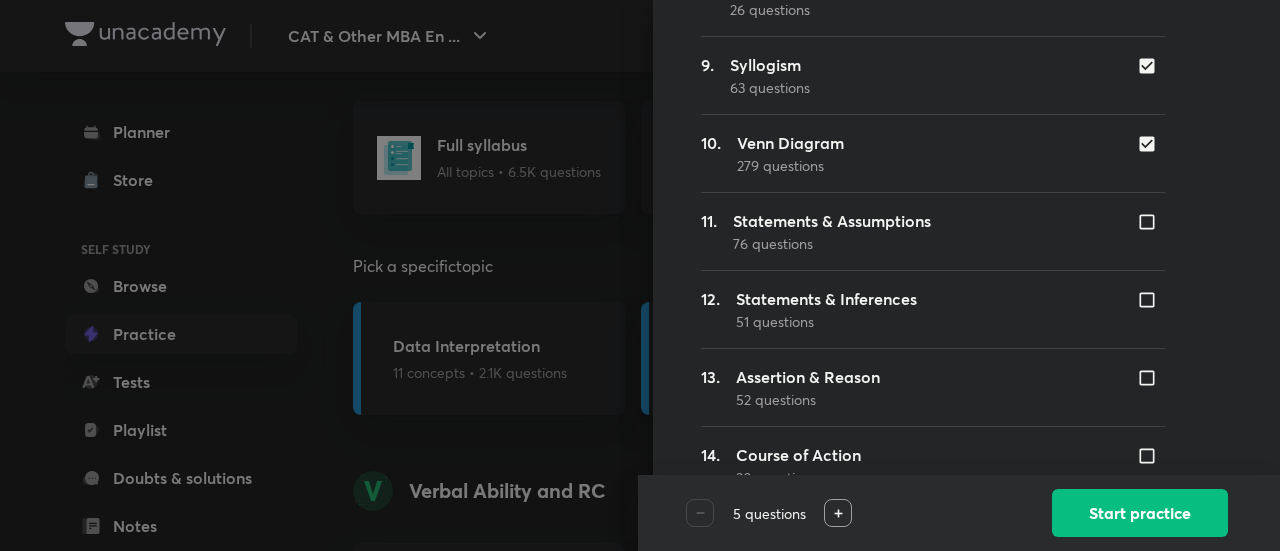 click at bounding box center [1151, 144] 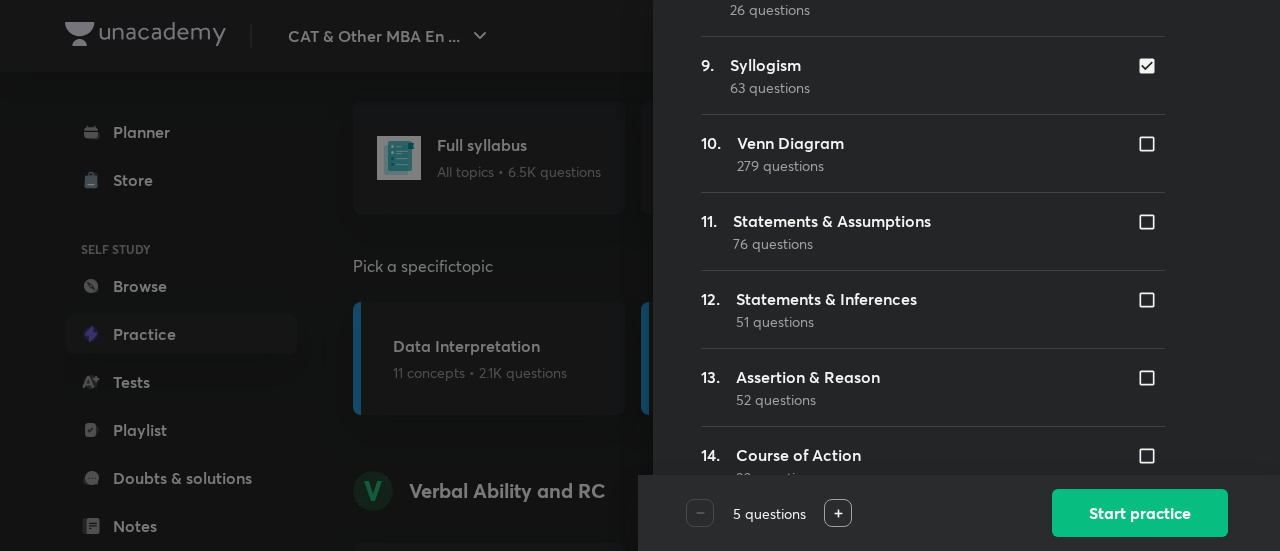 click at bounding box center (1151, 66) 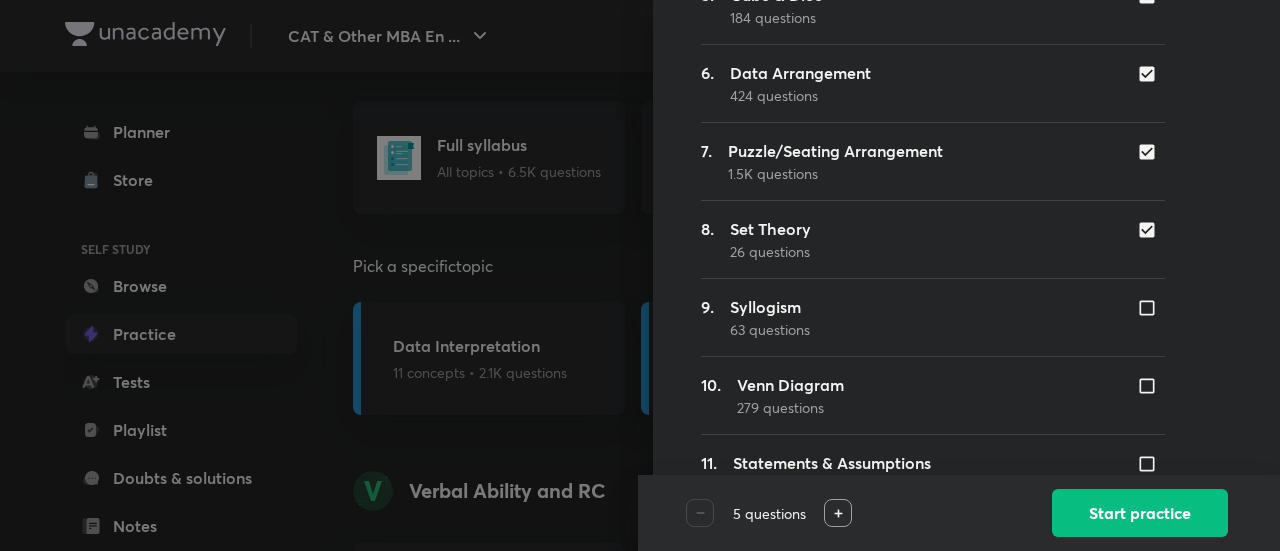 scroll, scrollTop: 608, scrollLeft: 0, axis: vertical 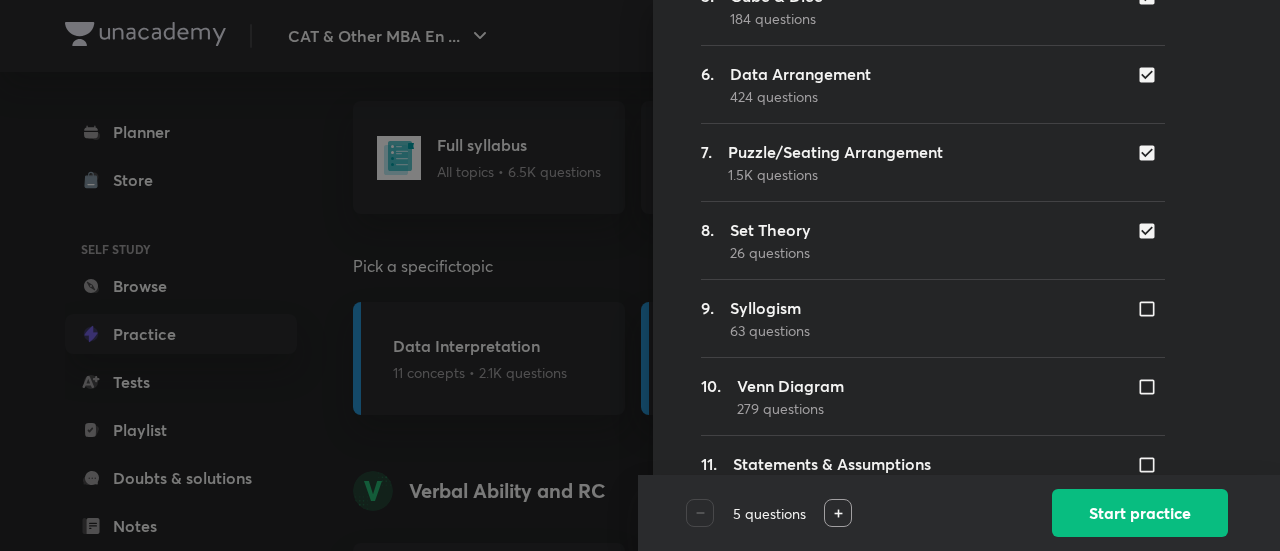 click at bounding box center (1151, 75) 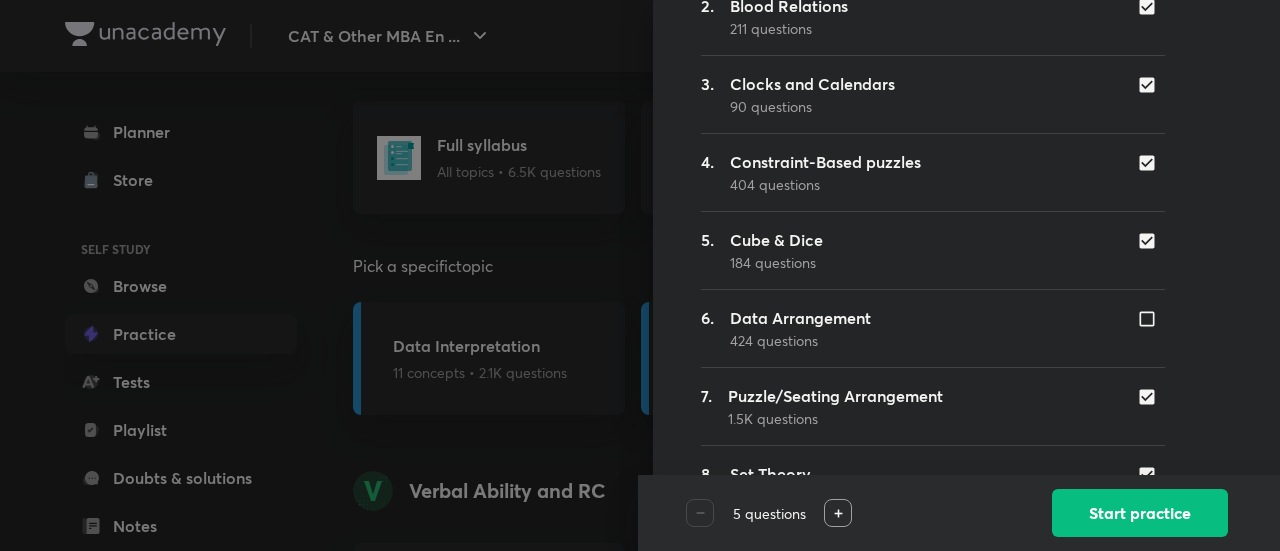 scroll, scrollTop: 519, scrollLeft: 0, axis: vertical 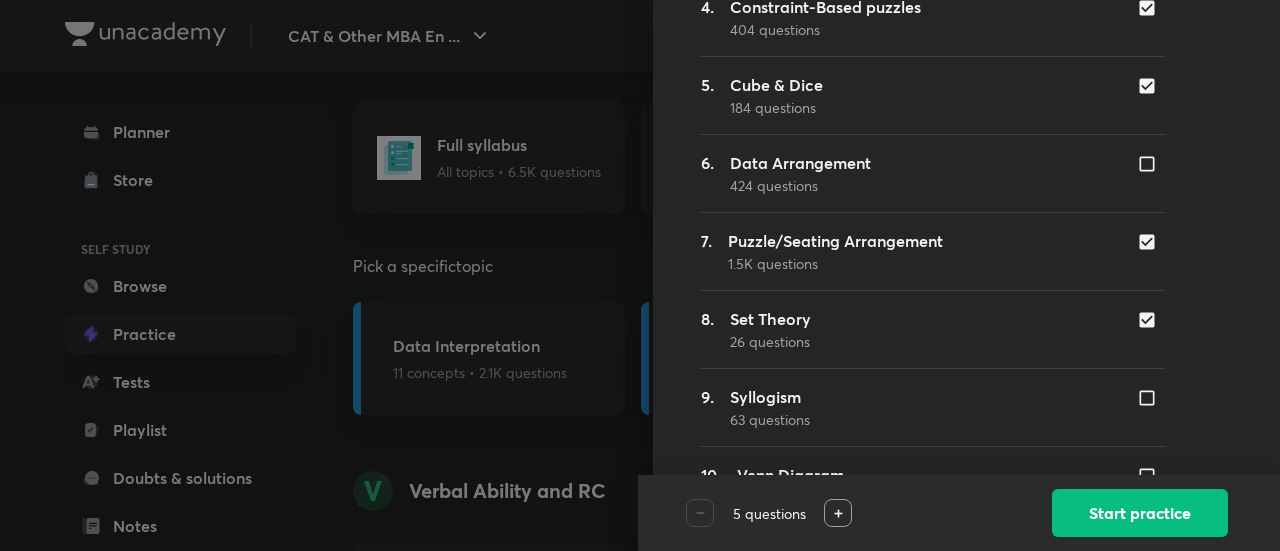 click at bounding box center (1151, 320) 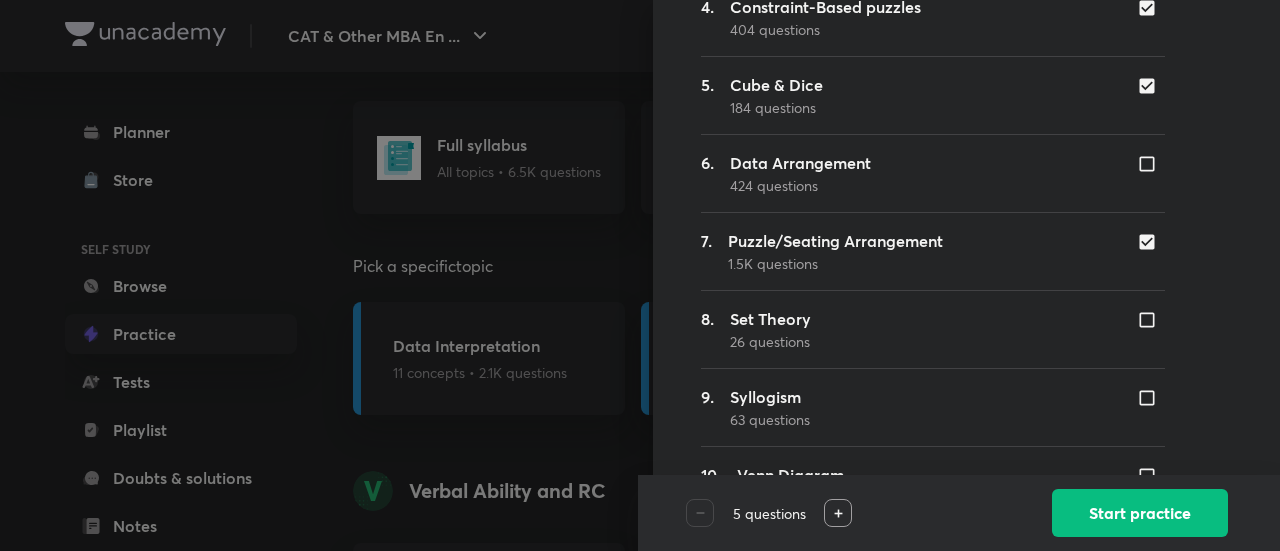 scroll, scrollTop: 392, scrollLeft: 0, axis: vertical 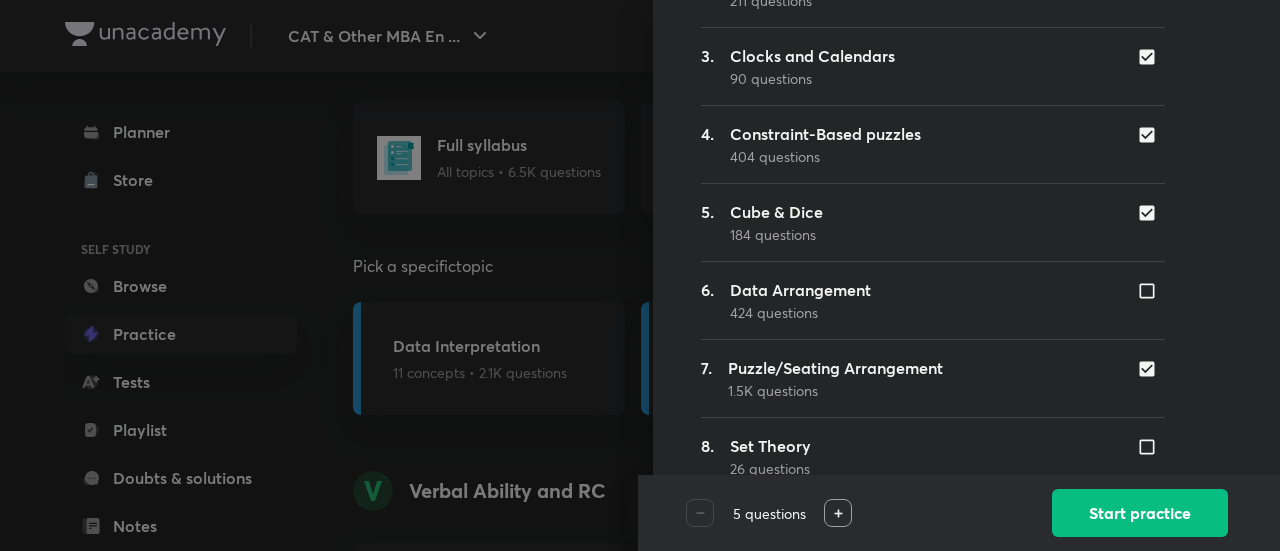 click at bounding box center (1151, 213) 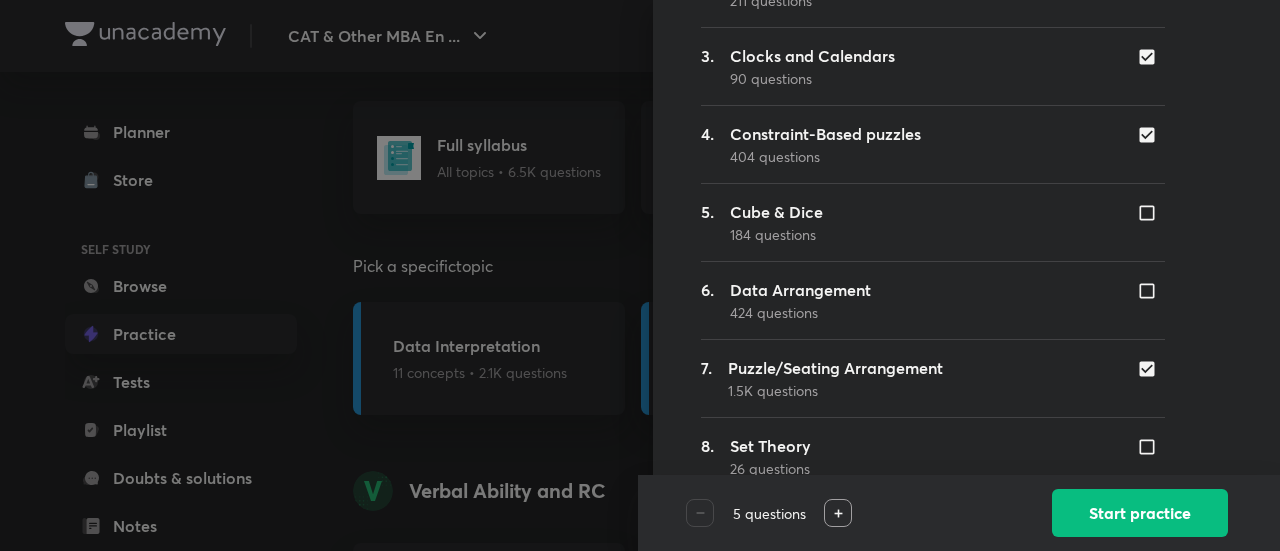 click at bounding box center (1151, 135) 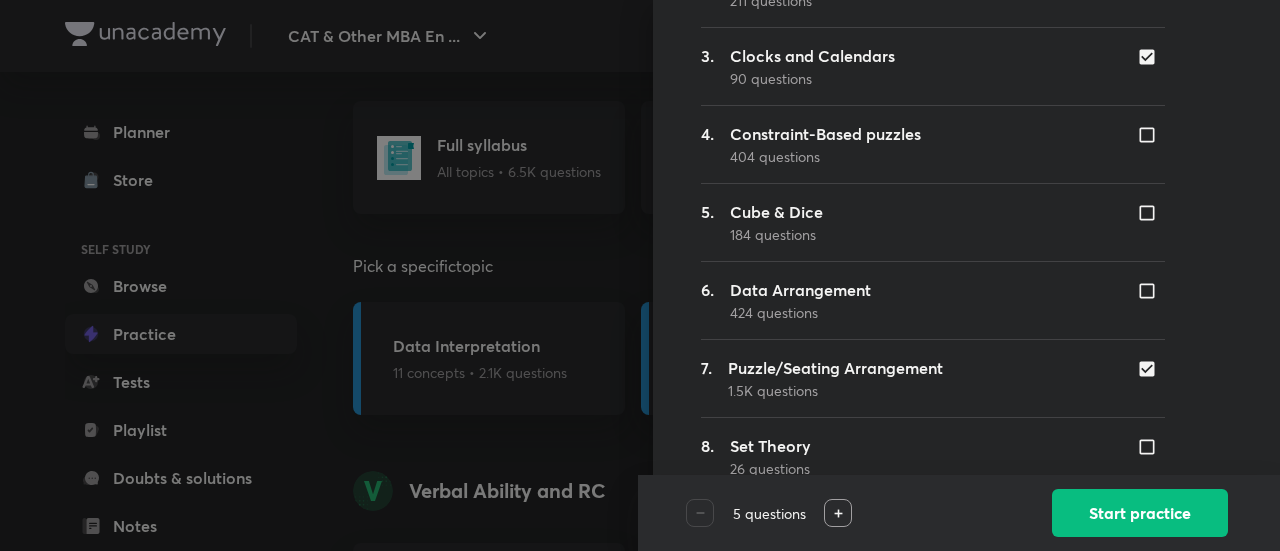 click at bounding box center (1151, 57) 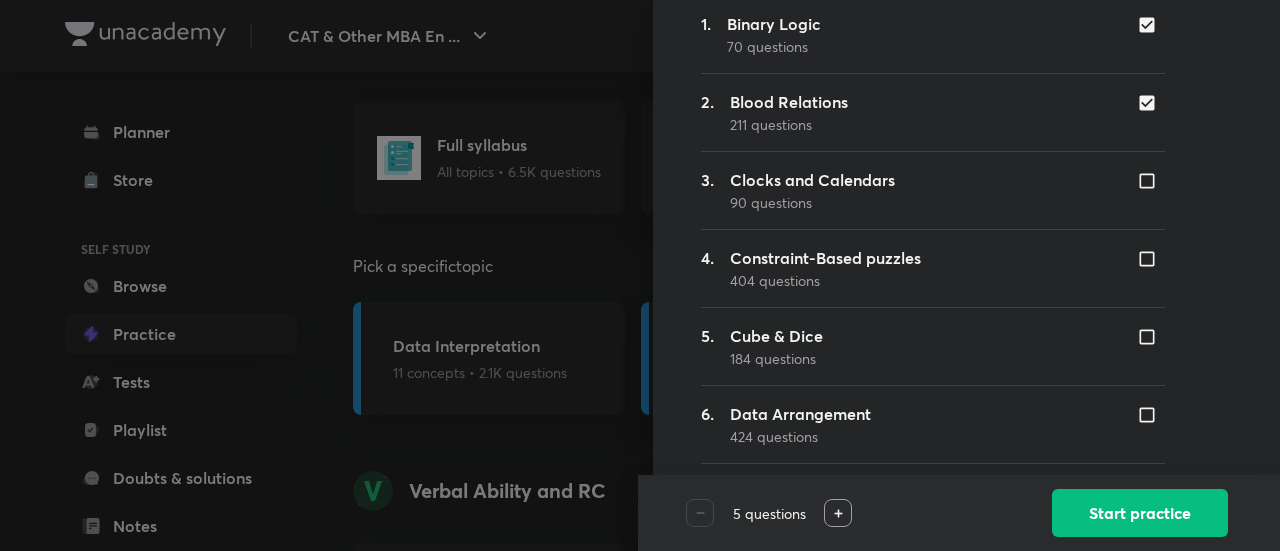 scroll, scrollTop: 258, scrollLeft: 0, axis: vertical 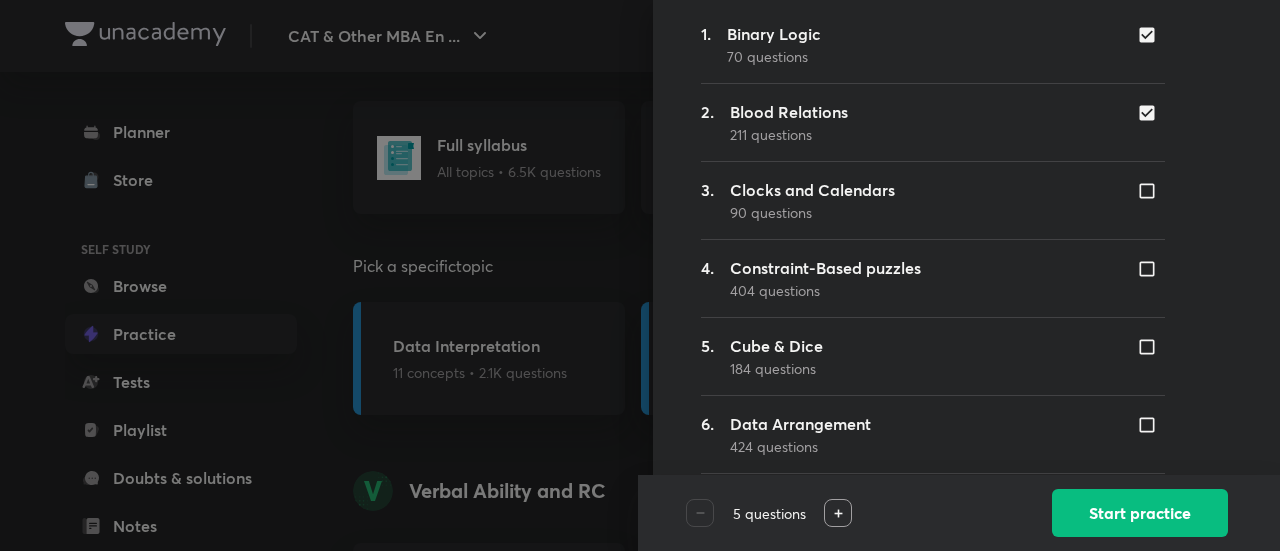 click at bounding box center [1151, 113] 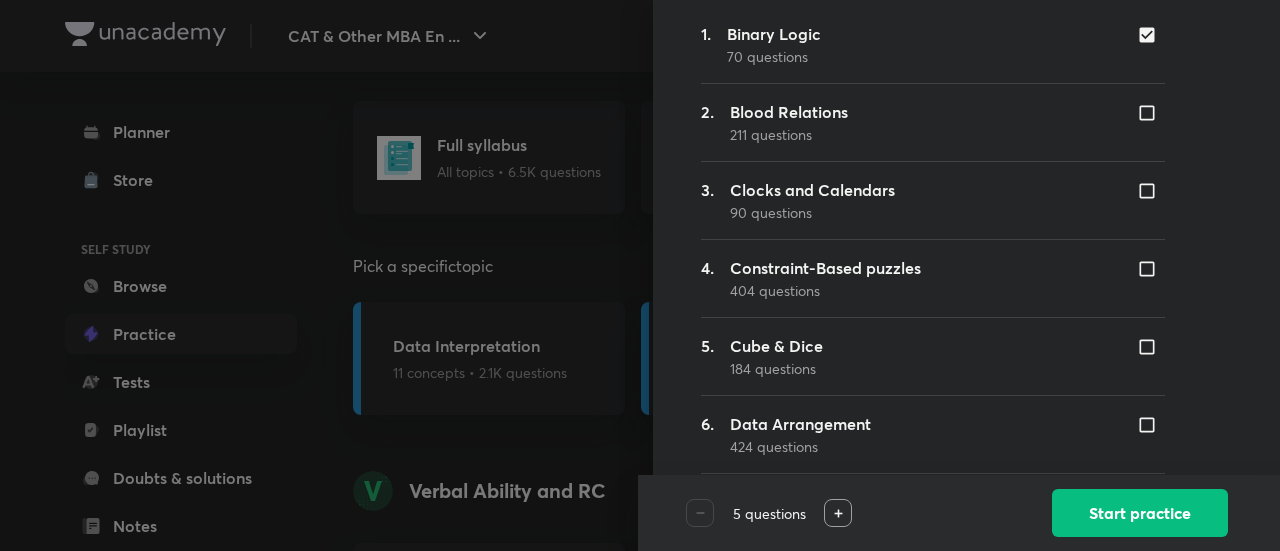 click at bounding box center (1151, 35) 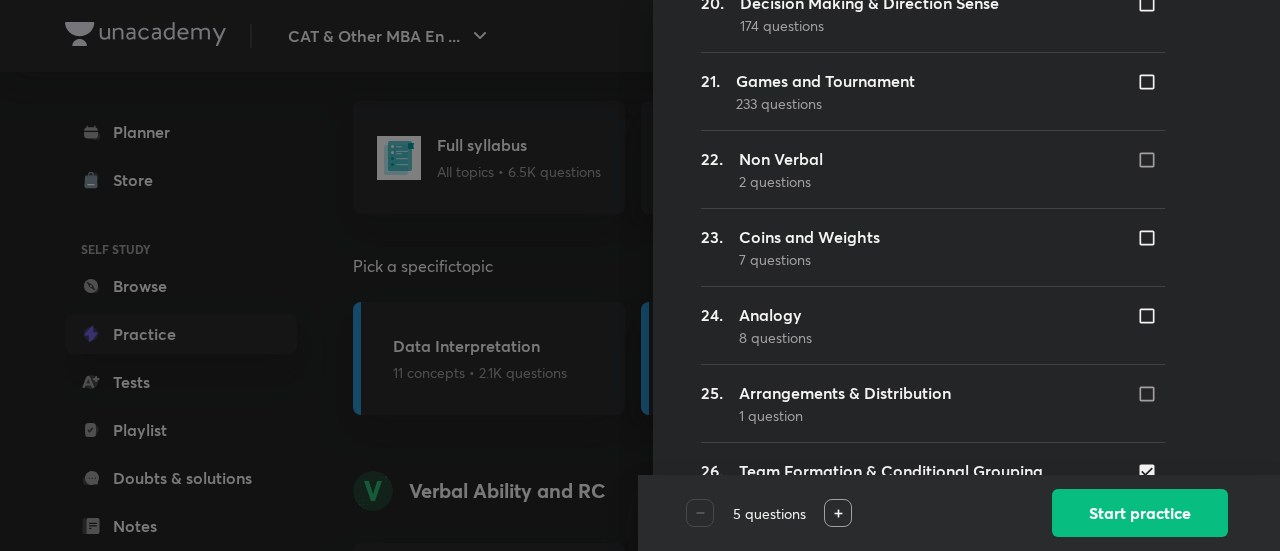 scroll, scrollTop: 1820, scrollLeft: 0, axis: vertical 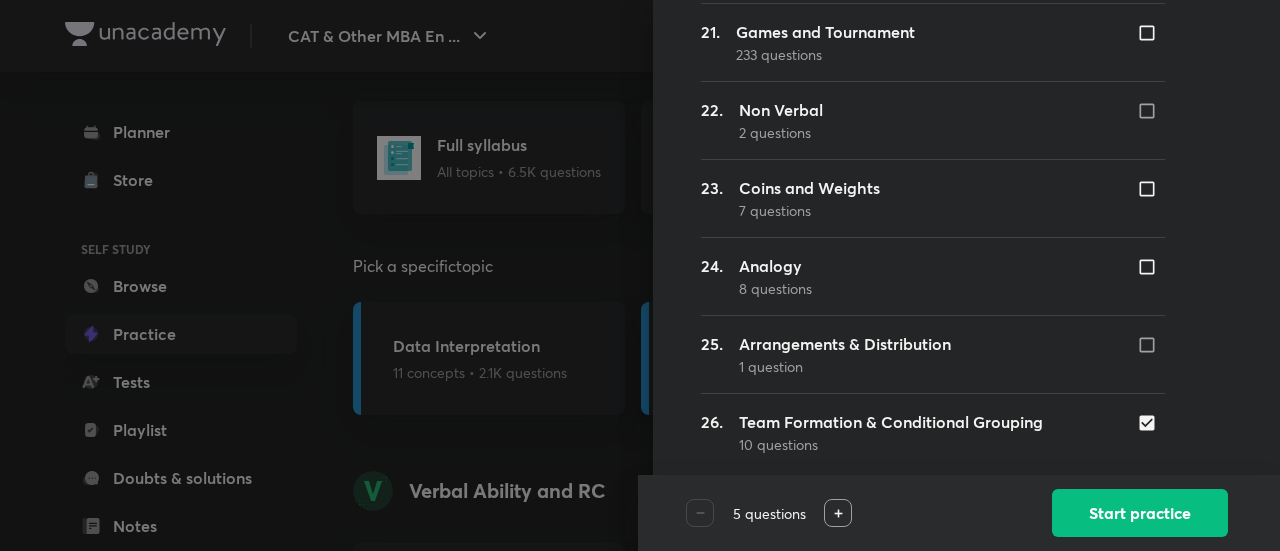 click at bounding box center [1151, 423] 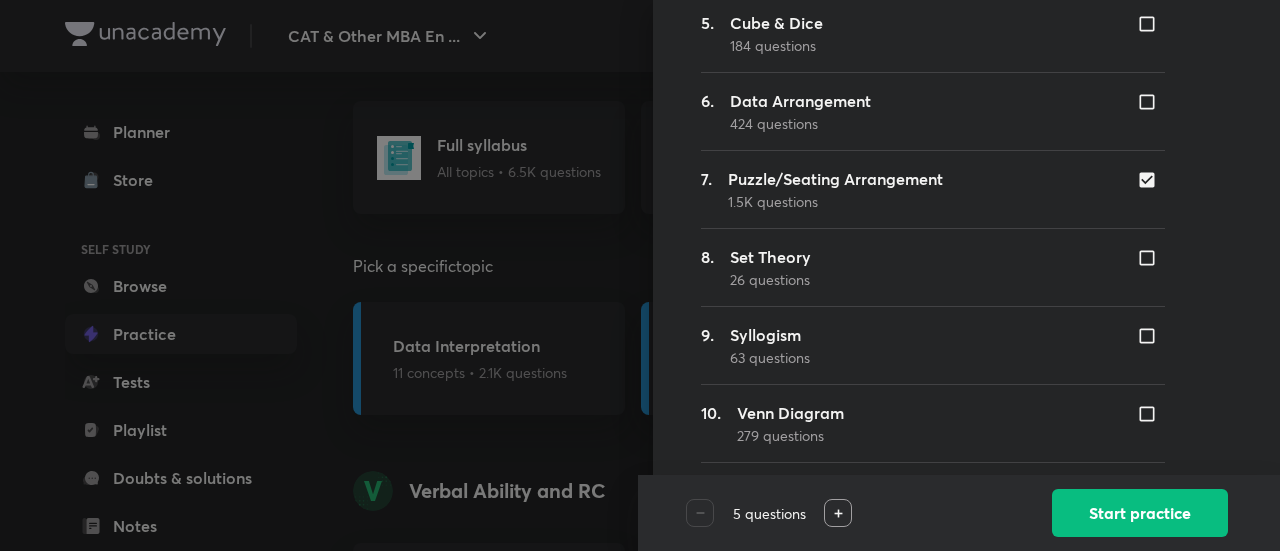 scroll, scrollTop: 612, scrollLeft: 0, axis: vertical 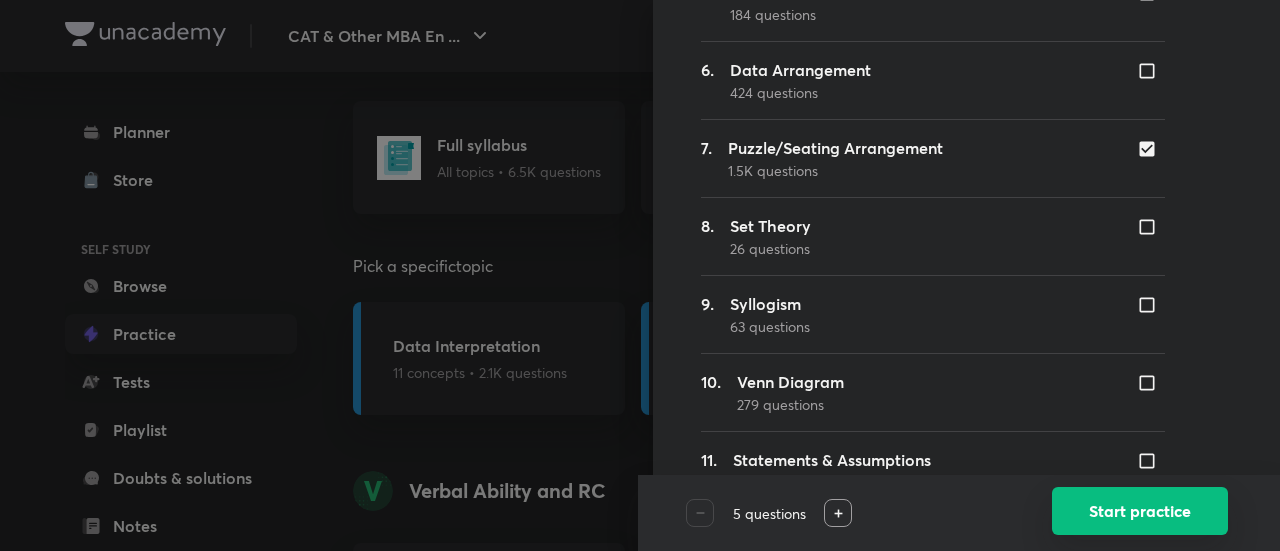click on "Start practice" at bounding box center (1140, 511) 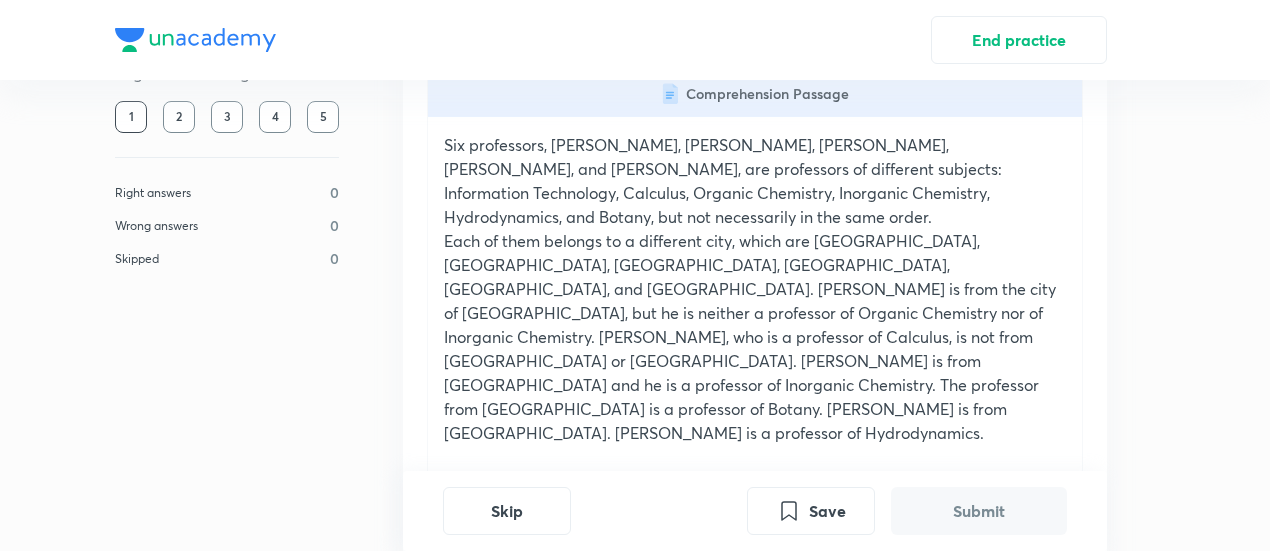 scroll, scrollTop: 0, scrollLeft: 0, axis: both 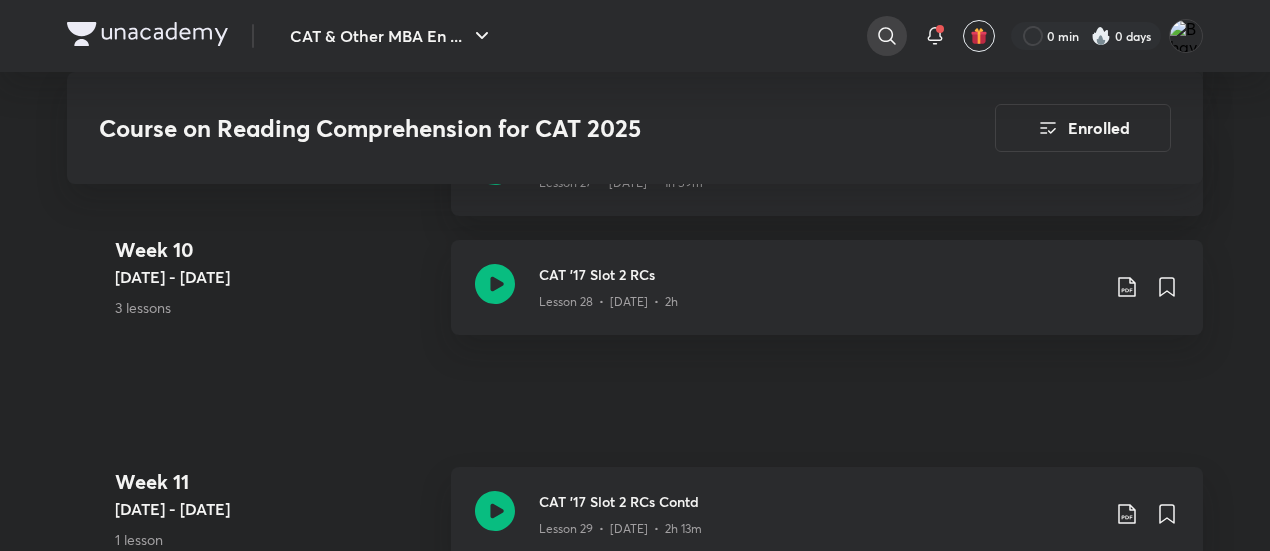 click at bounding box center (887, 36) 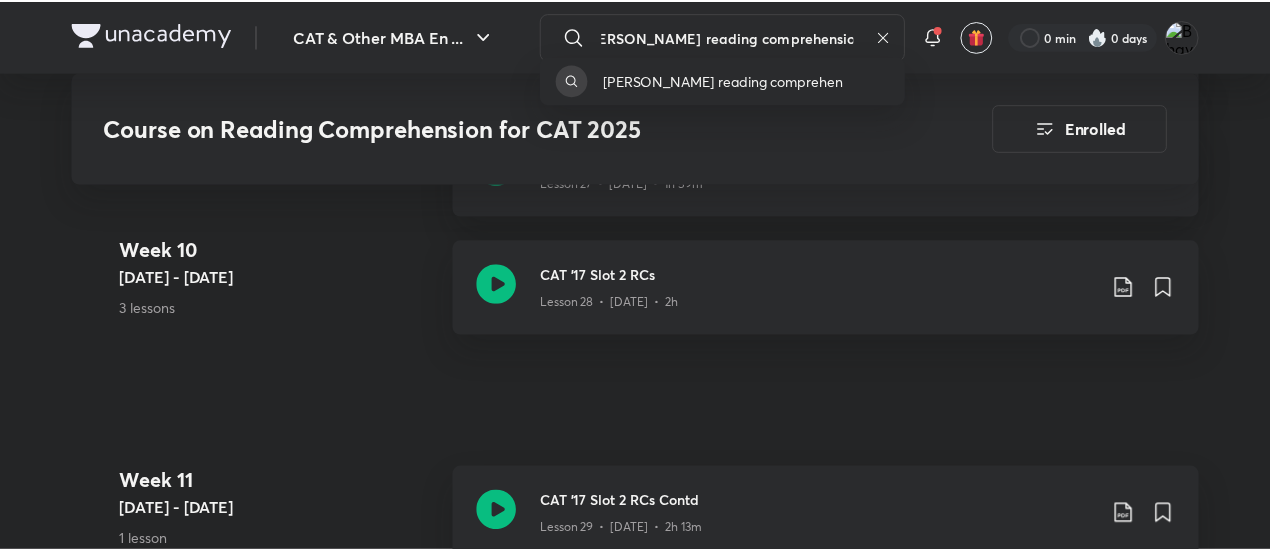 scroll, scrollTop: 0, scrollLeft: 26, axis: horizontal 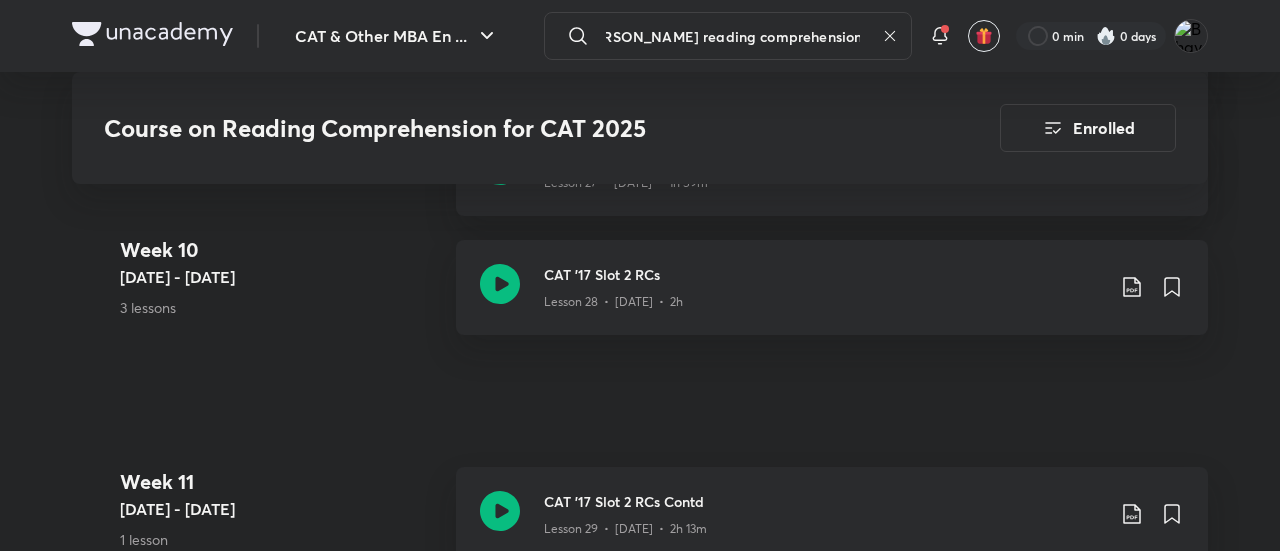 type on "karishma vanvani reading comprehension" 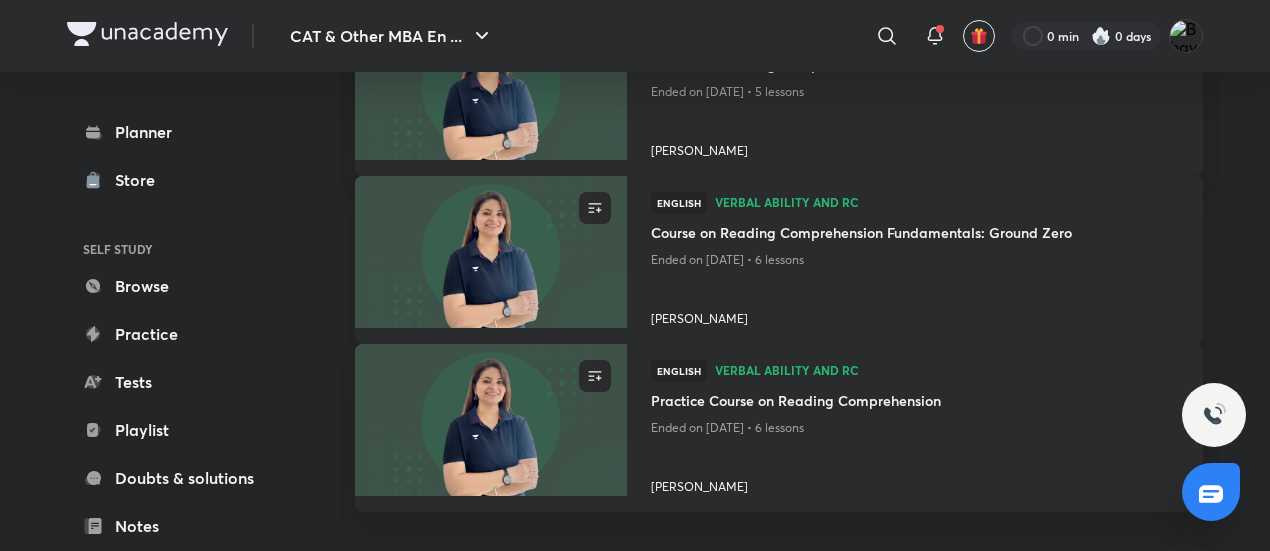 scroll, scrollTop: 1223, scrollLeft: 0, axis: vertical 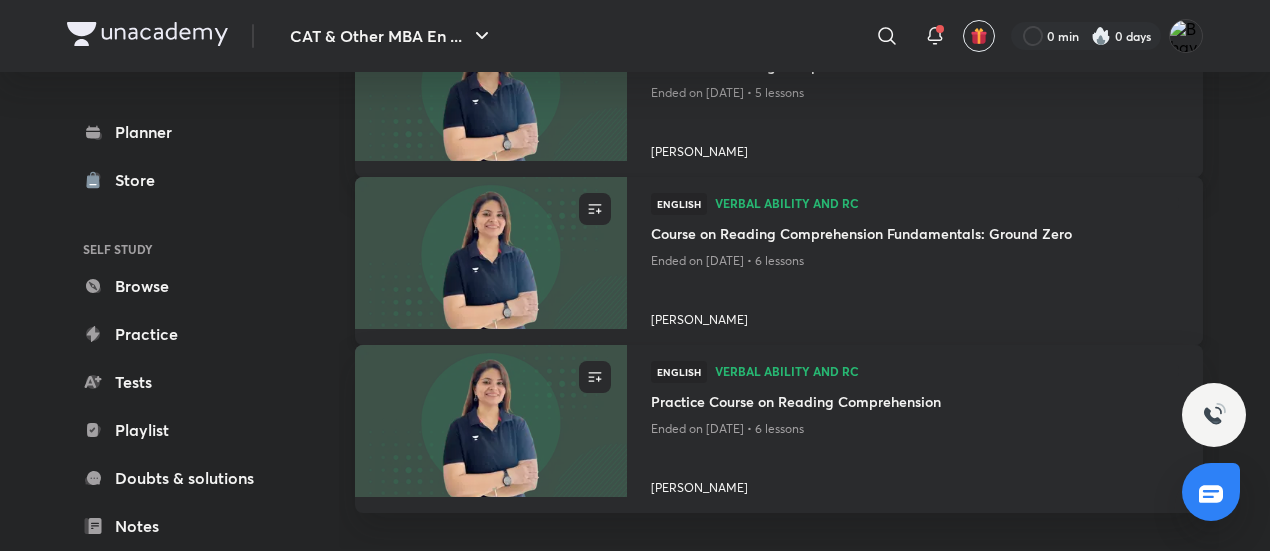 click at bounding box center [490, 252] 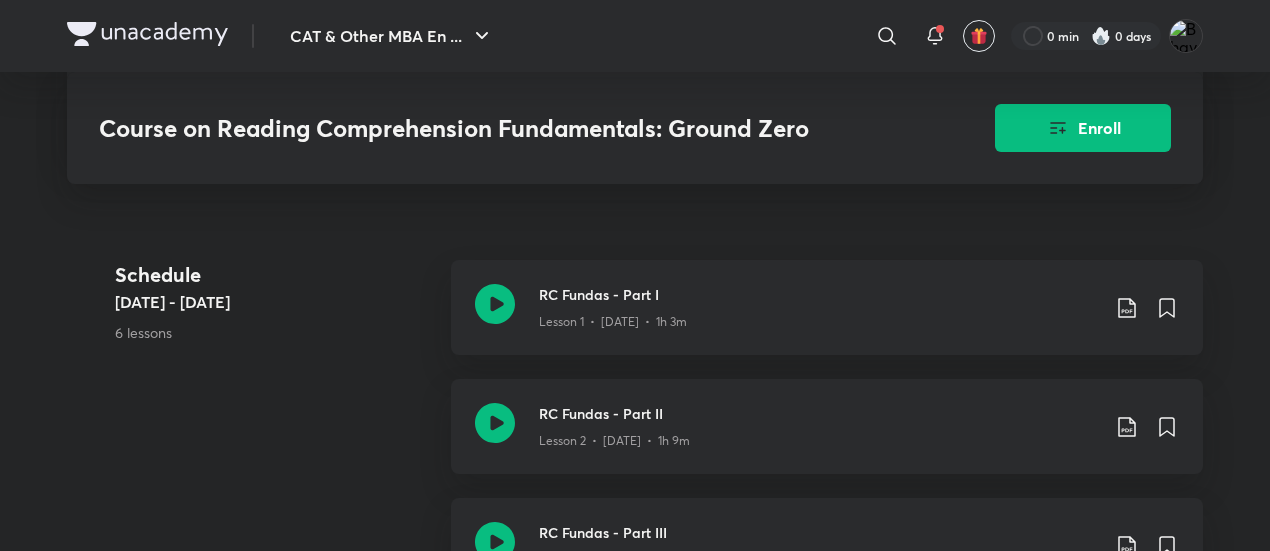 scroll, scrollTop: 456, scrollLeft: 0, axis: vertical 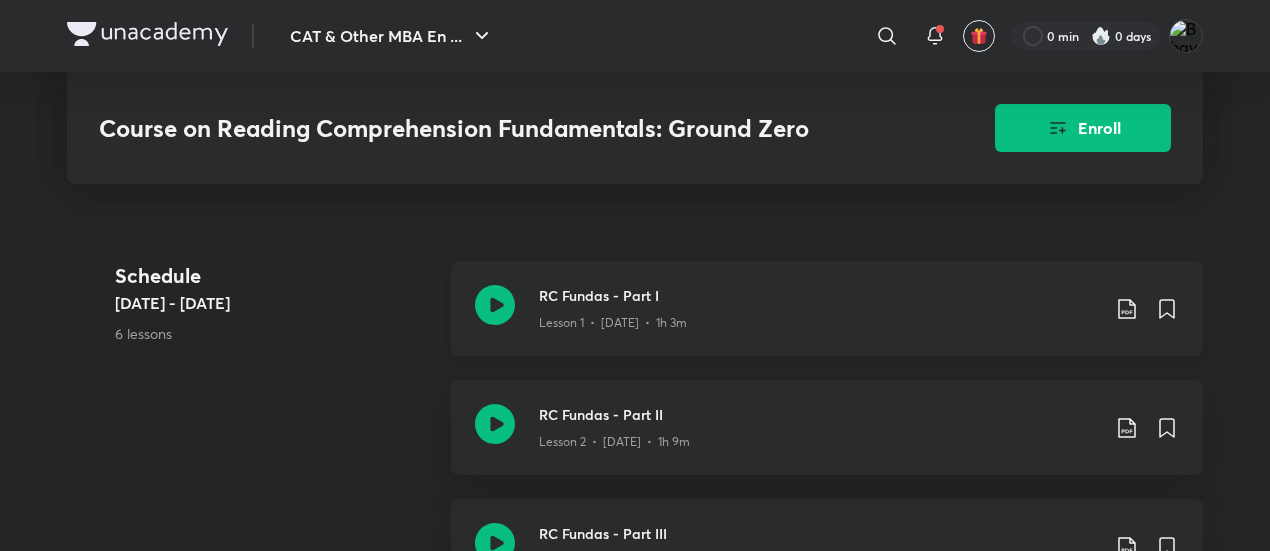 click 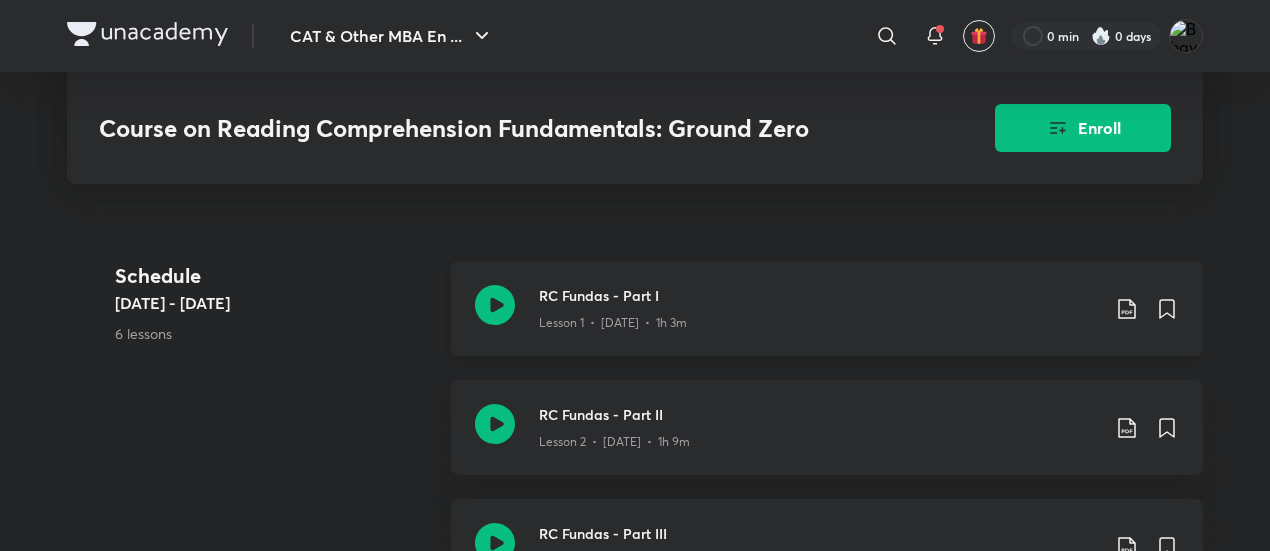 click 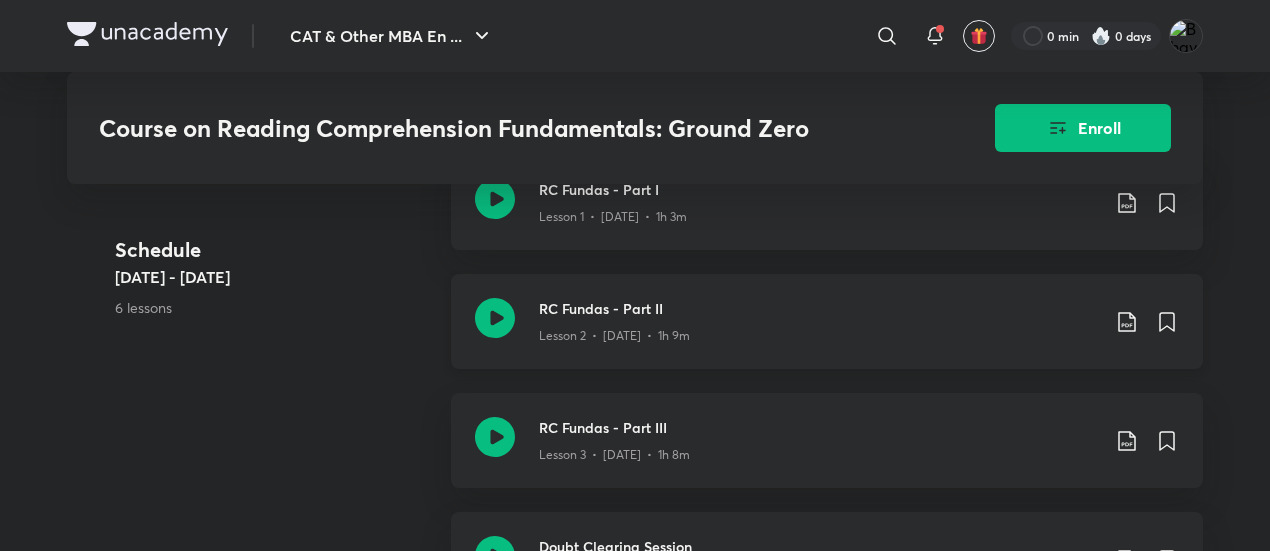 scroll, scrollTop: 564, scrollLeft: 0, axis: vertical 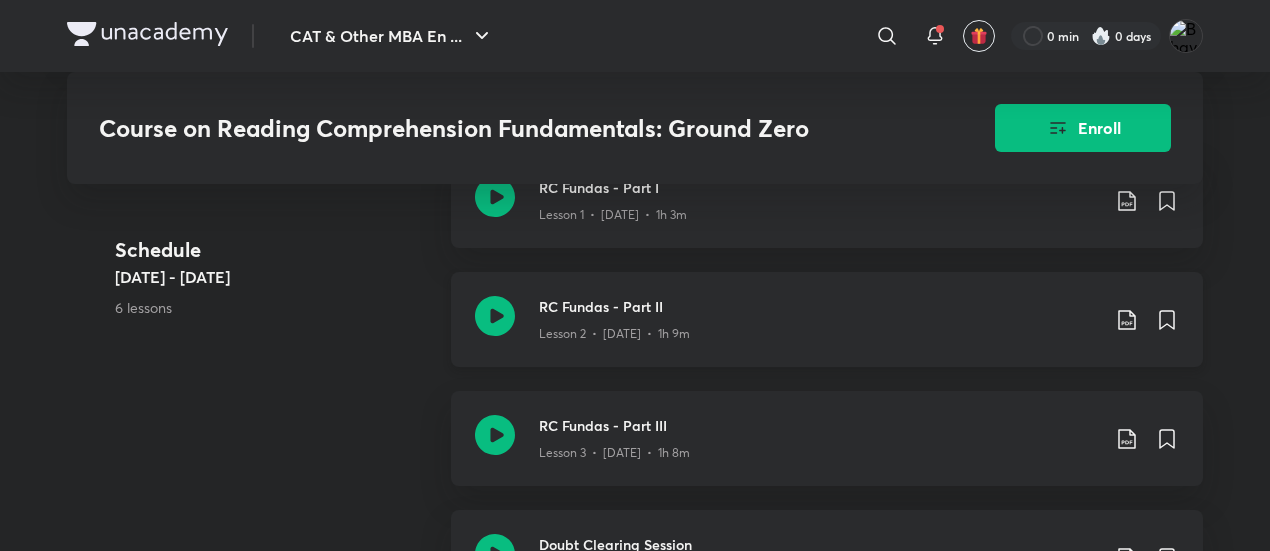click 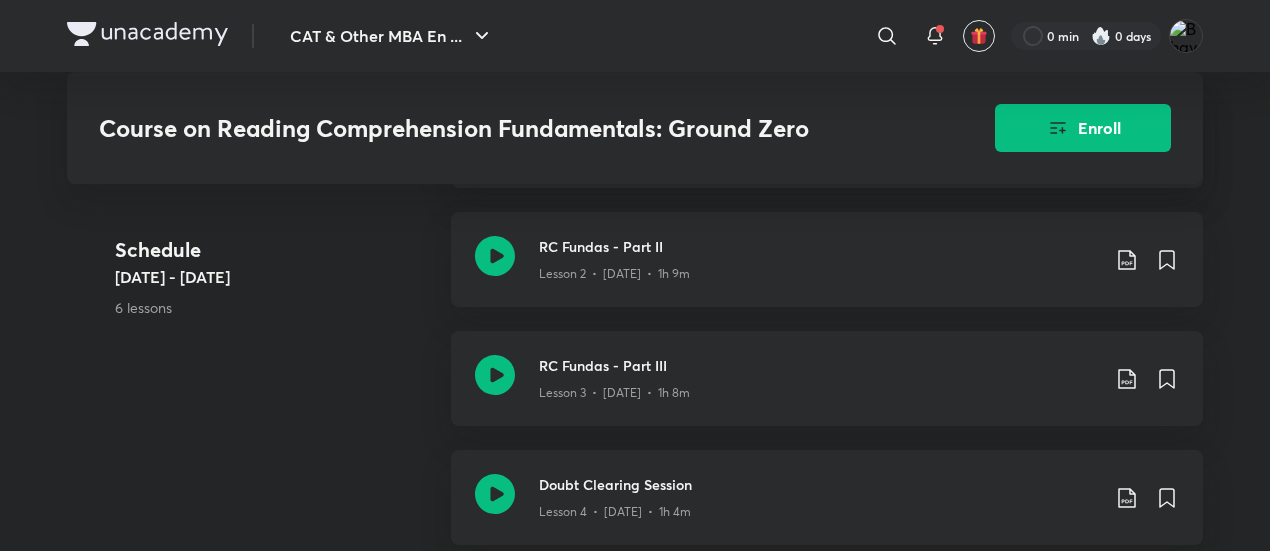 scroll, scrollTop: 625, scrollLeft: 0, axis: vertical 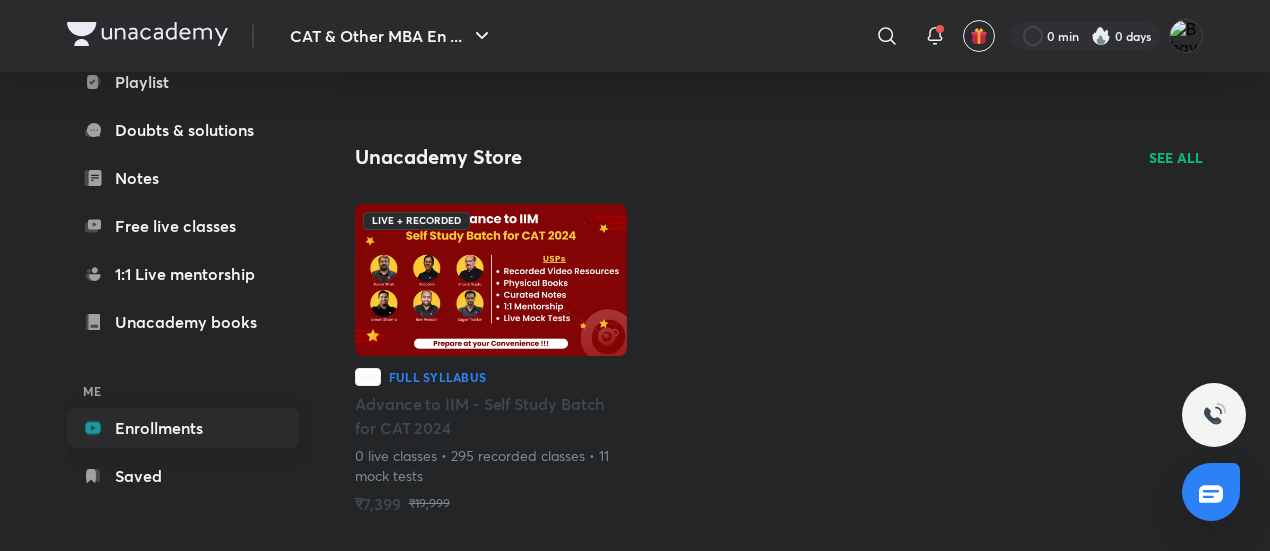 click on "Enrollments" at bounding box center (183, 428) 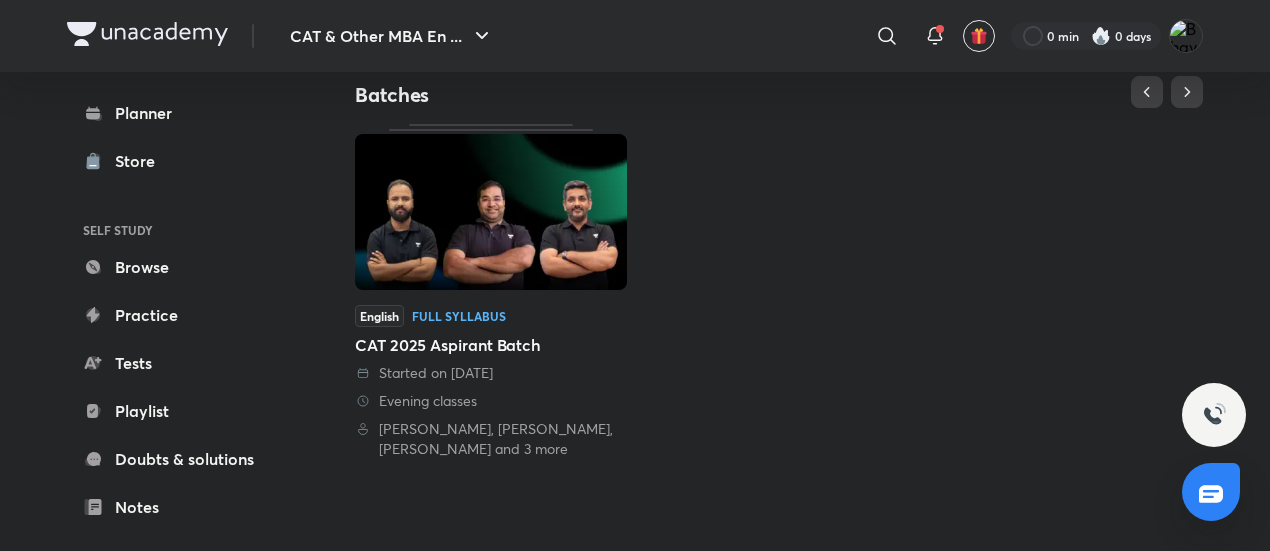 scroll, scrollTop: 0, scrollLeft: 0, axis: both 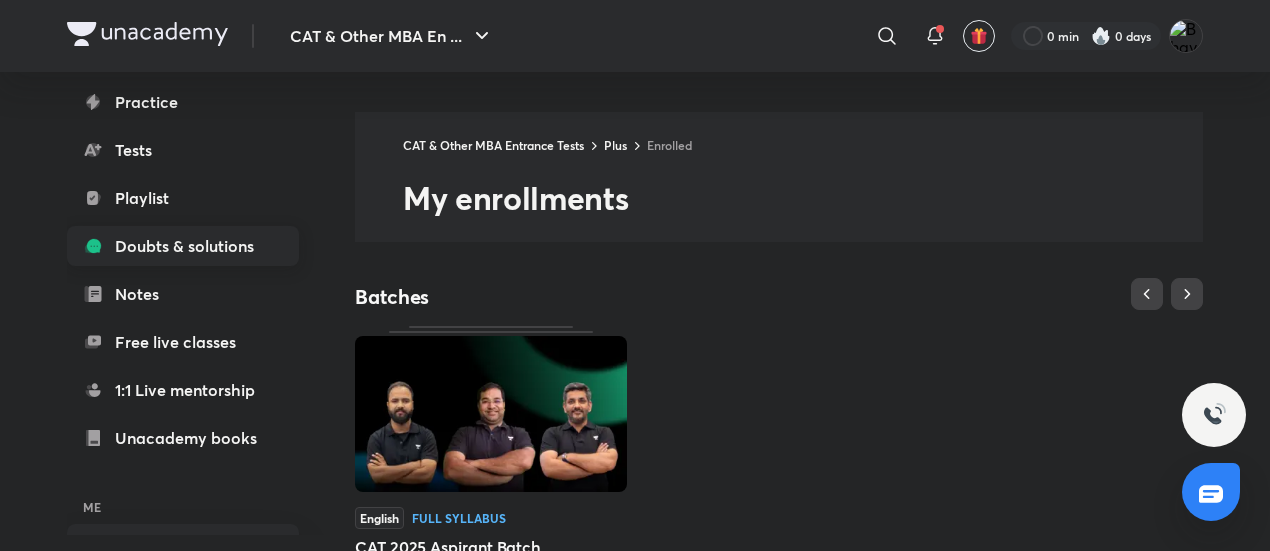 click on "Doubts & solutions" at bounding box center (183, 246) 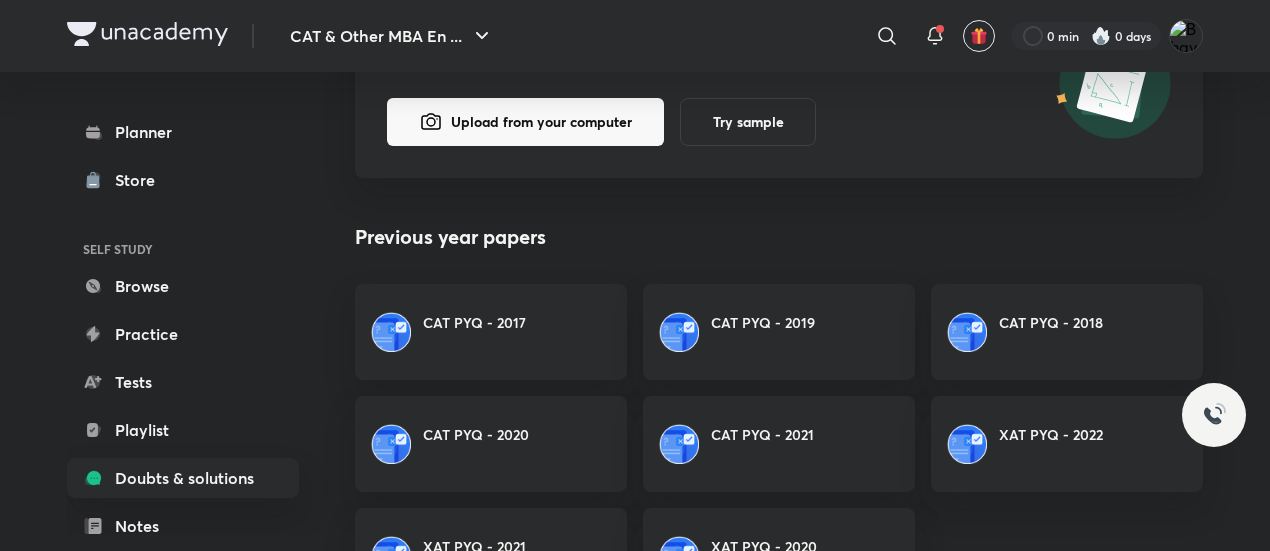 scroll, scrollTop: 486, scrollLeft: 0, axis: vertical 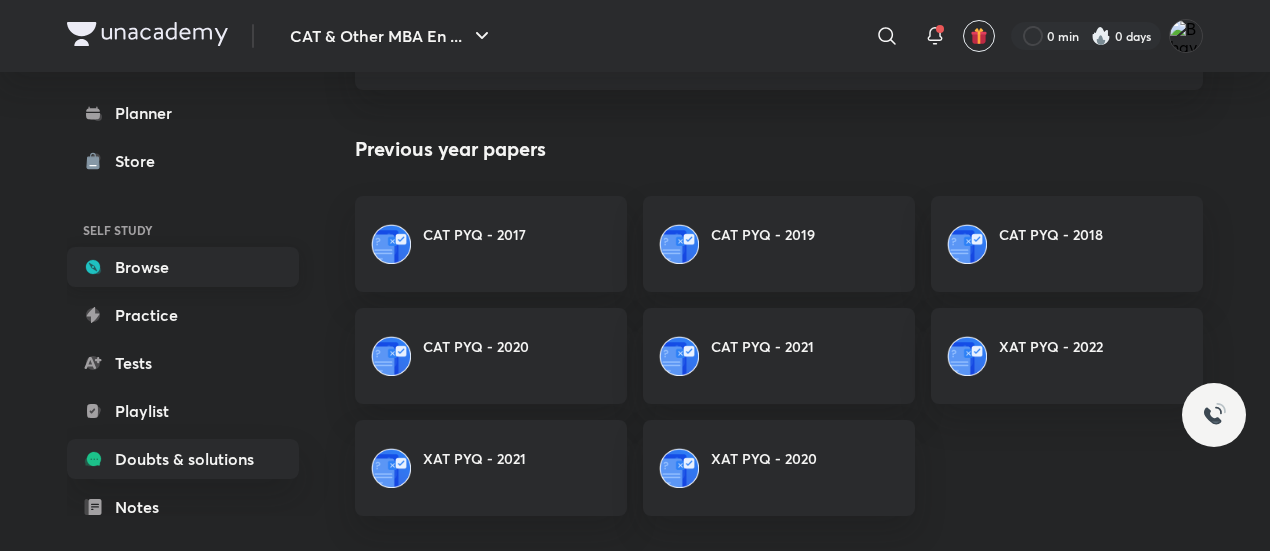 click on "Browse" at bounding box center [183, 267] 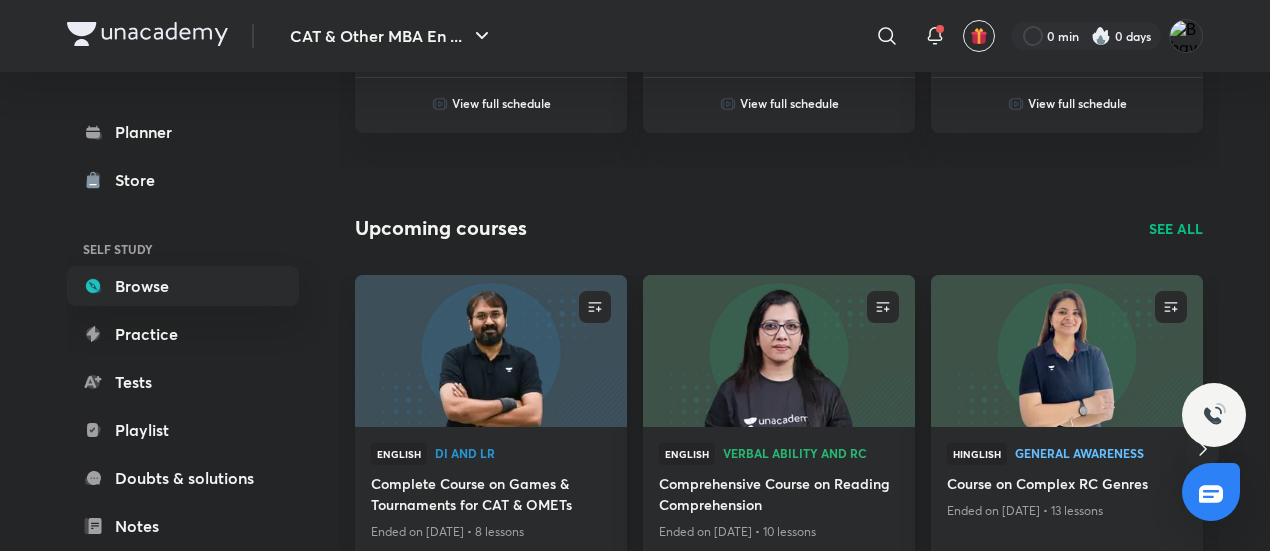 scroll, scrollTop: 1238, scrollLeft: 0, axis: vertical 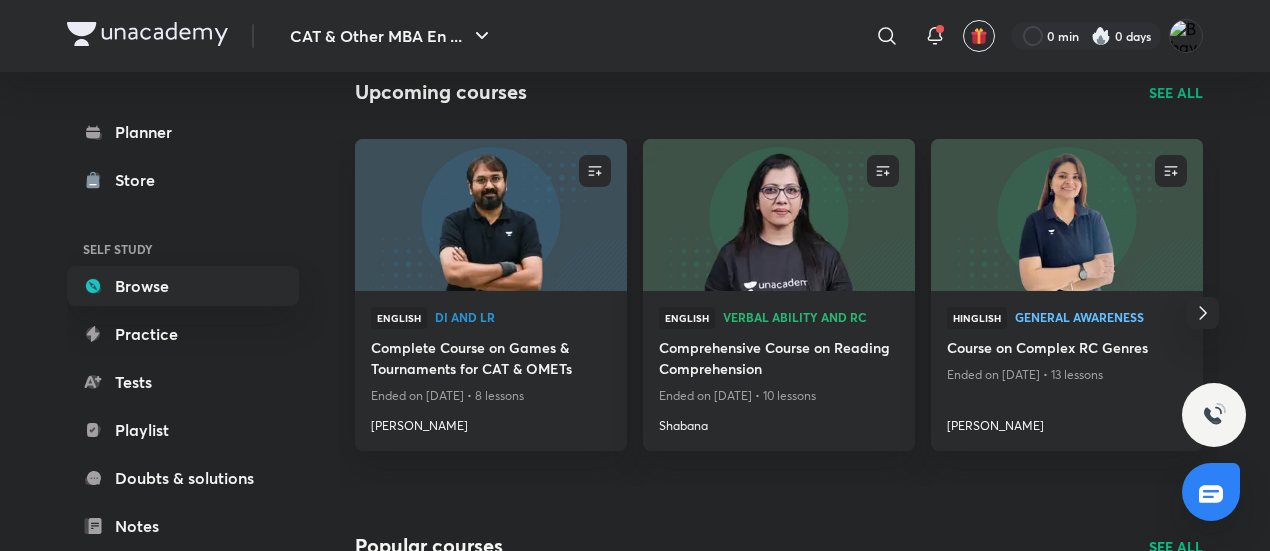 click on "English Verbal Ability and RC Comprehensive Course on Reading Comprehension Ended on May 20, 2024 • 10 lessons Shabana" at bounding box center [779, 371] 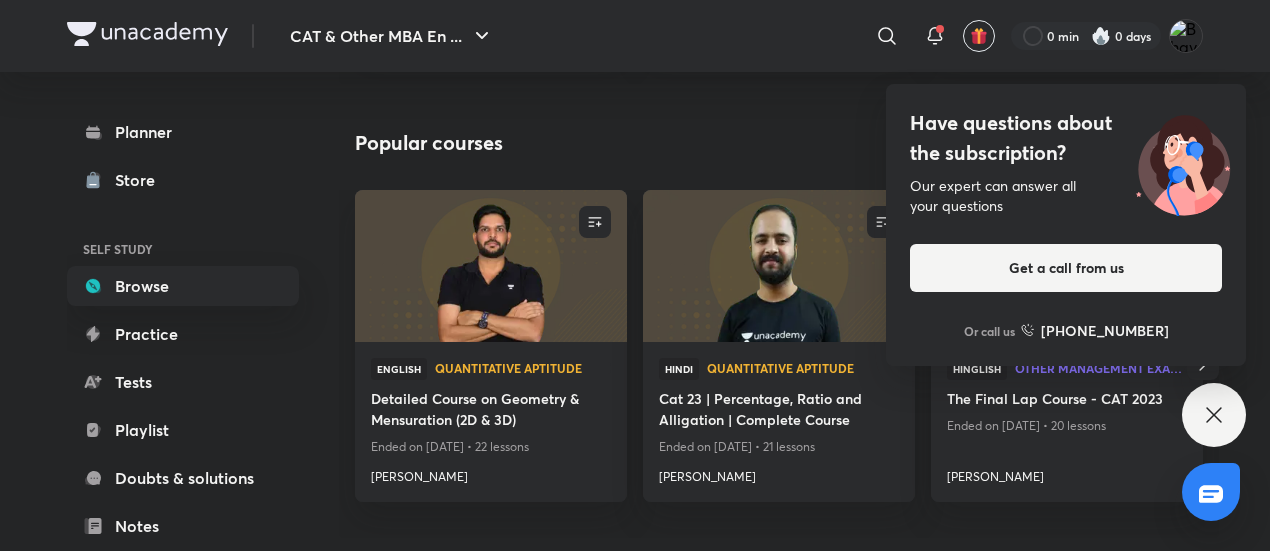 scroll, scrollTop: 1642, scrollLeft: 0, axis: vertical 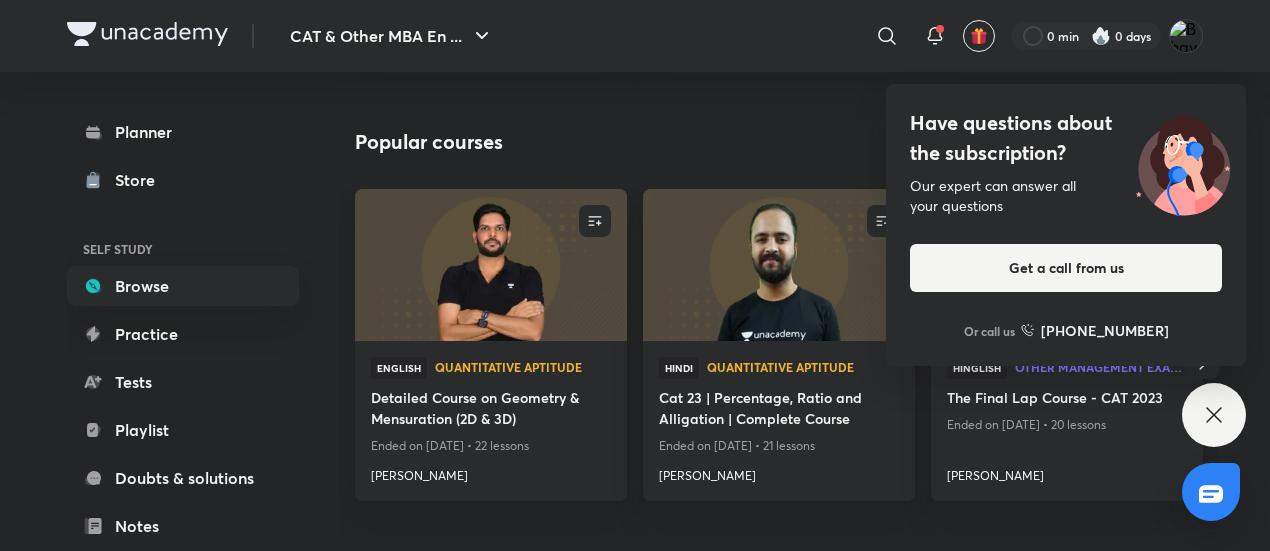 click on "Popular courses SEE ALL" at bounding box center (779, 142) 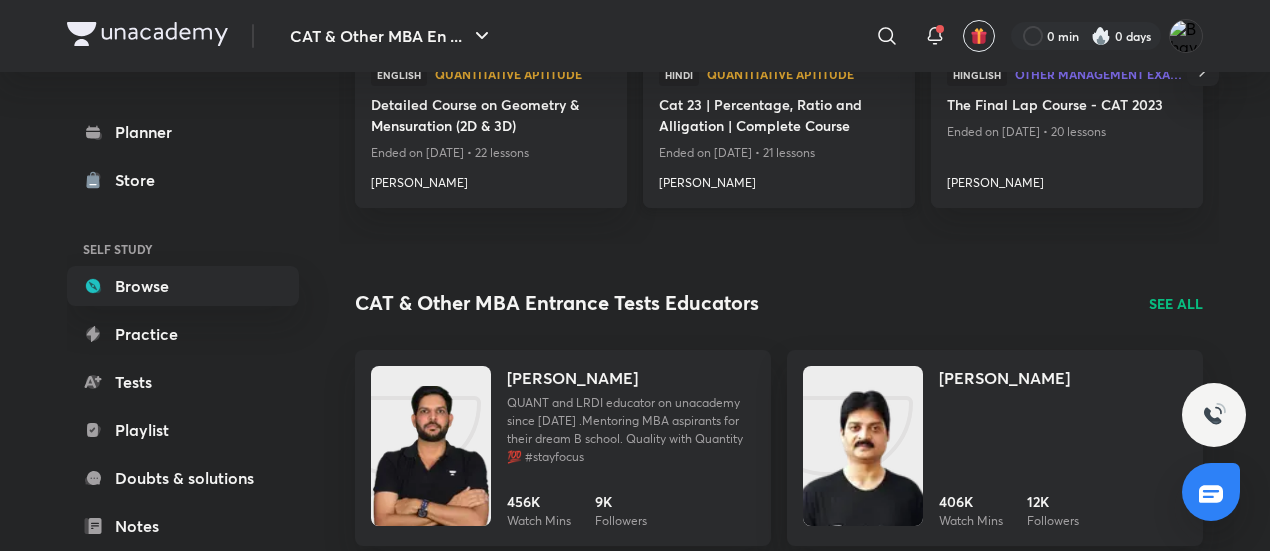 scroll, scrollTop: 1934, scrollLeft: 0, axis: vertical 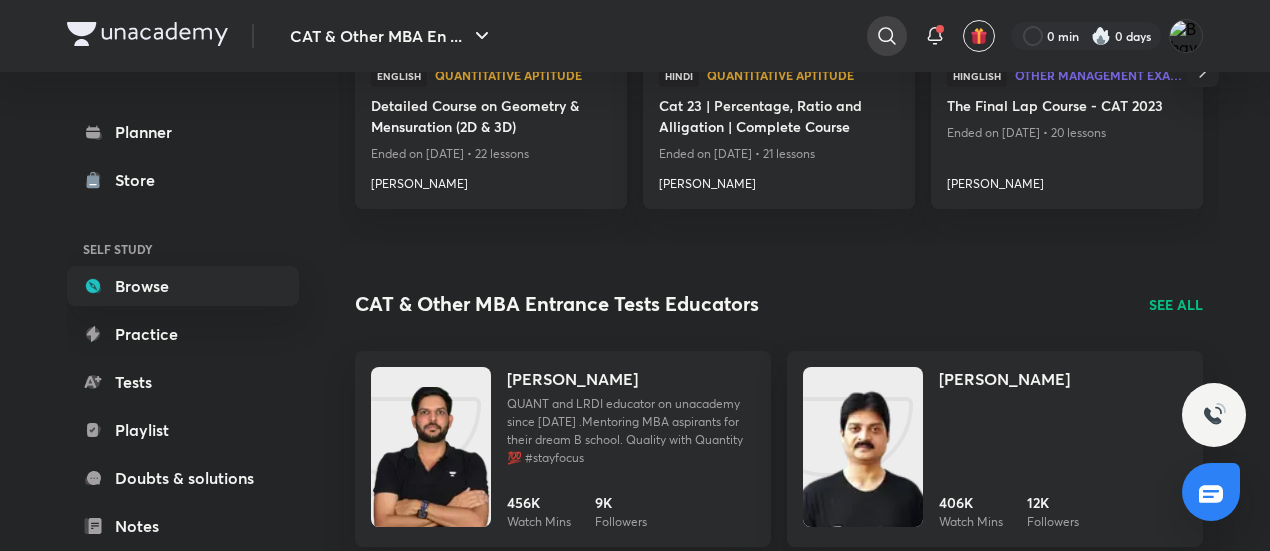 click 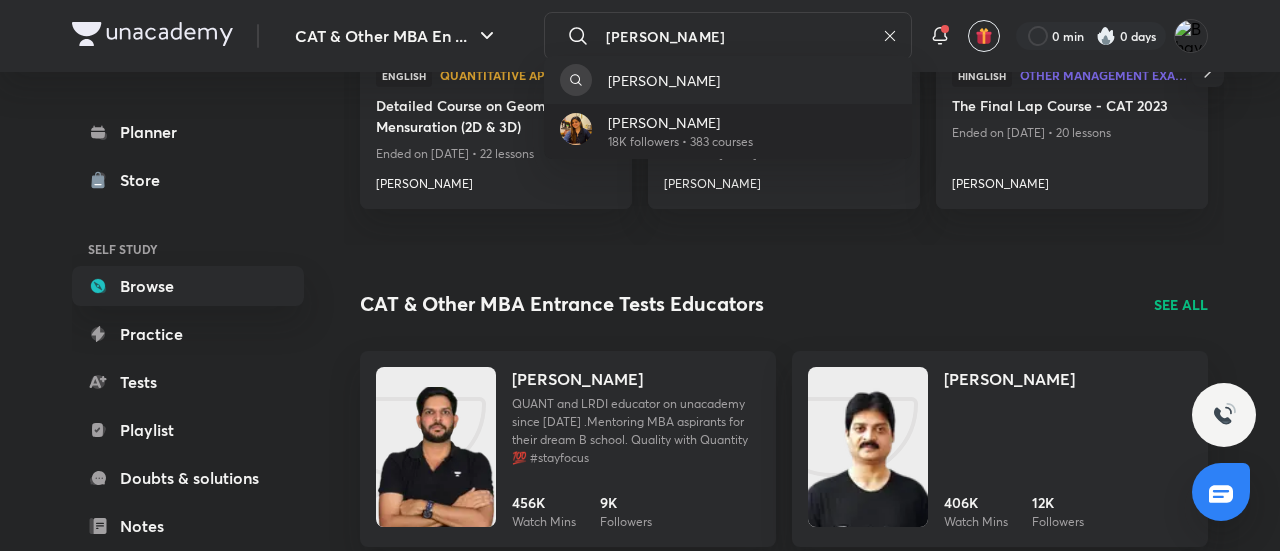 type on "[PERSON_NAME]" 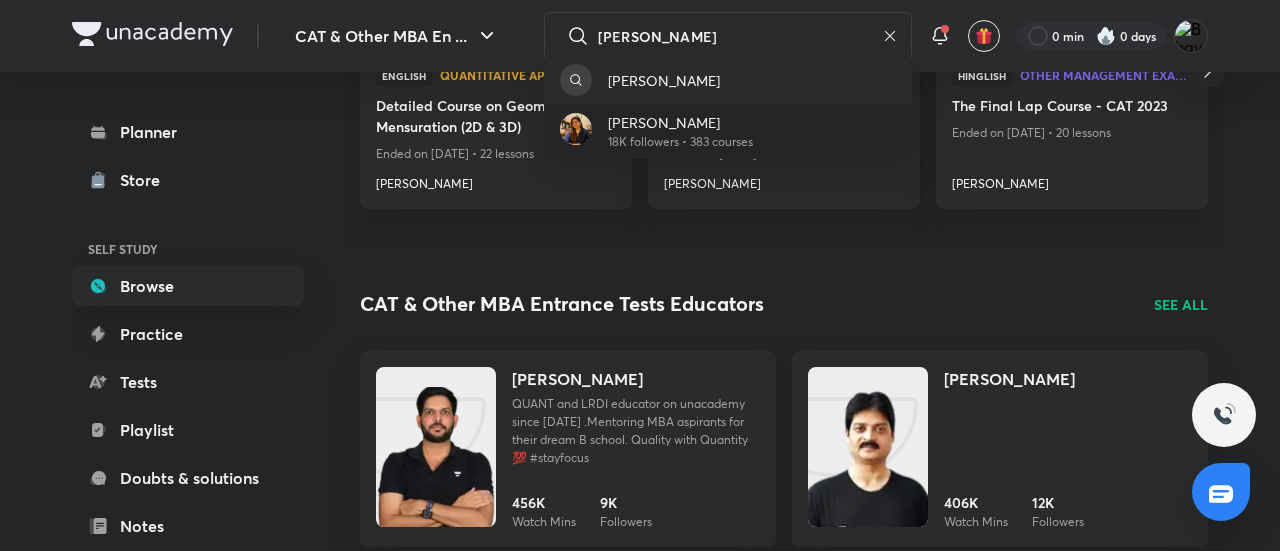 click on "[PERSON_NAME]" at bounding box center [680, 122] 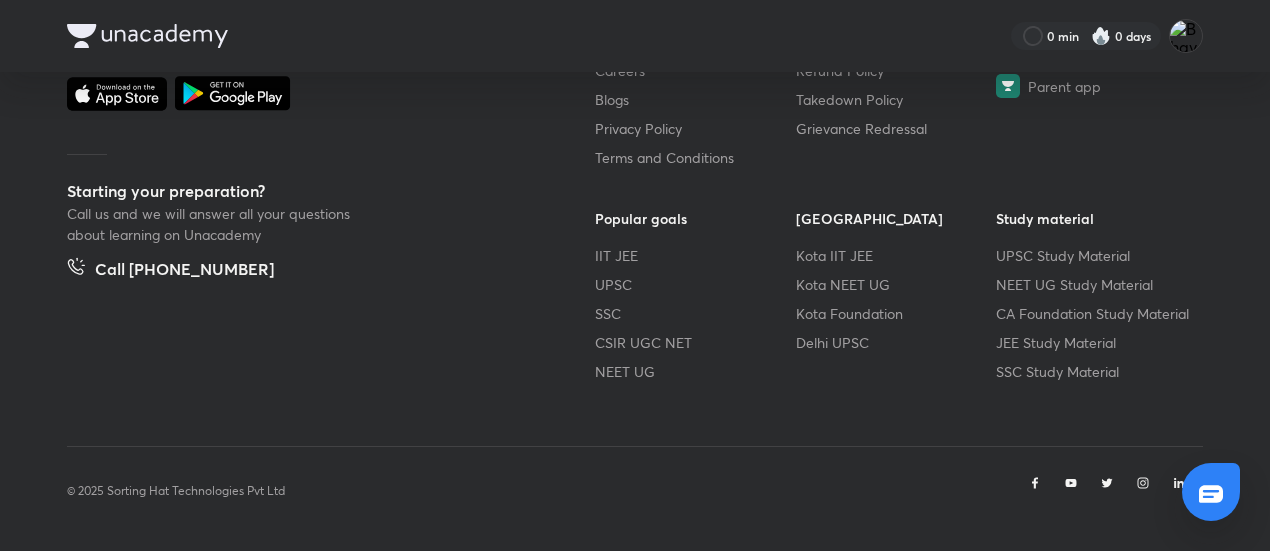 scroll, scrollTop: 0, scrollLeft: 0, axis: both 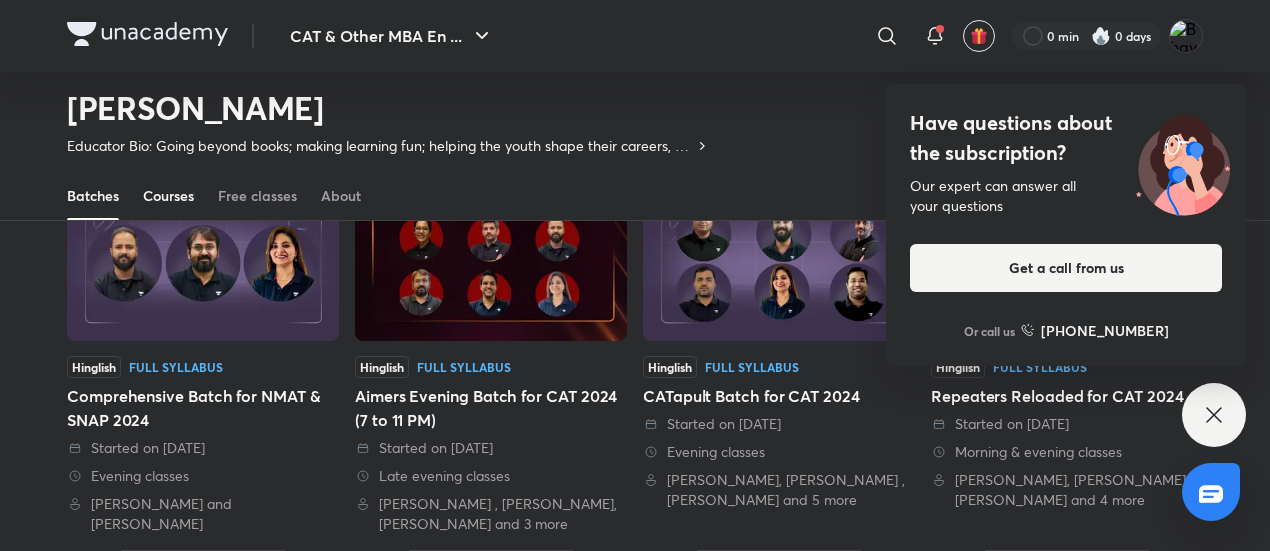 click on "Courses" at bounding box center [168, 196] 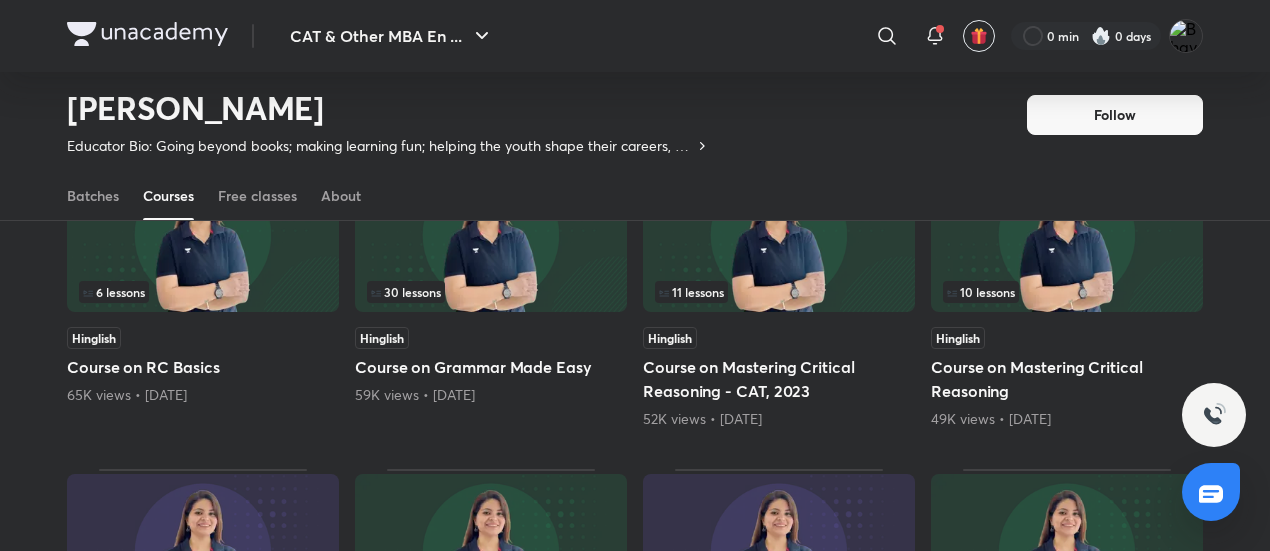 scroll, scrollTop: 246, scrollLeft: 0, axis: vertical 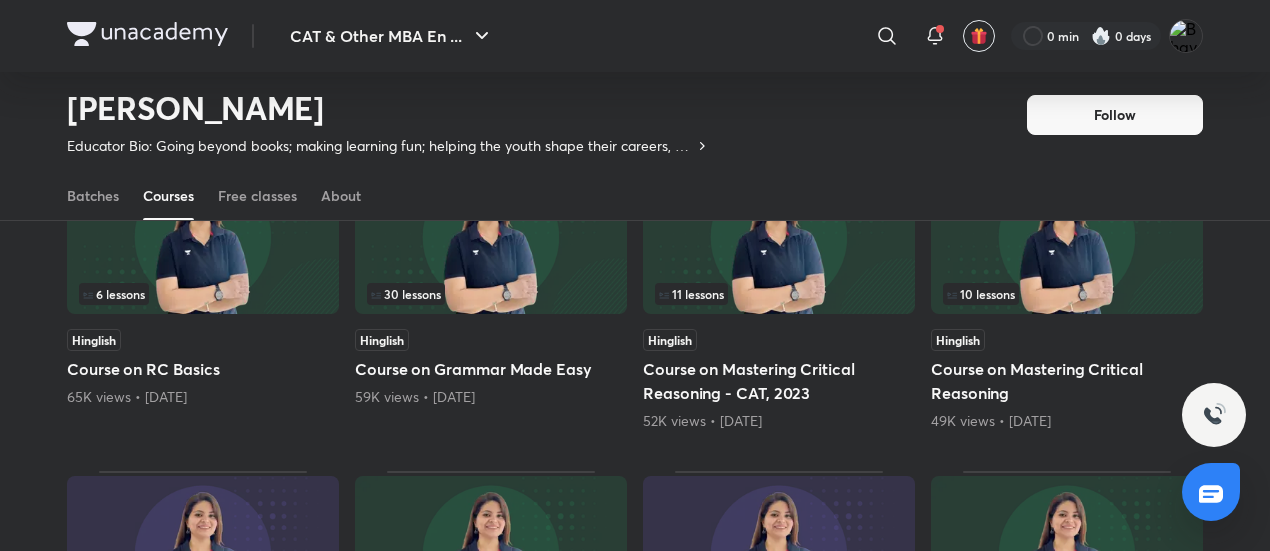 click on "6   lessons" at bounding box center [203, 294] 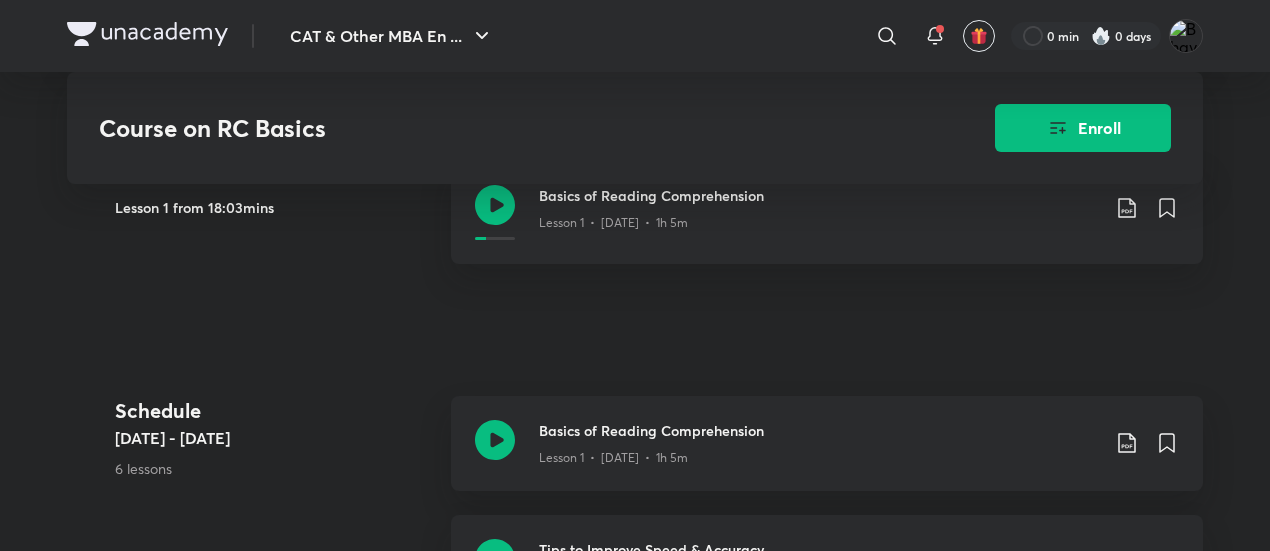 scroll, scrollTop: 429, scrollLeft: 0, axis: vertical 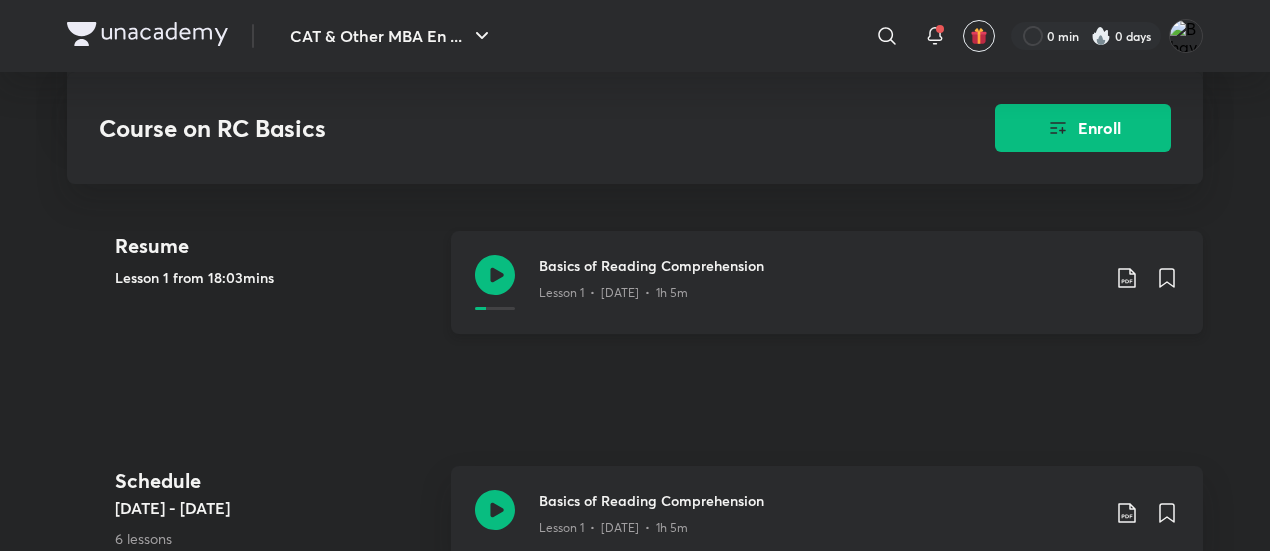 click 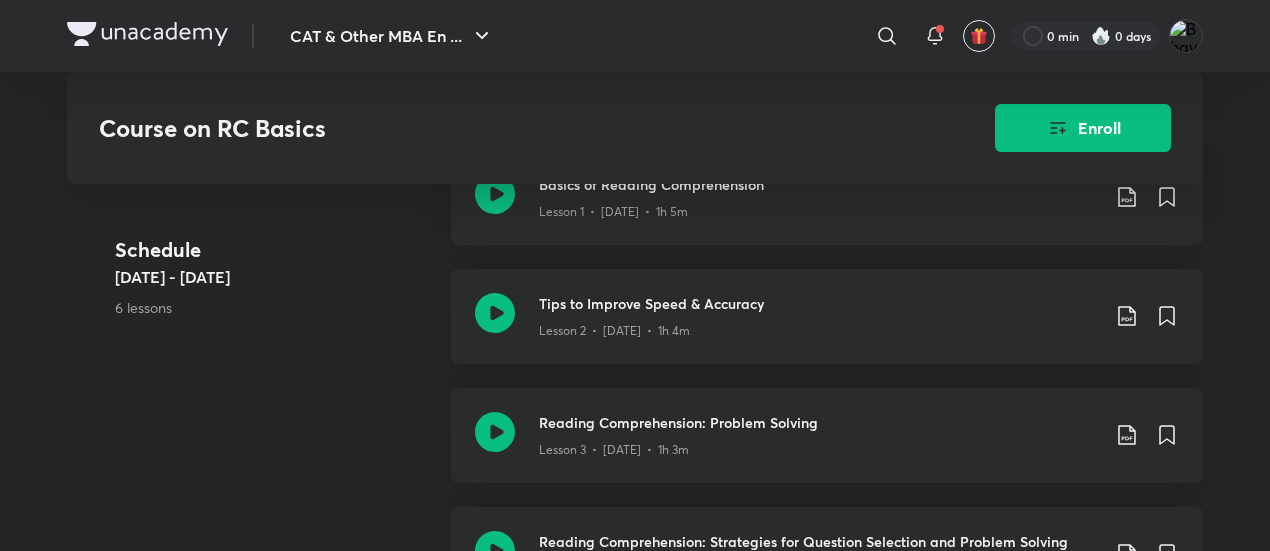 scroll, scrollTop: 746, scrollLeft: 0, axis: vertical 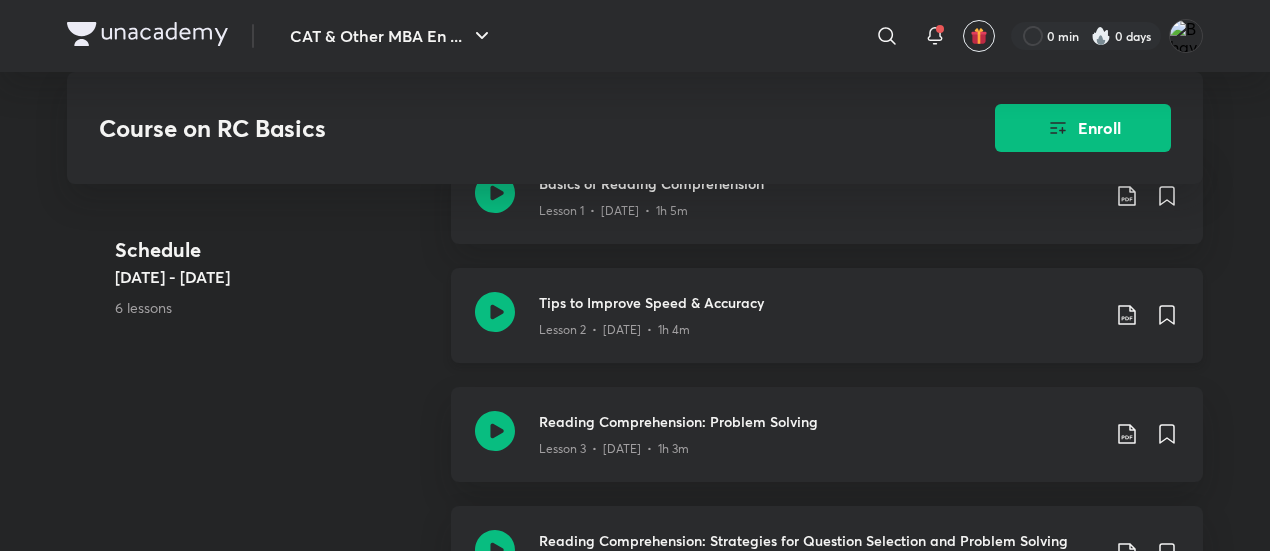 click 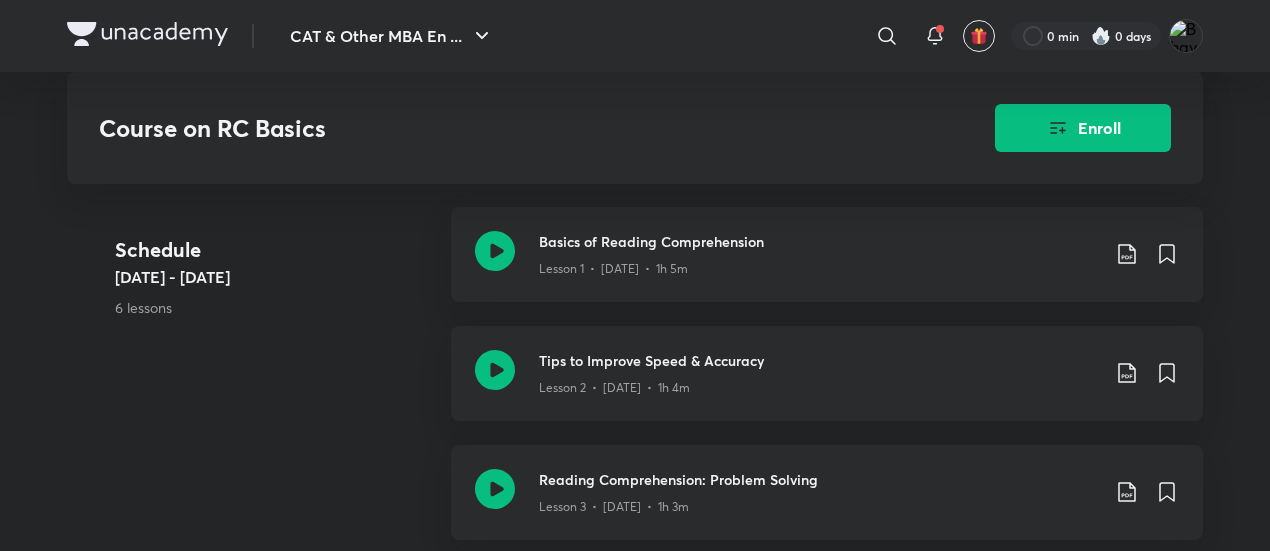 scroll, scrollTop: 800, scrollLeft: 0, axis: vertical 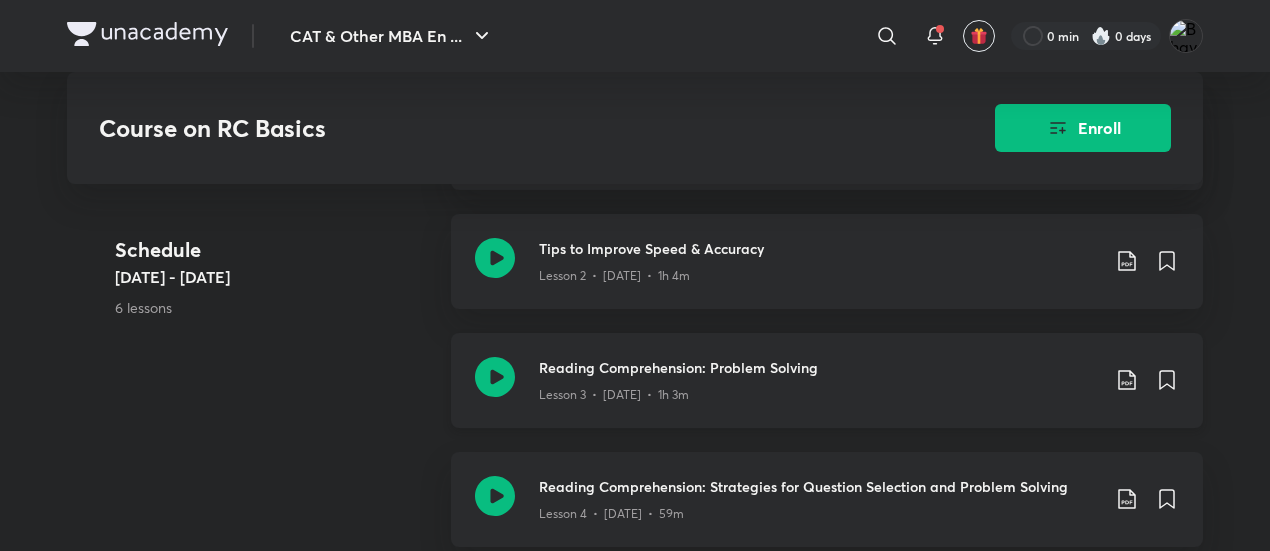 click 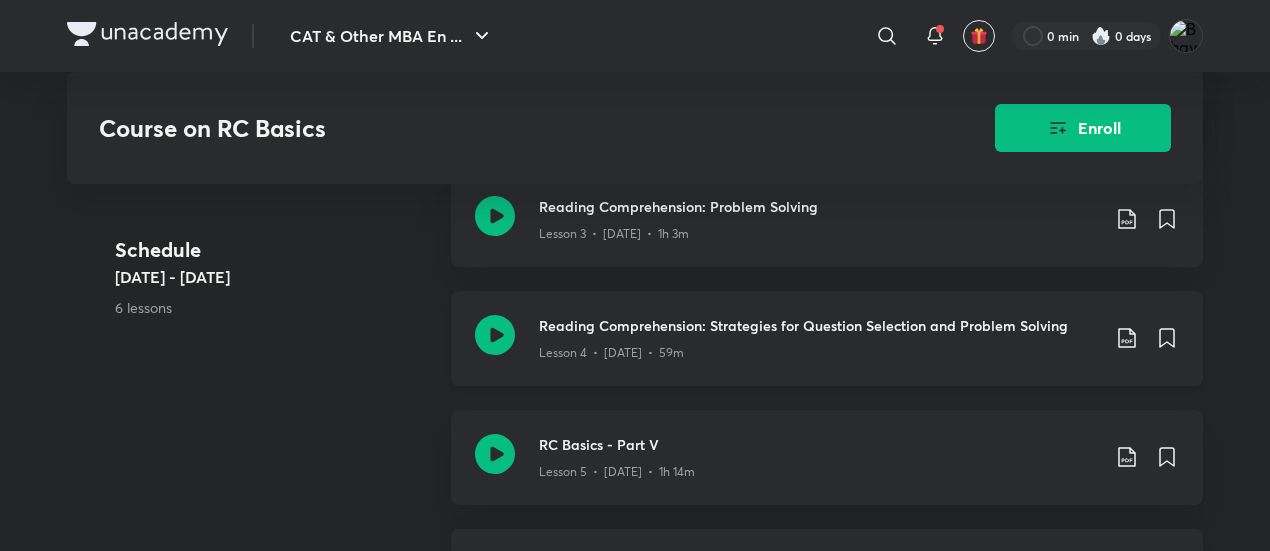 scroll, scrollTop: 962, scrollLeft: 0, axis: vertical 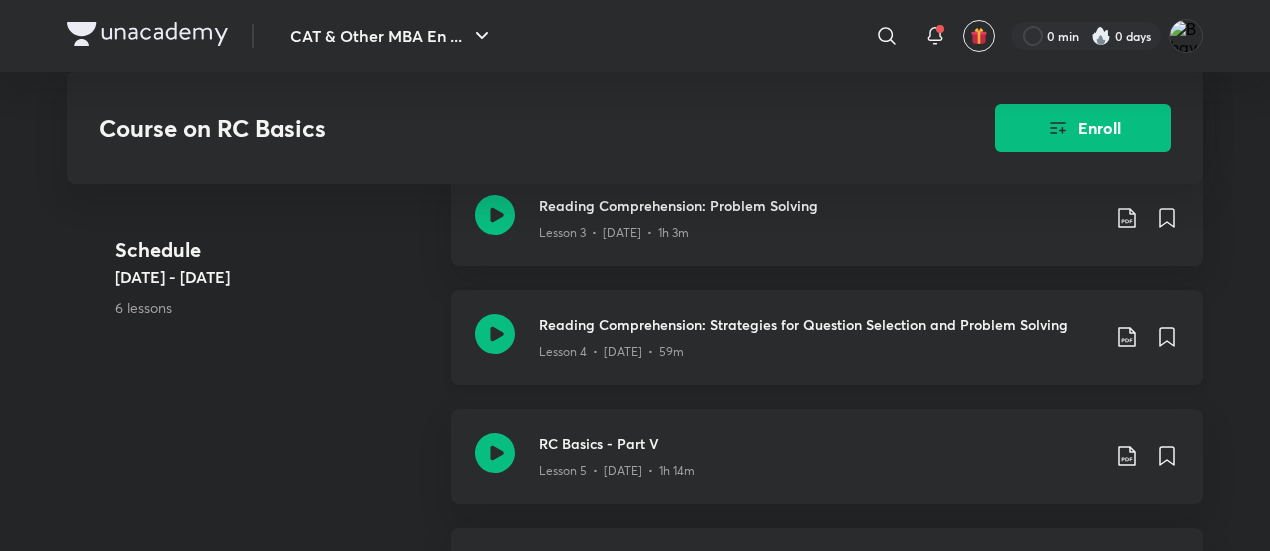 click 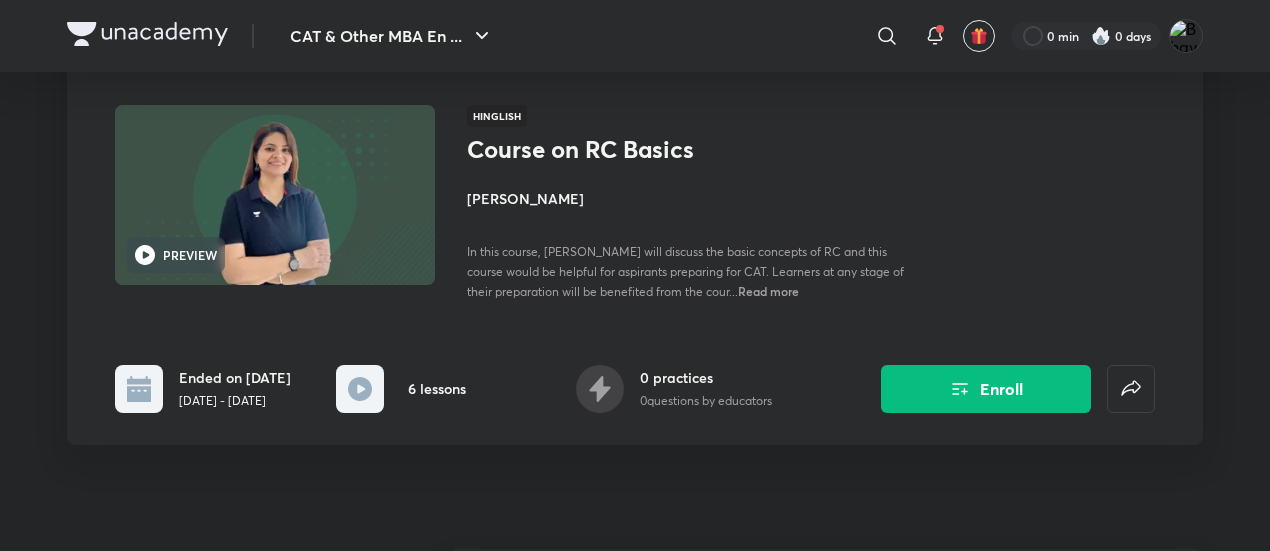 scroll, scrollTop: 0, scrollLeft: 0, axis: both 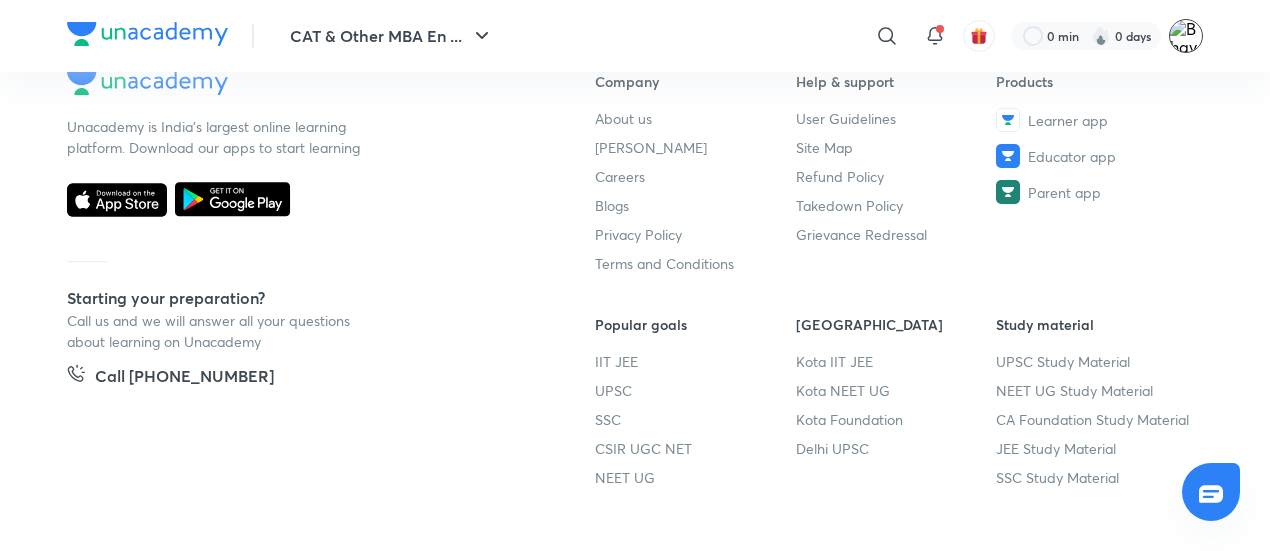 click at bounding box center [1186, 36] 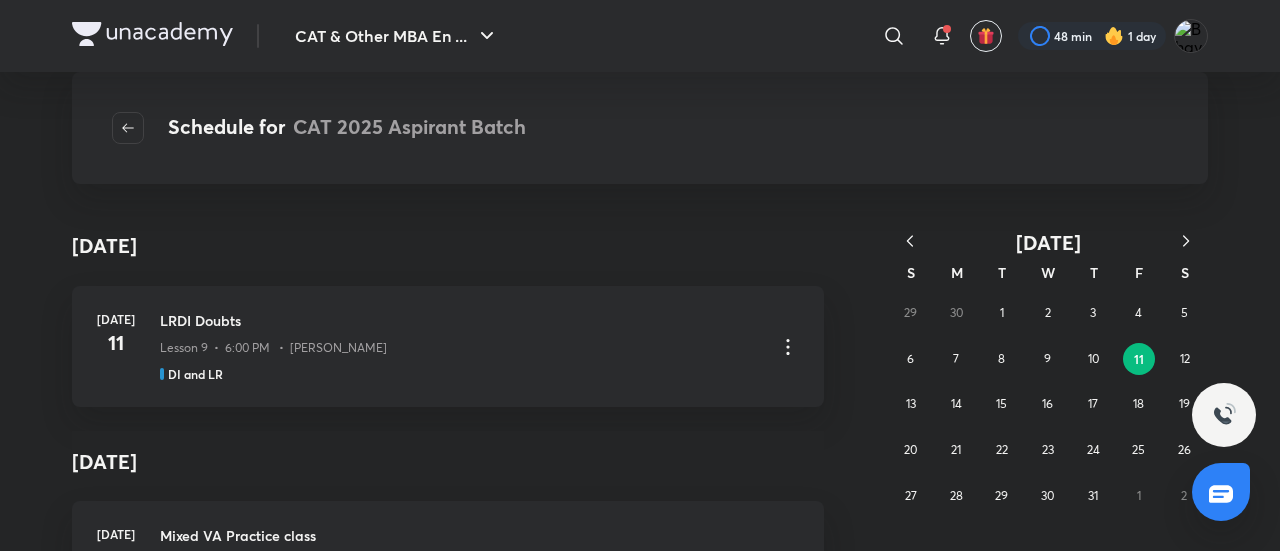 scroll, scrollTop: 0, scrollLeft: 0, axis: both 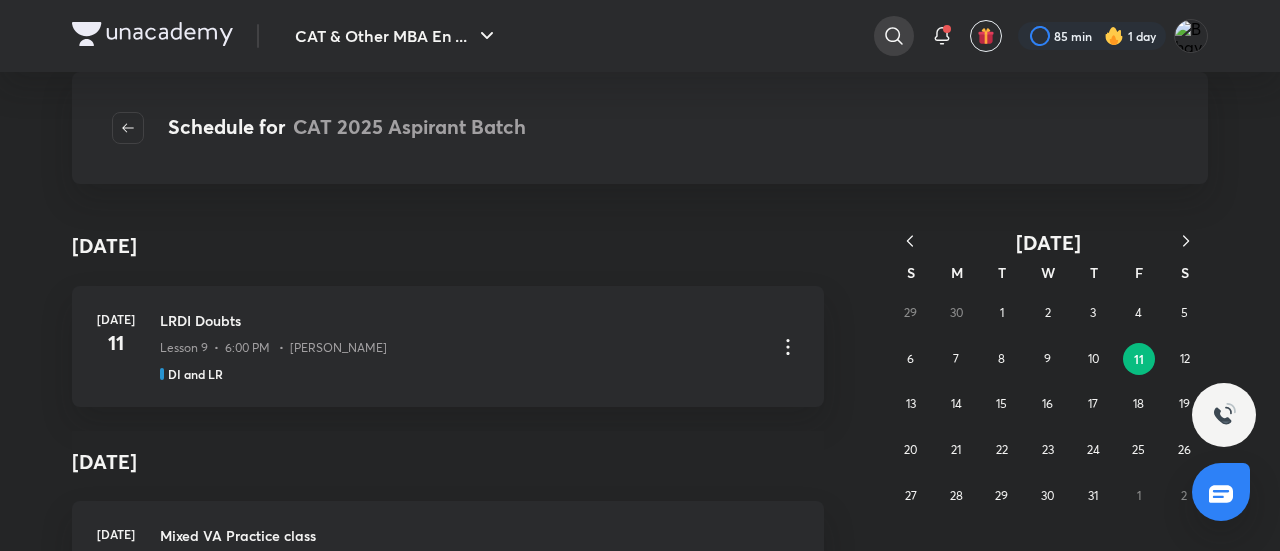 click 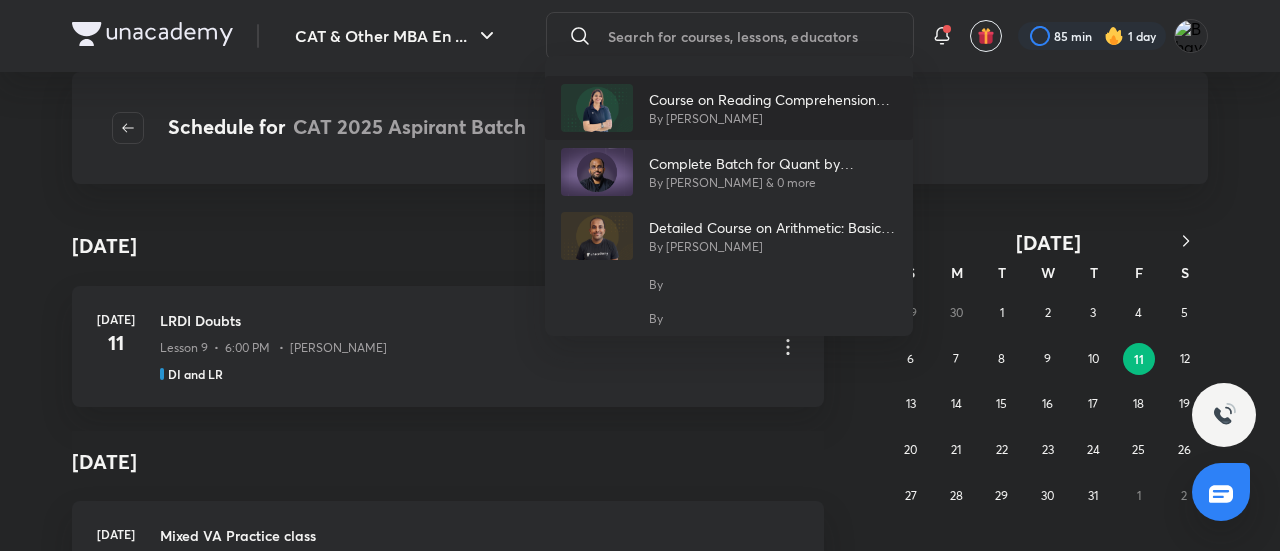click on "Course on Reading Comprehension Fundamentals: Ground Zero" at bounding box center [773, 99] 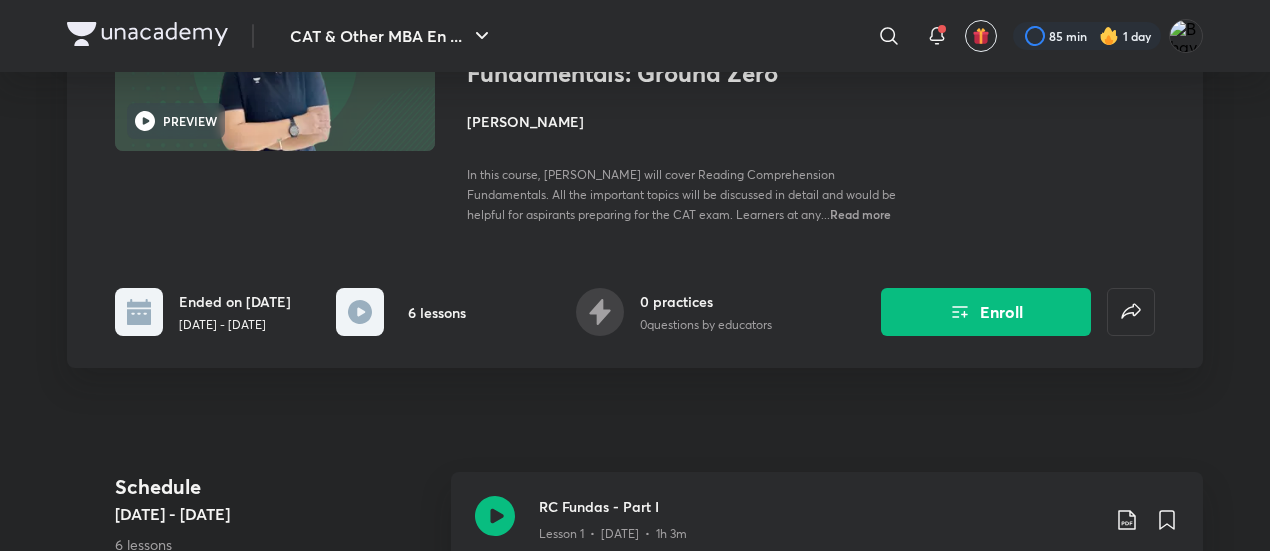 scroll, scrollTop: 244, scrollLeft: 0, axis: vertical 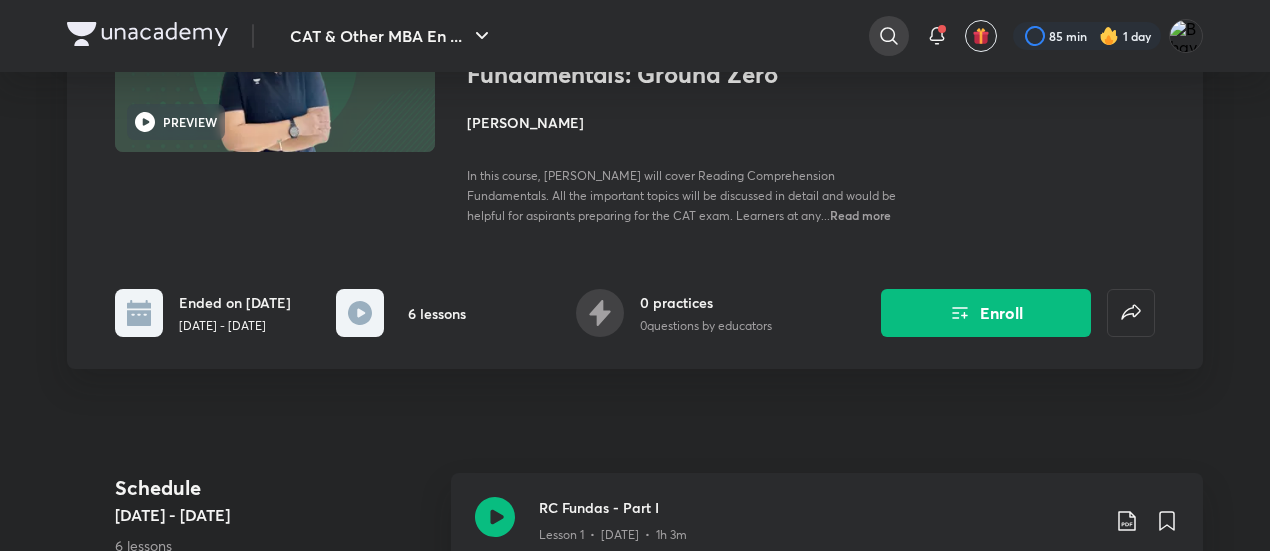 click 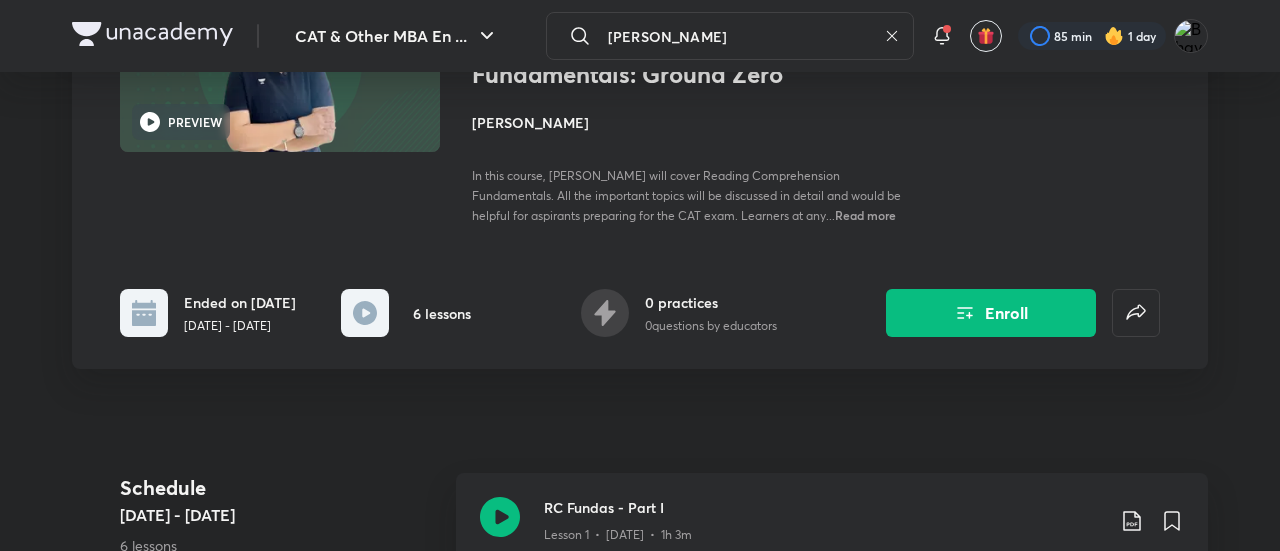 type on "[PERSON_NAME]" 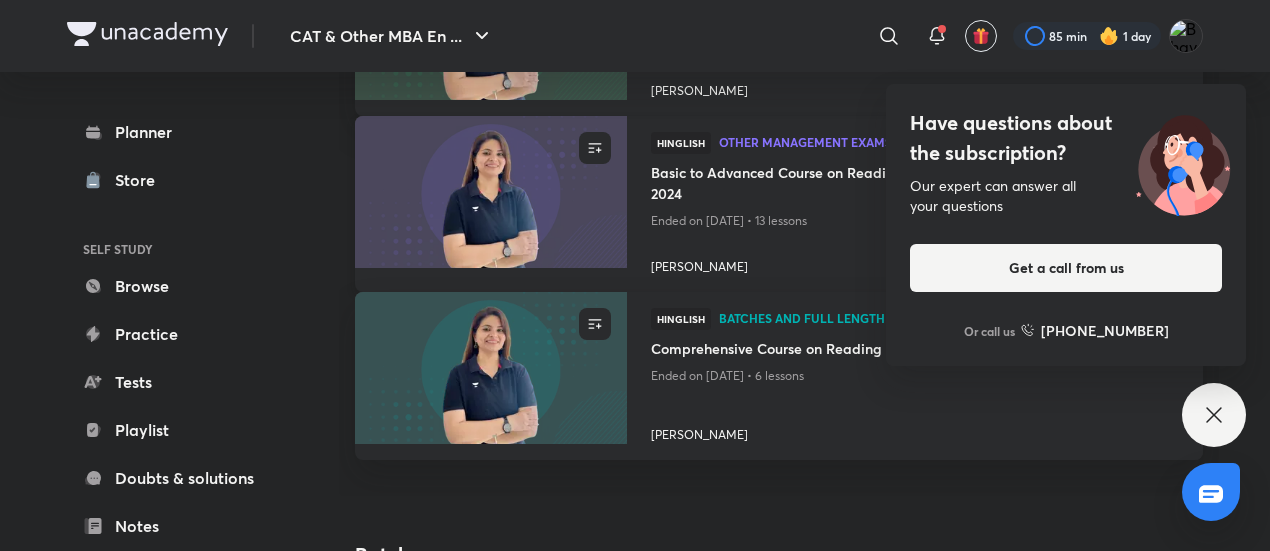 scroll, scrollTop: 635, scrollLeft: 0, axis: vertical 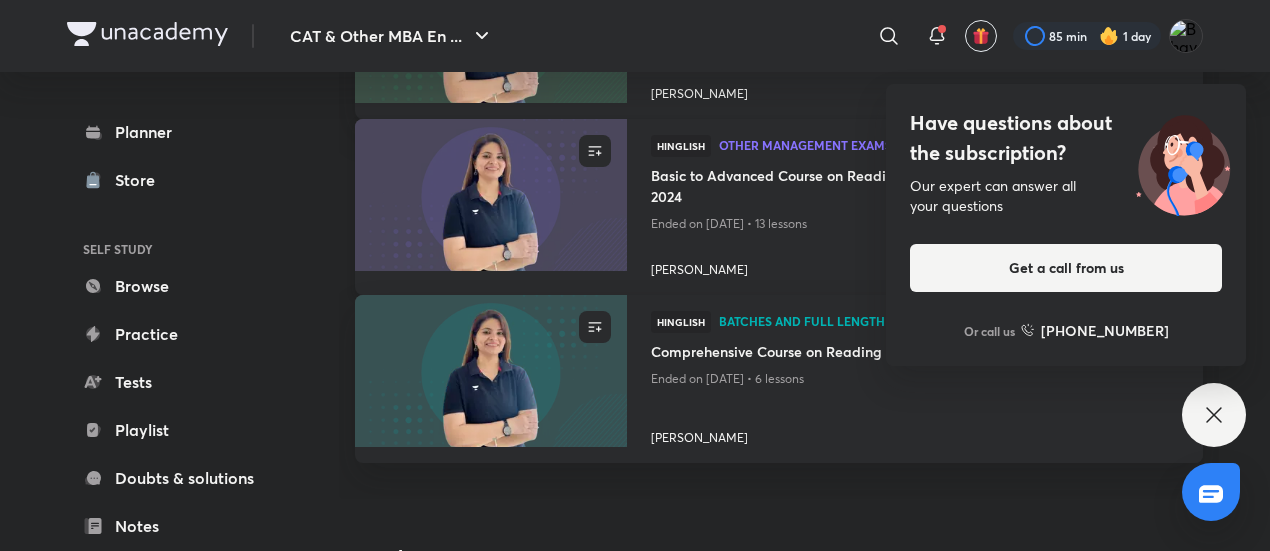 click at bounding box center (490, 194) 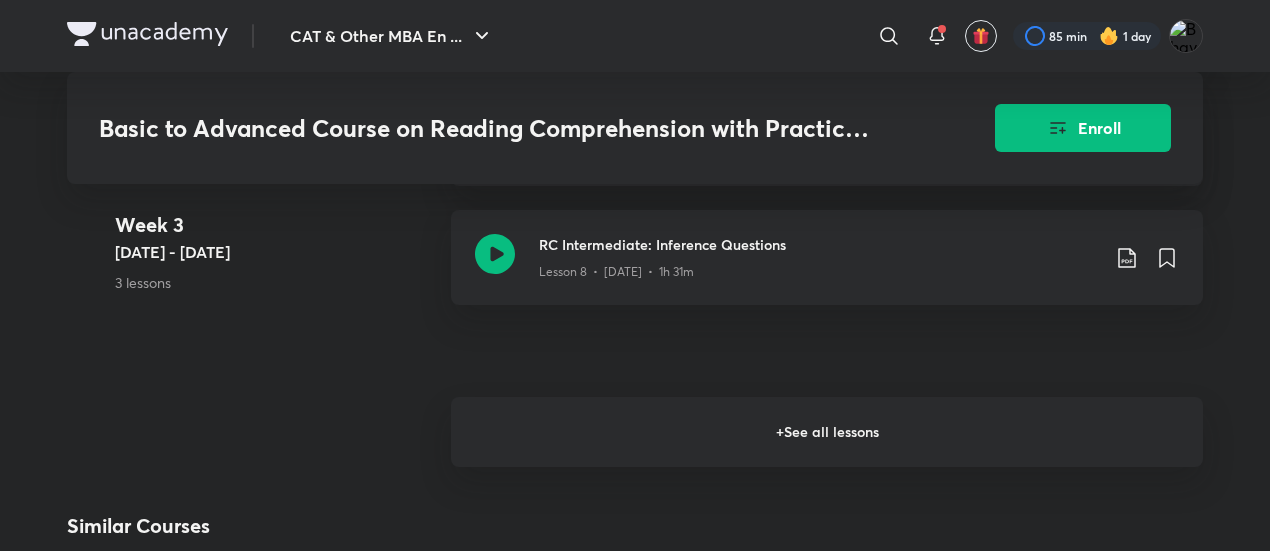 scroll, scrollTop: 1782, scrollLeft: 0, axis: vertical 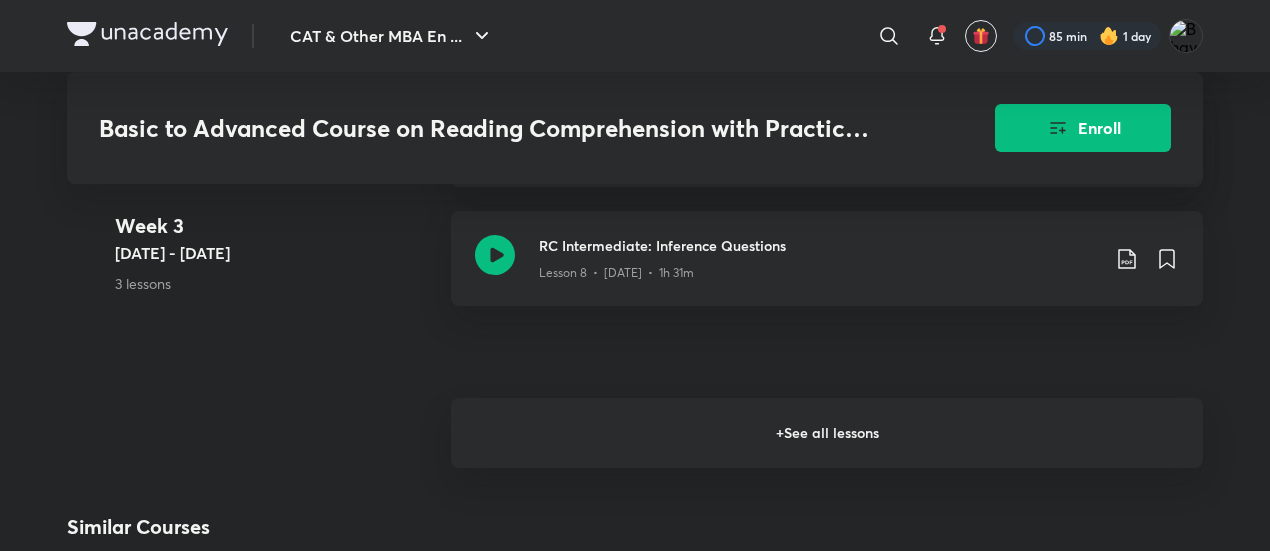 click on "+  See all lessons" at bounding box center [827, 433] 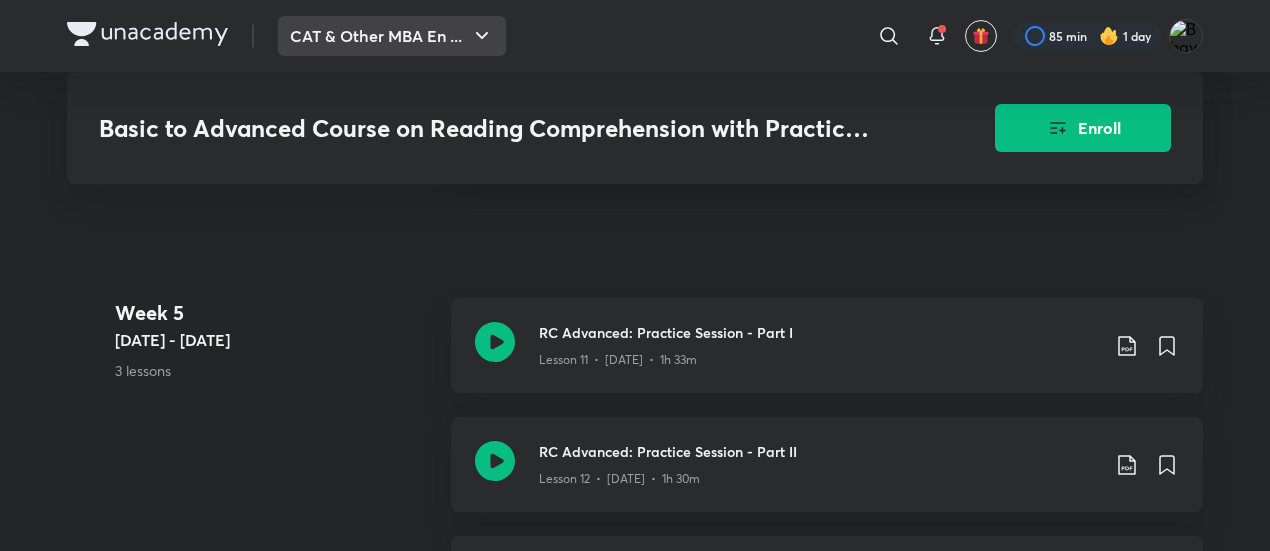 scroll, scrollTop: 2274, scrollLeft: 0, axis: vertical 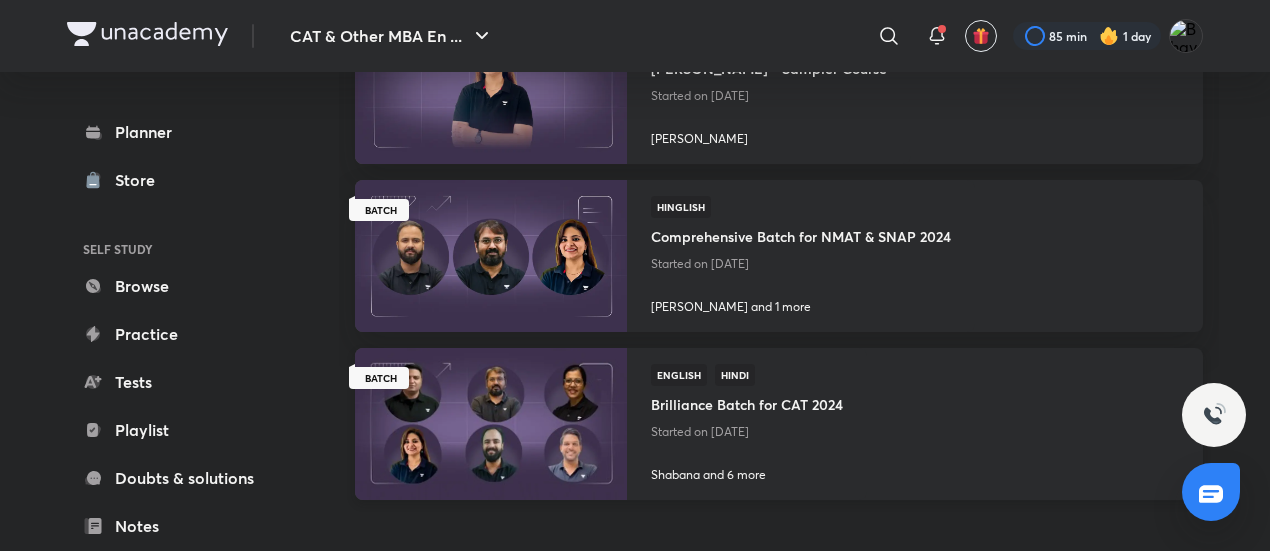 click at bounding box center (490, 423) 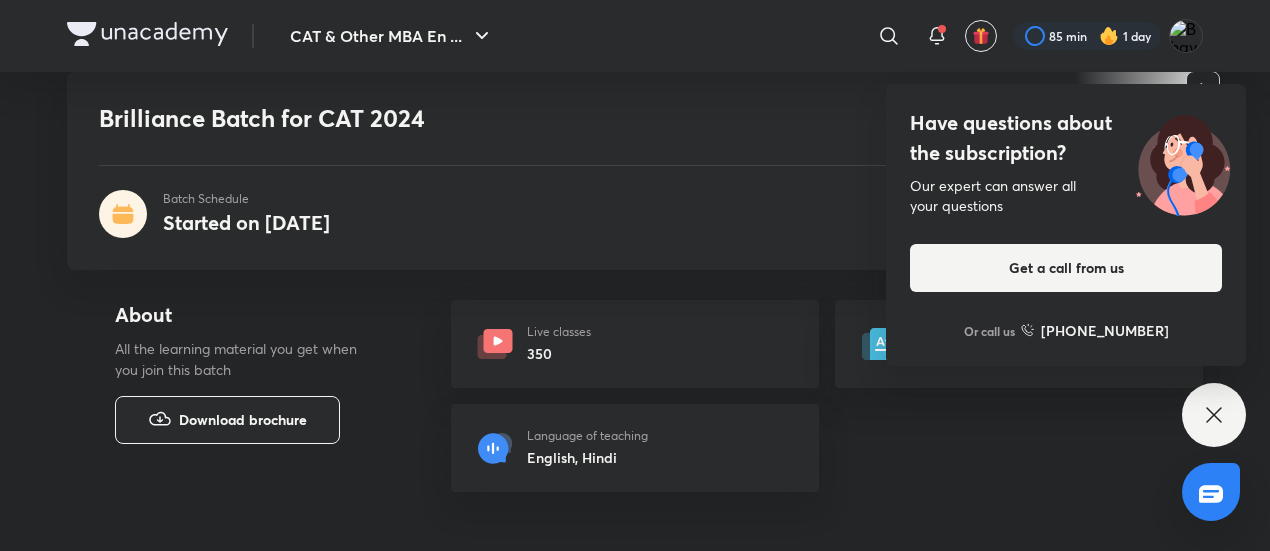 scroll, scrollTop: 635, scrollLeft: 0, axis: vertical 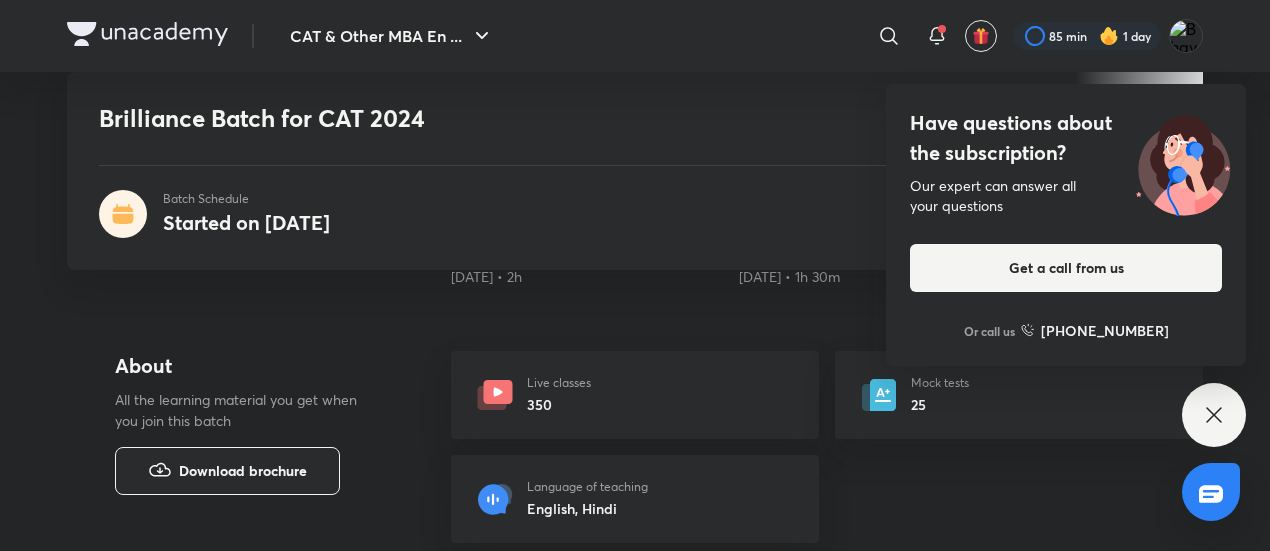 click on "Have questions about the subscription? Our expert can answer all your questions Get a call from us Or call us [PHONE_NUMBER]" at bounding box center [1214, 415] 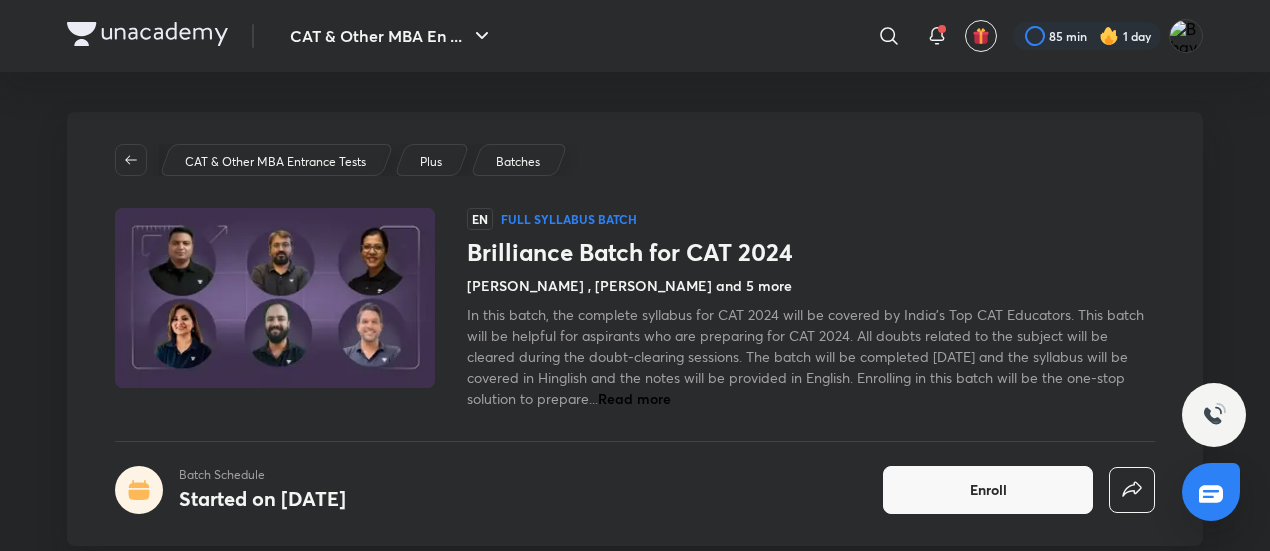 scroll, scrollTop: 182, scrollLeft: 0, axis: vertical 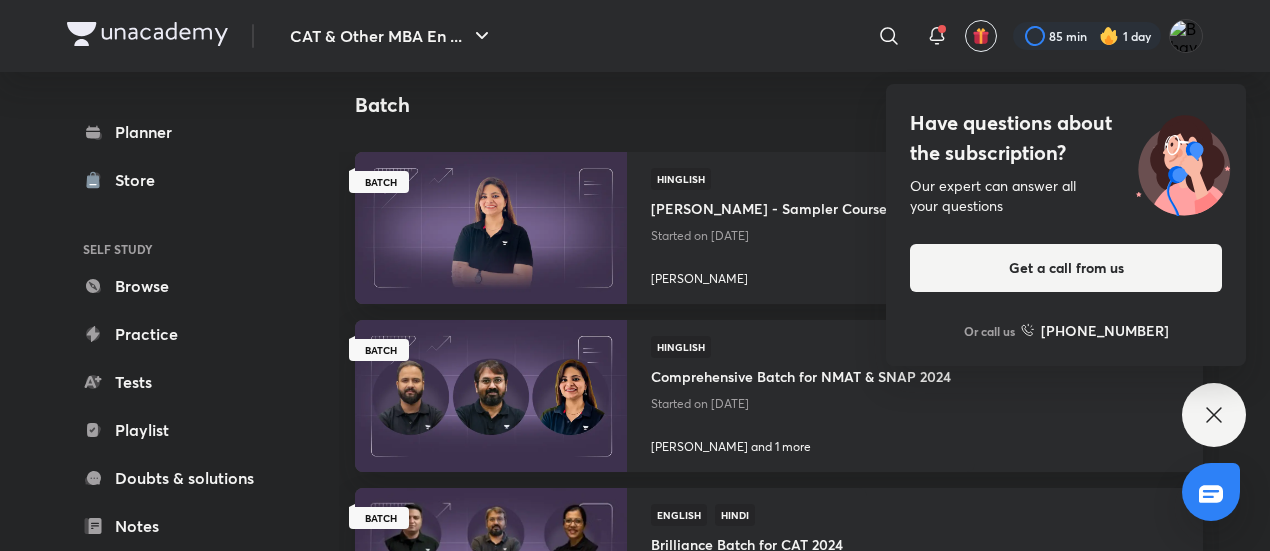 click 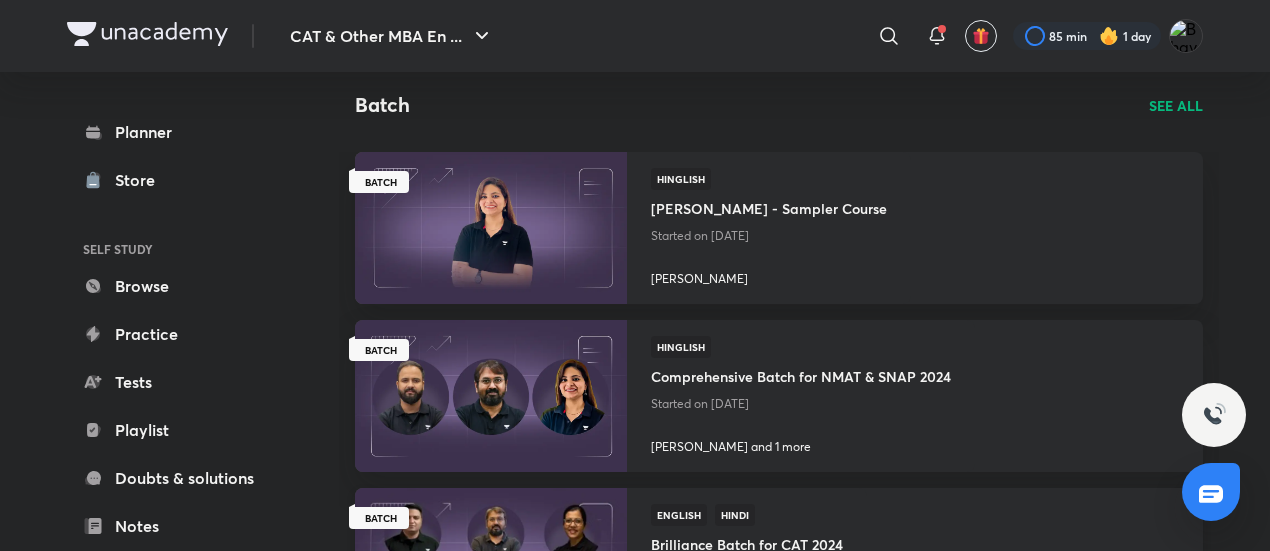 scroll, scrollTop: 1228, scrollLeft: 0, axis: vertical 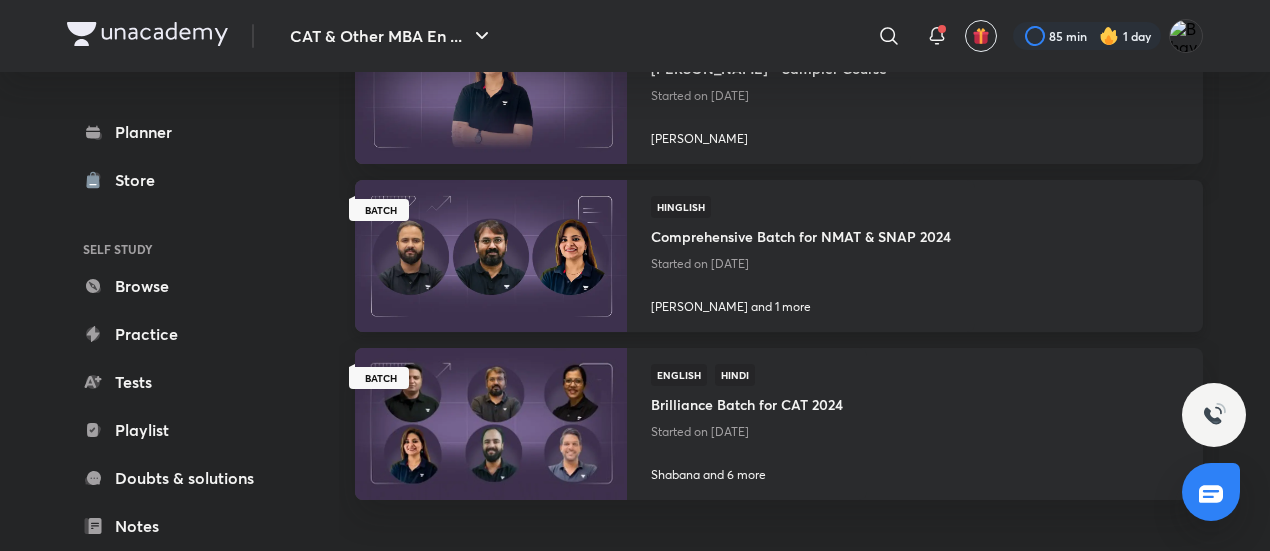 click at bounding box center [490, 255] 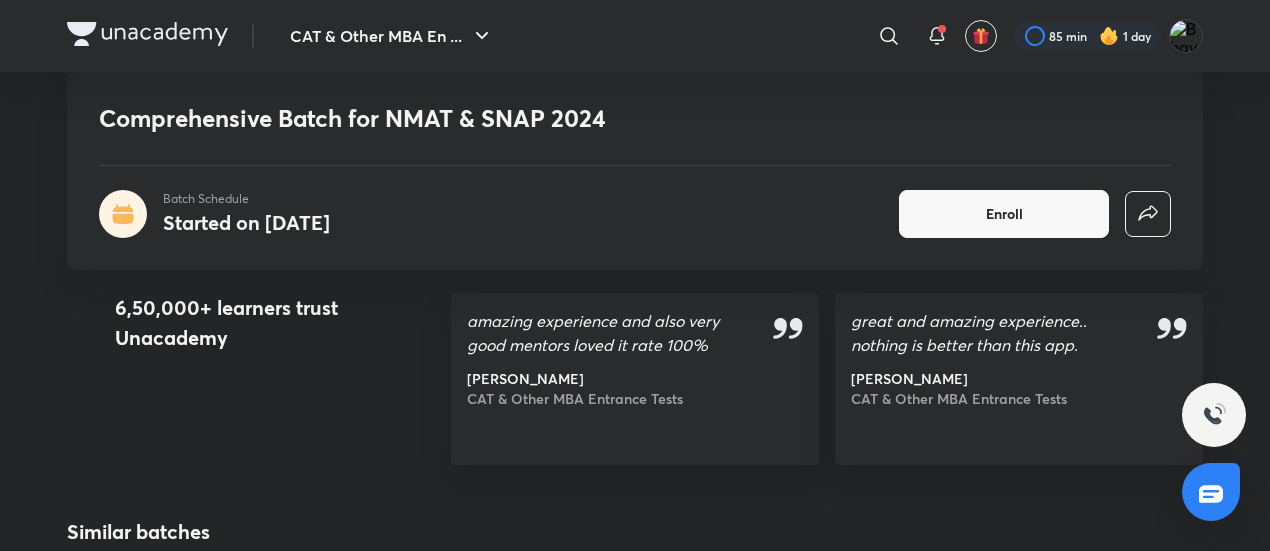 scroll, scrollTop: 1402, scrollLeft: 0, axis: vertical 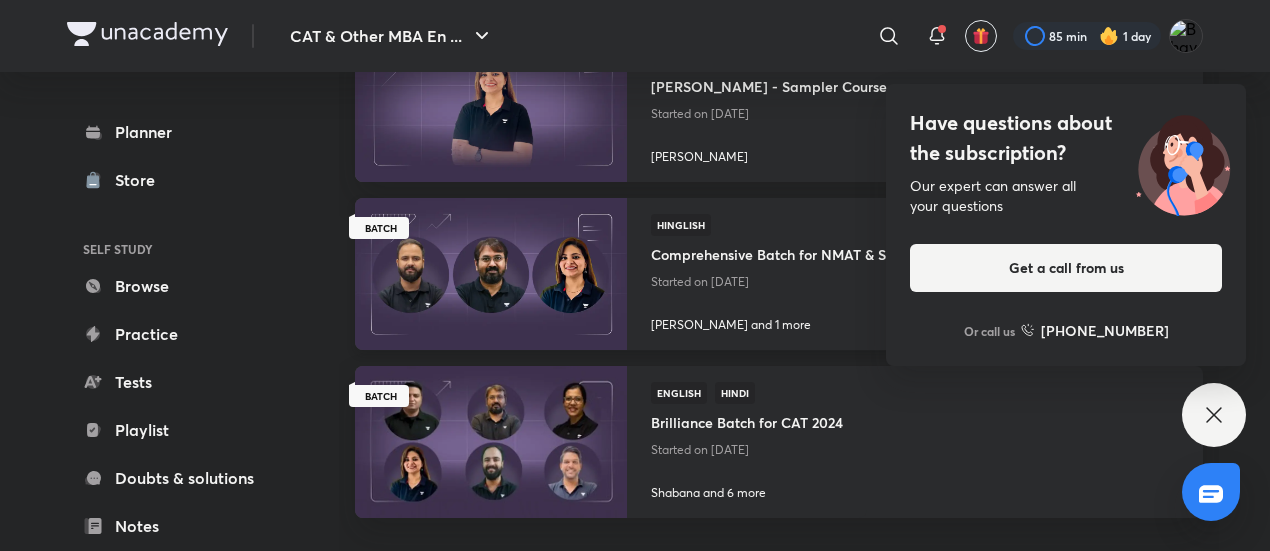 click at bounding box center (490, 273) 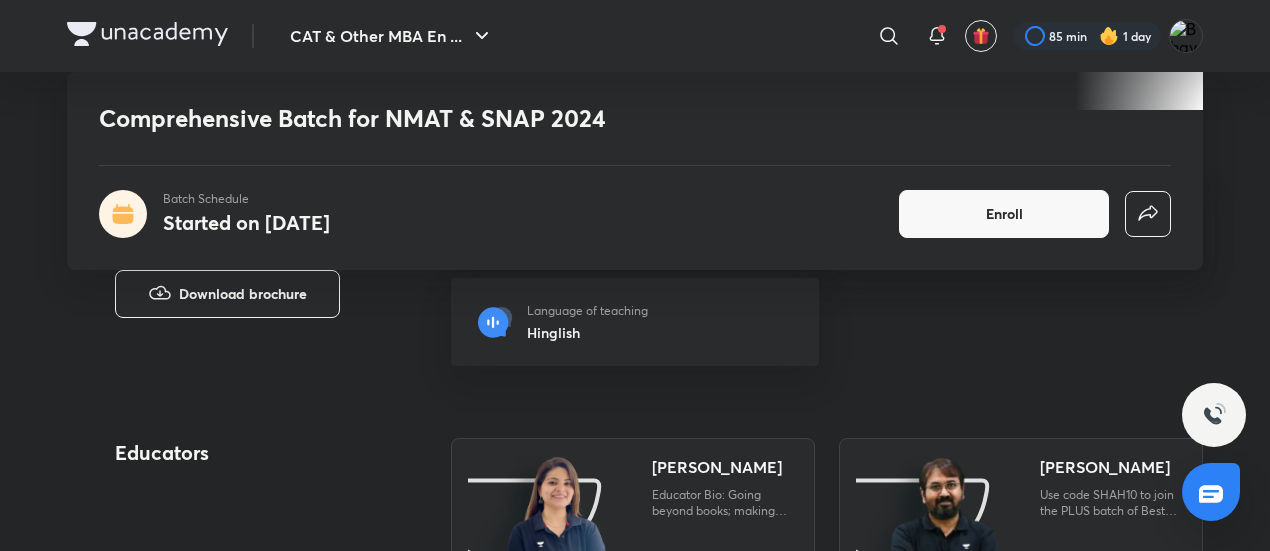 scroll, scrollTop: 798, scrollLeft: 0, axis: vertical 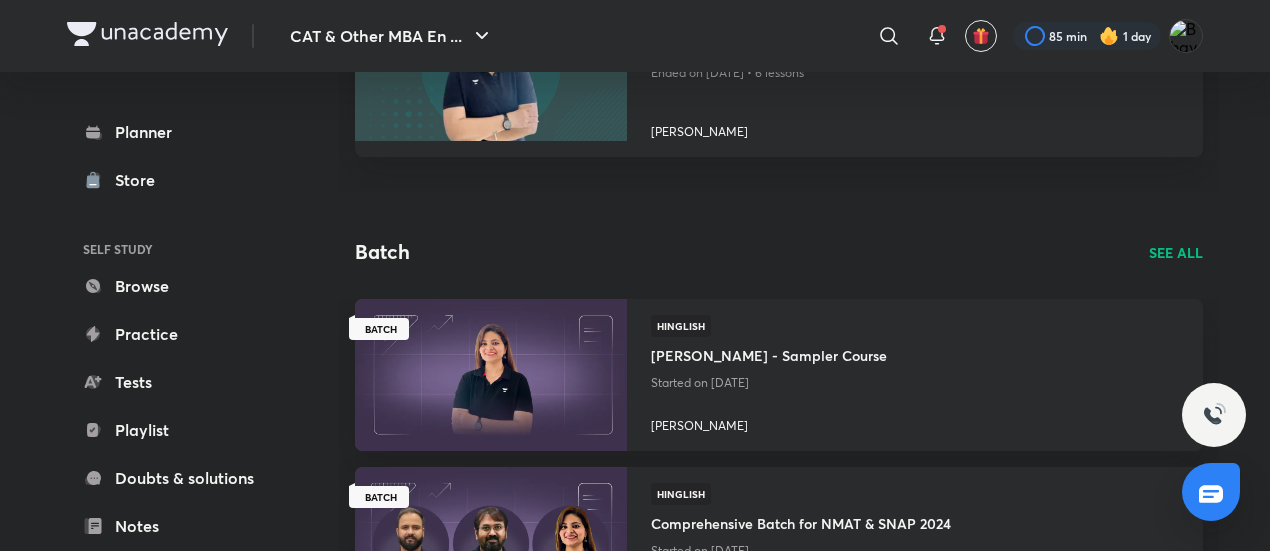 click on "SEE ALL" at bounding box center (1176, 252) 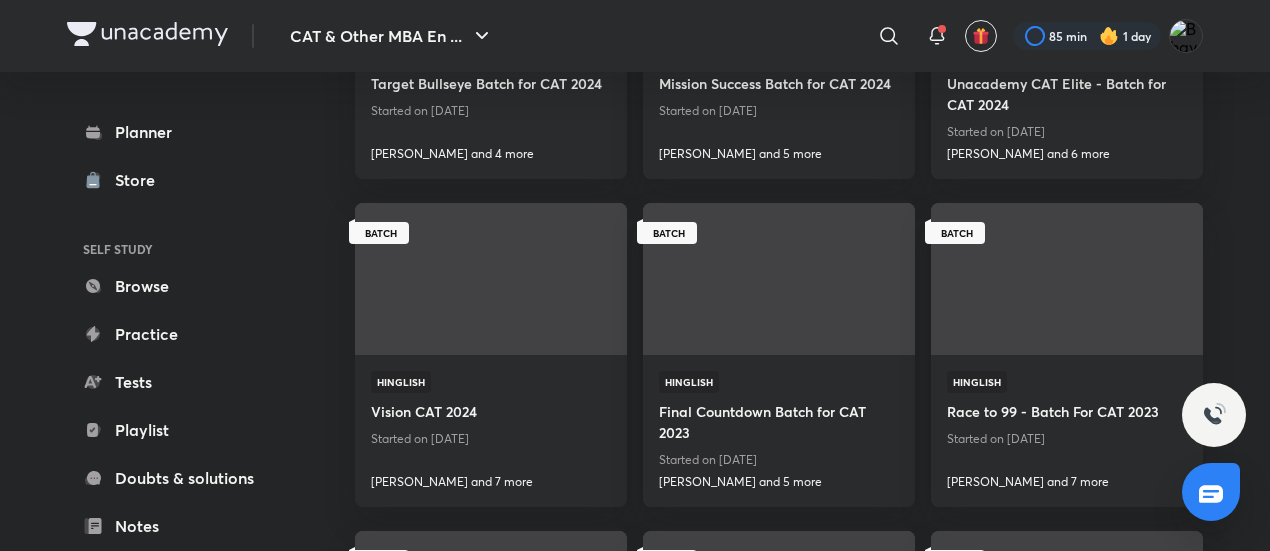 scroll, scrollTop: 0, scrollLeft: 0, axis: both 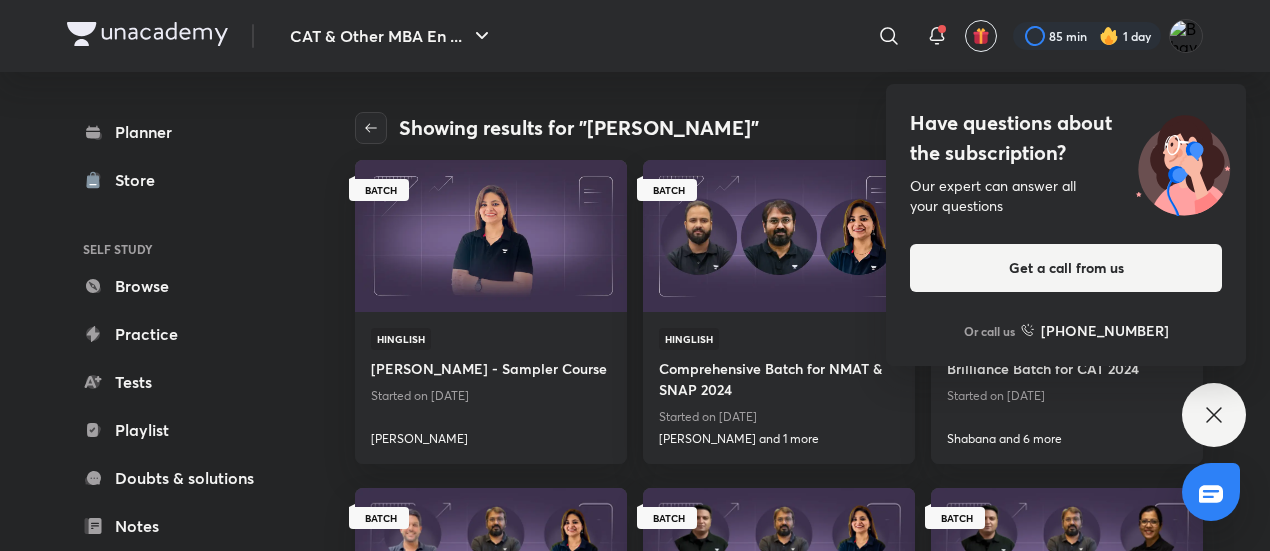 click 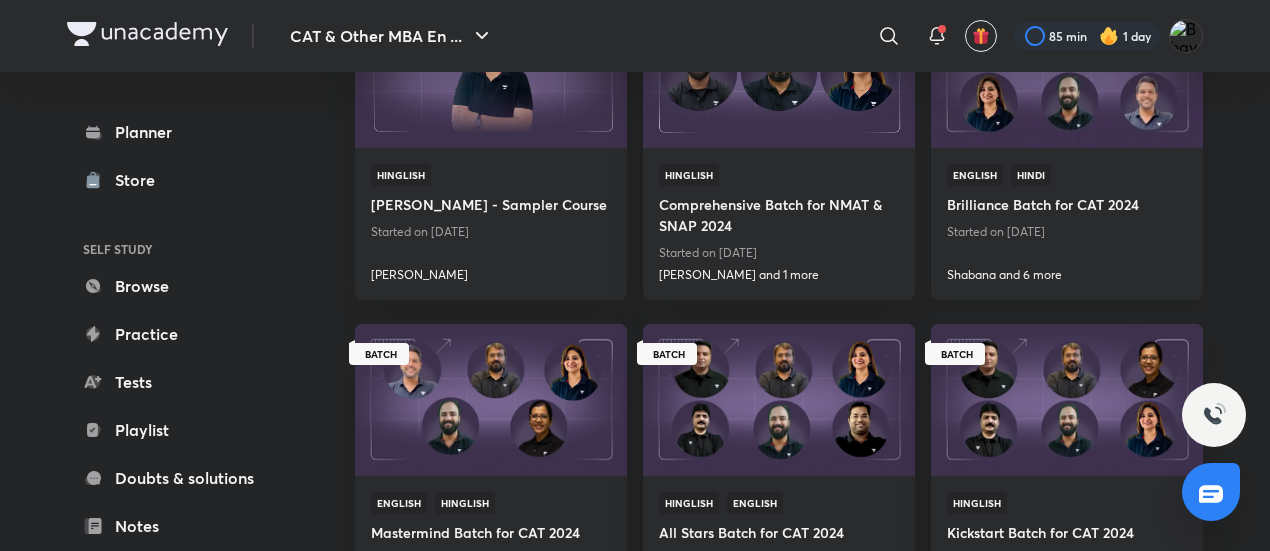 scroll, scrollTop: 163, scrollLeft: 0, axis: vertical 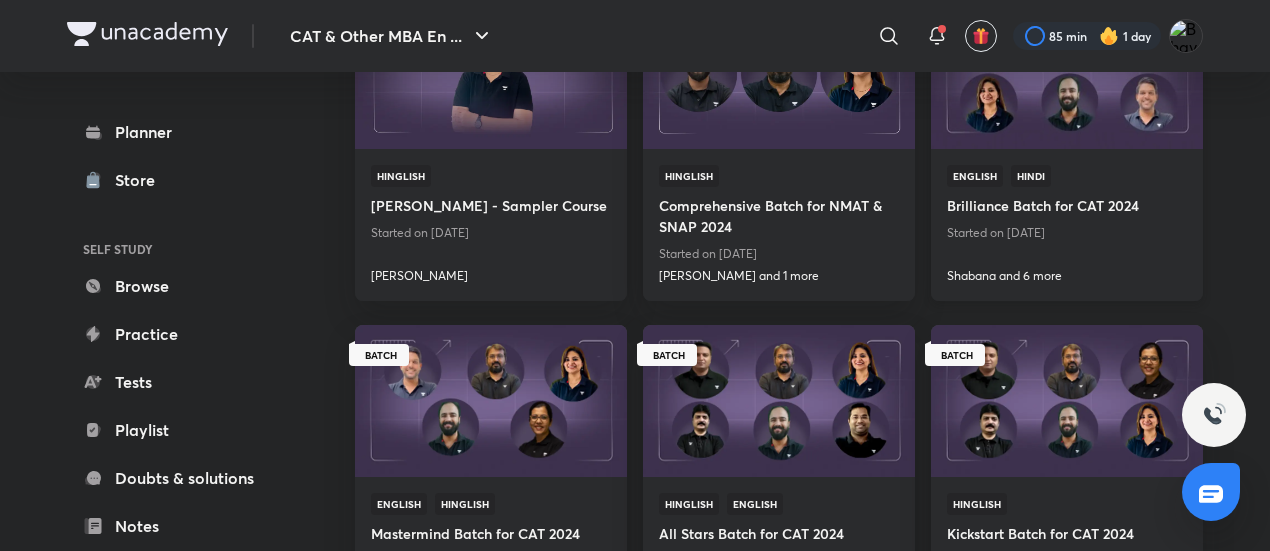 click on "English Hindi Brilliance Batch for CAT 2024 Started on [DATE] Shabana  and 6 more" at bounding box center (1067, 225) 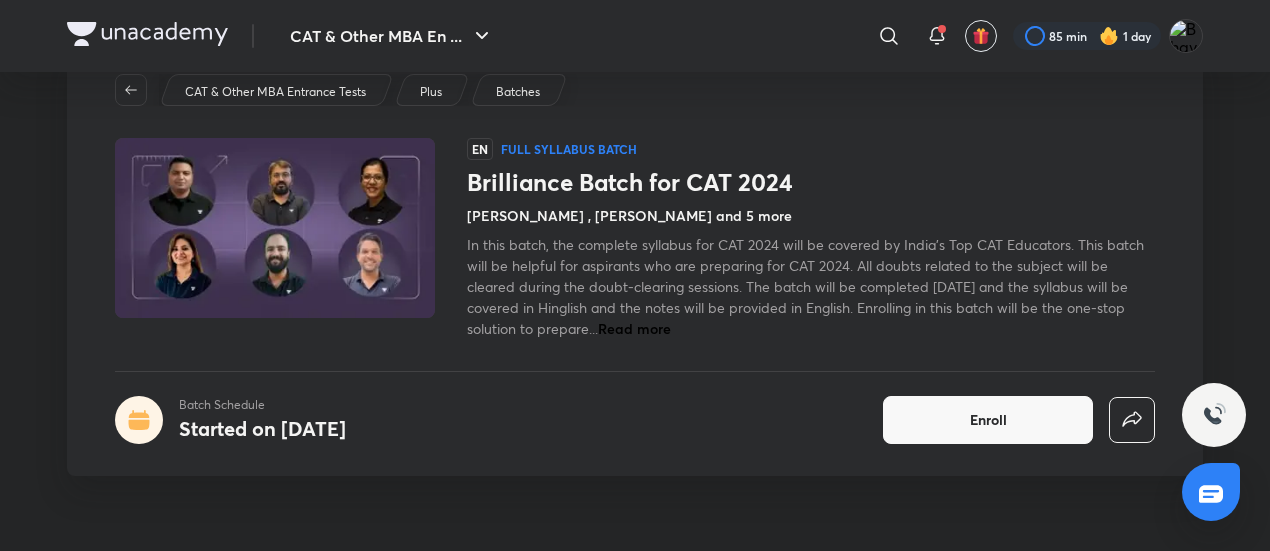 scroll, scrollTop: 0, scrollLeft: 0, axis: both 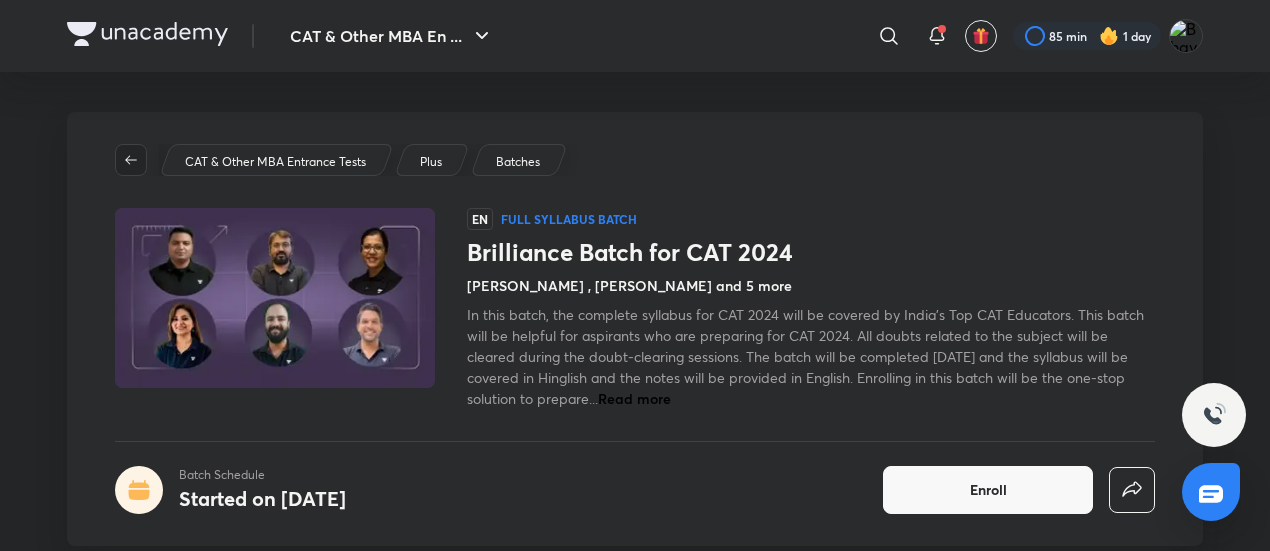 click 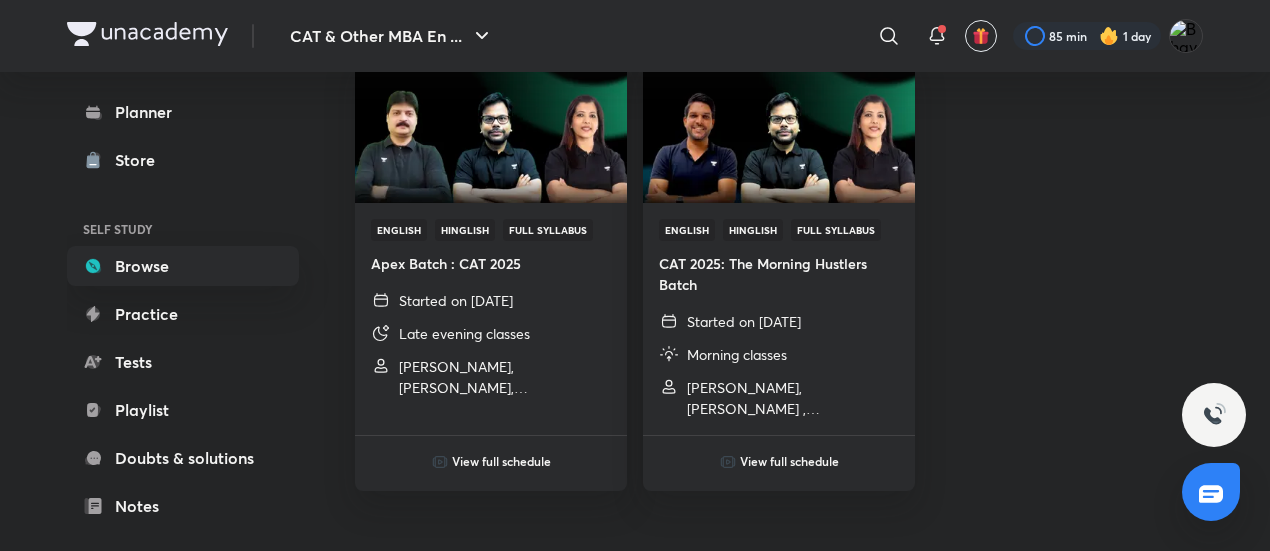 scroll, scrollTop: 3096, scrollLeft: 0, axis: vertical 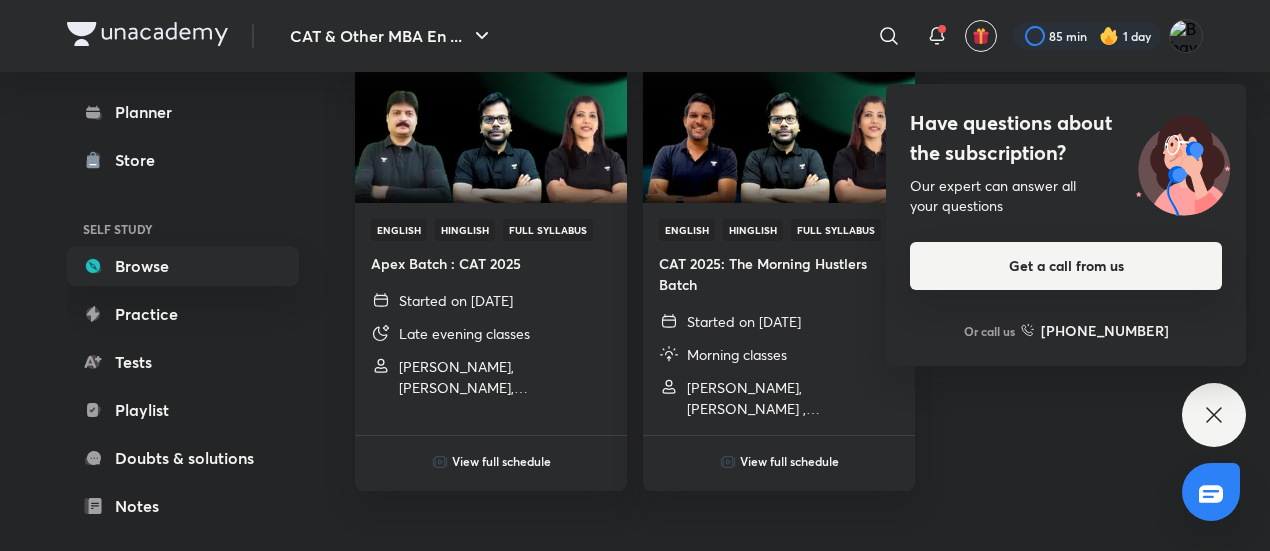click on "Get a call from us" at bounding box center (1066, 266) 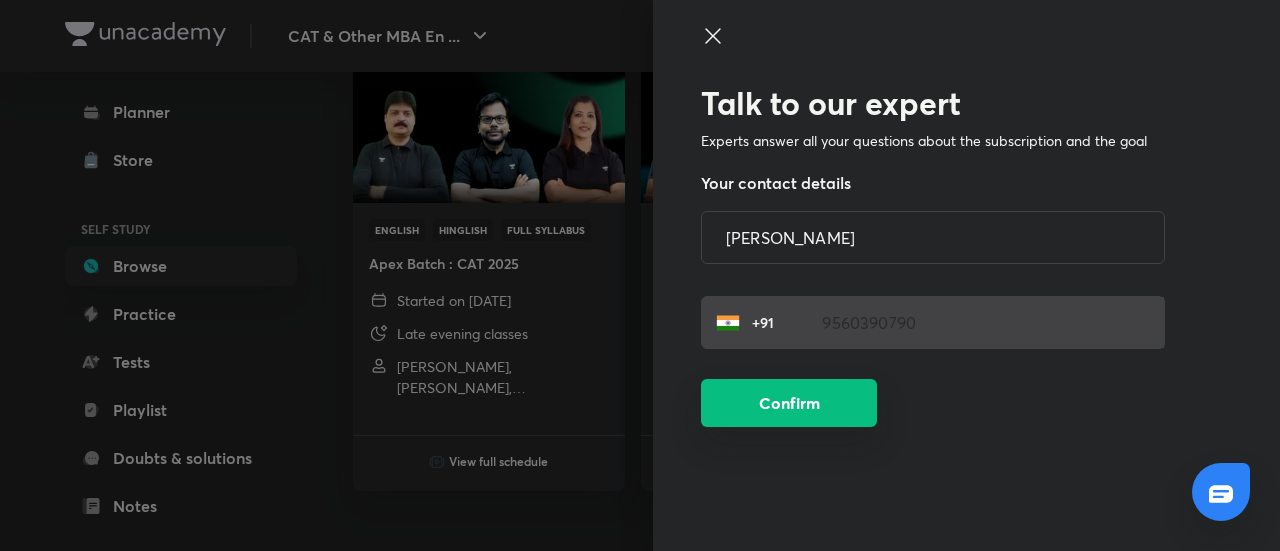 click on "Confirm" at bounding box center [789, 403] 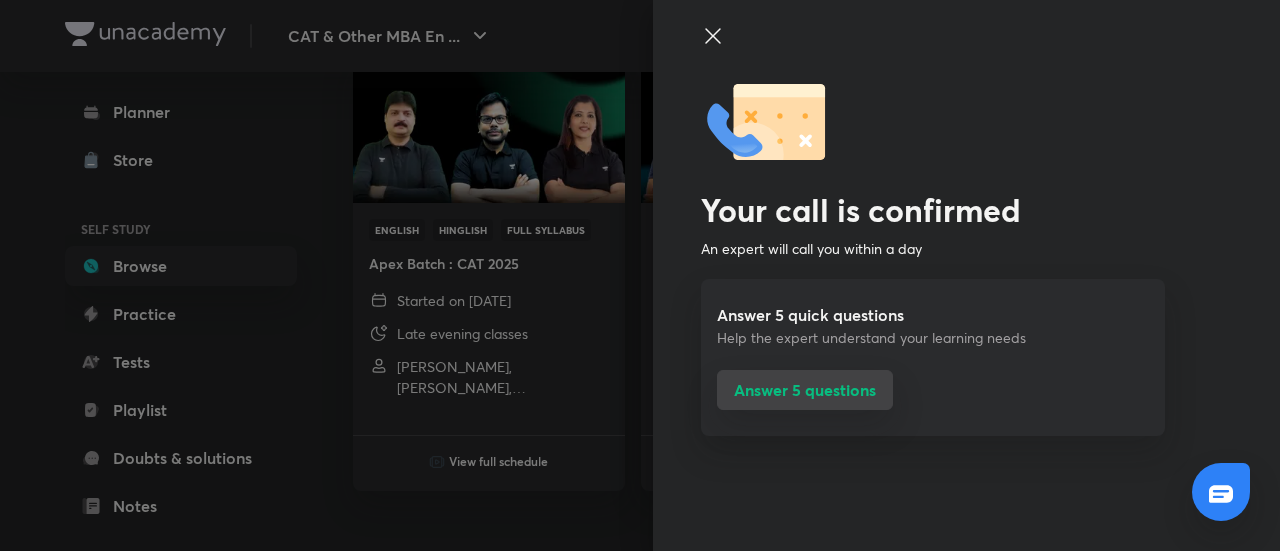 click on "Answer 5 questions" at bounding box center (805, 390) 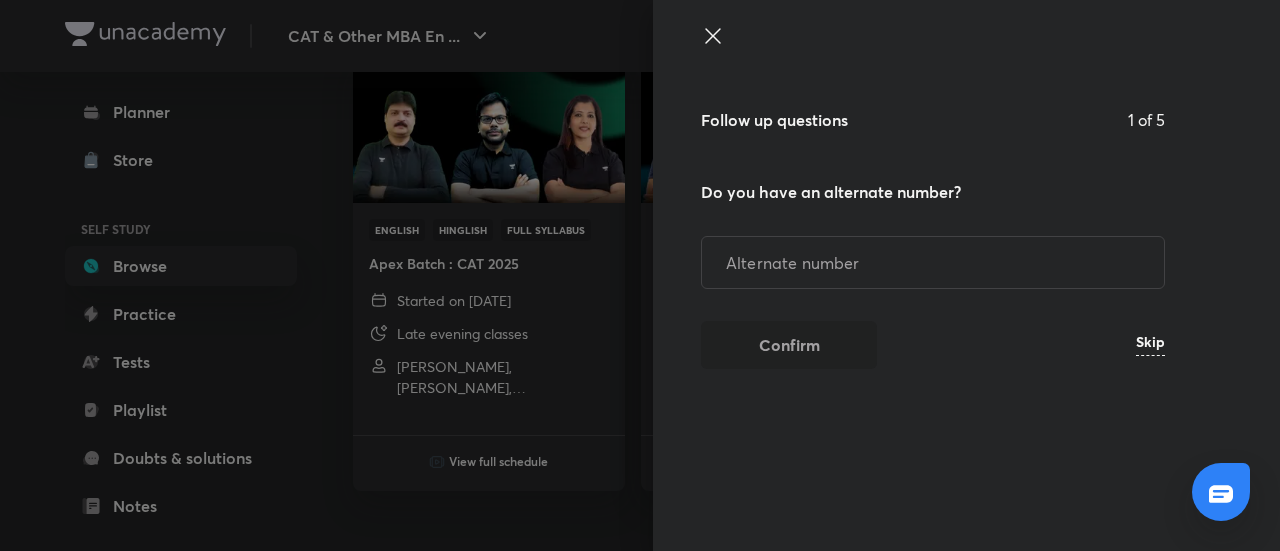 click on "Skip" at bounding box center (1150, 345) 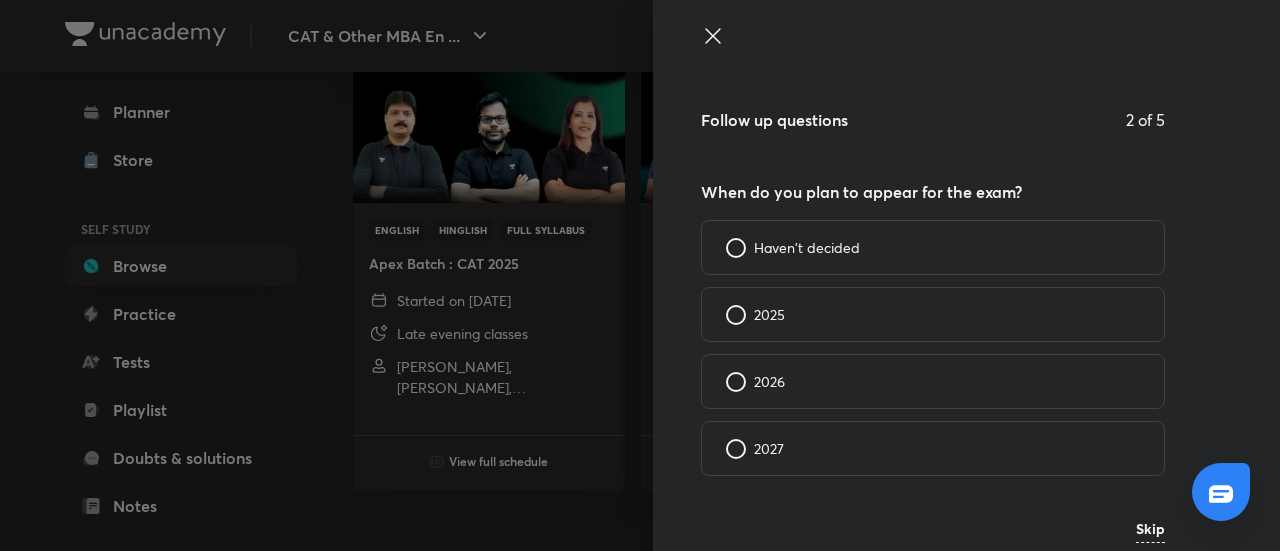 click on "2025" at bounding box center (933, 314) 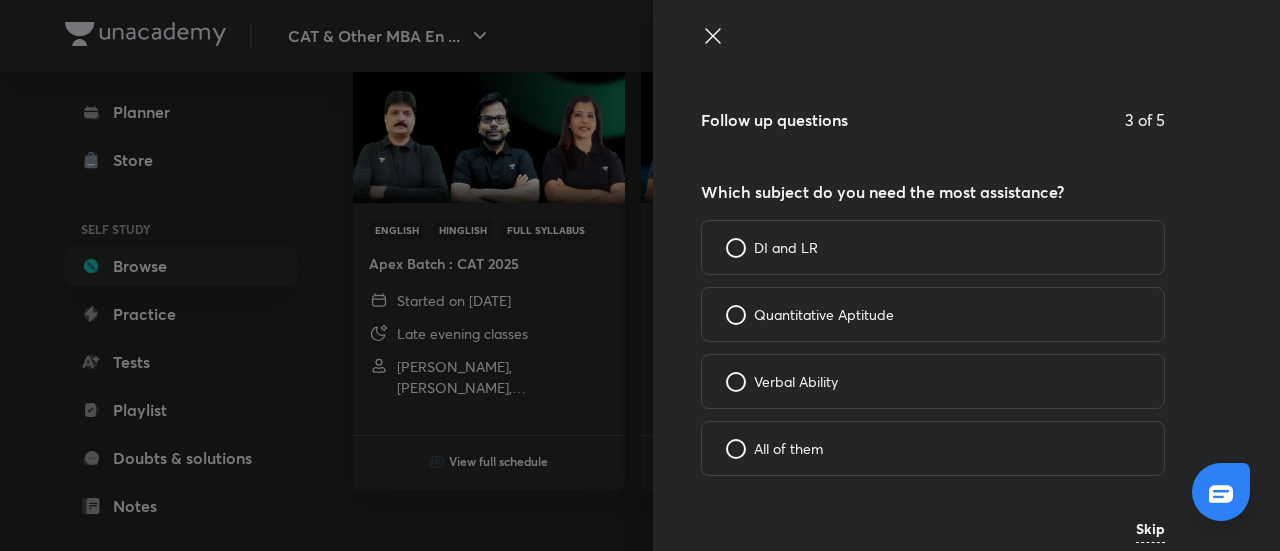 click on "Quantitative Aptitude" at bounding box center [933, 314] 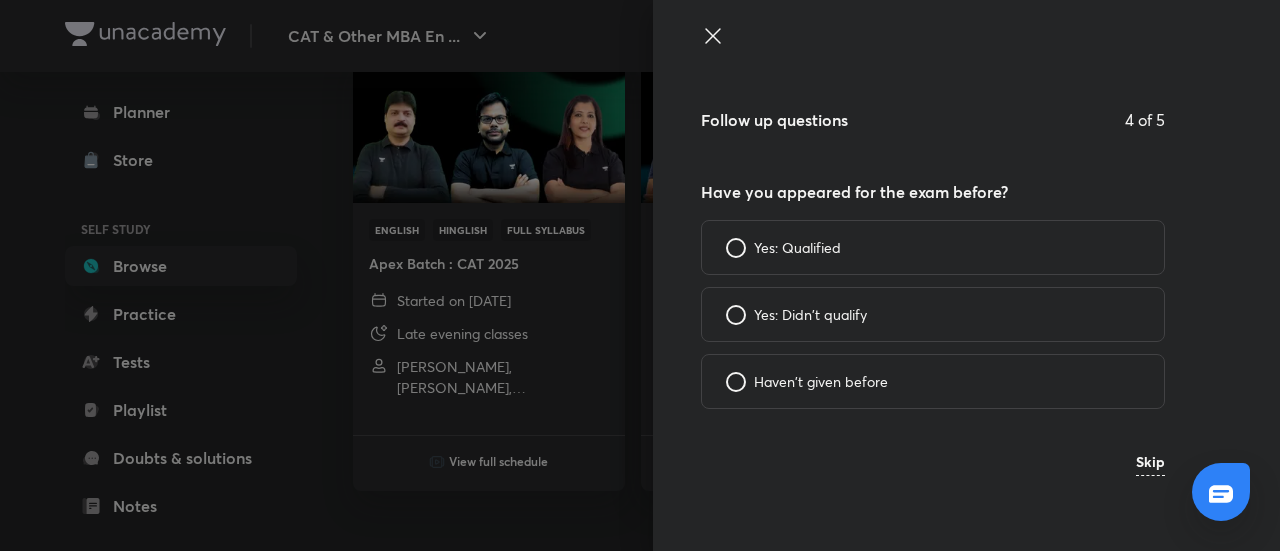 click on "Haven't given before" at bounding box center (821, 381) 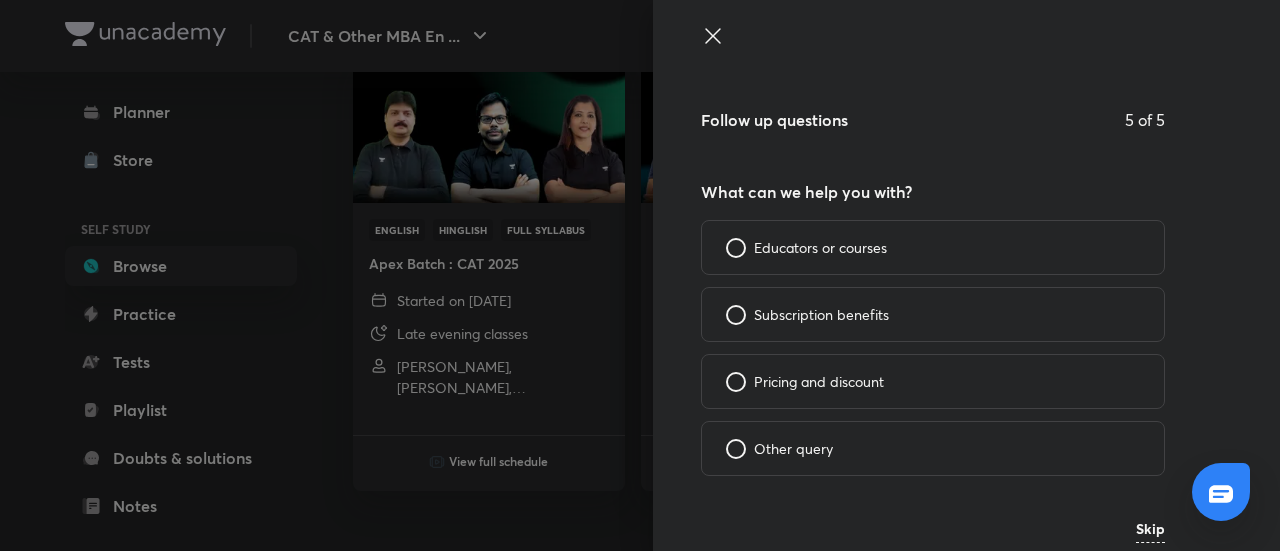 click 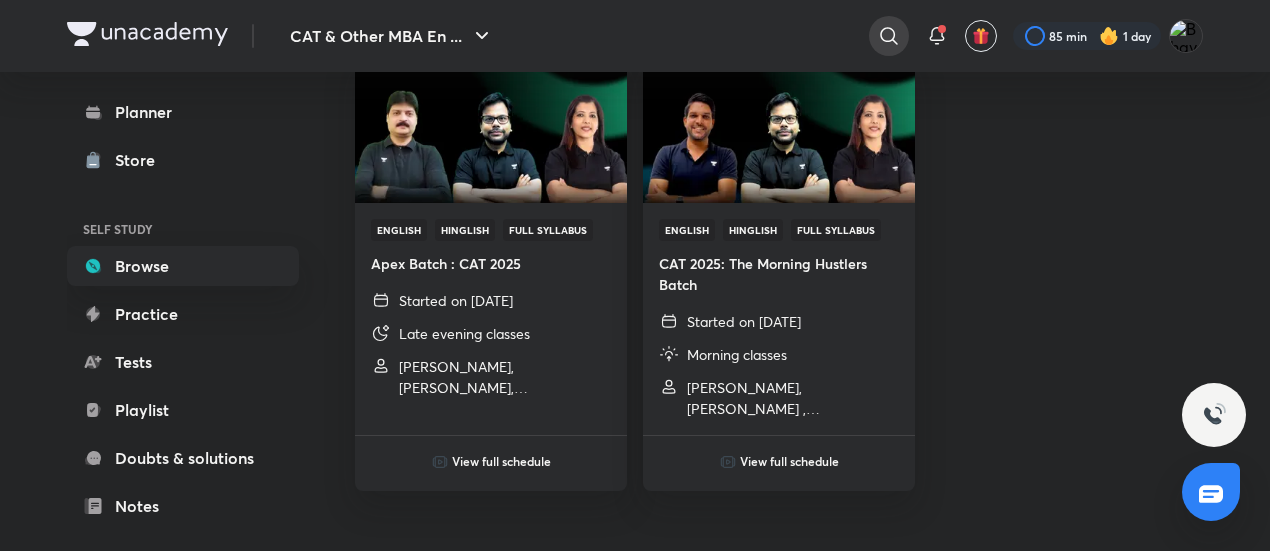 click 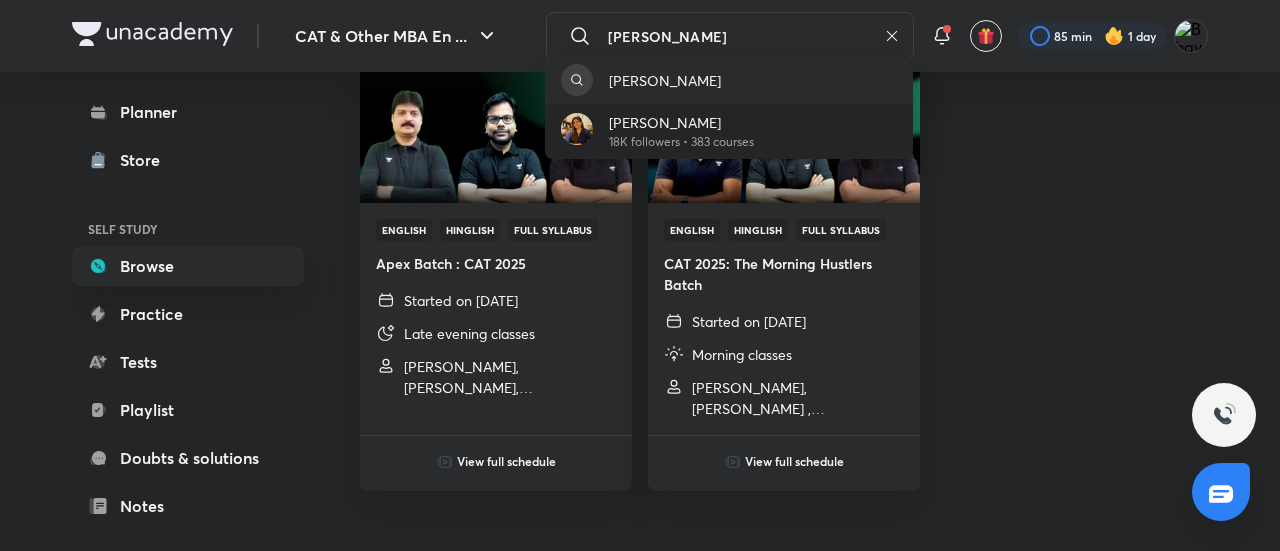 type on "[PERSON_NAME]" 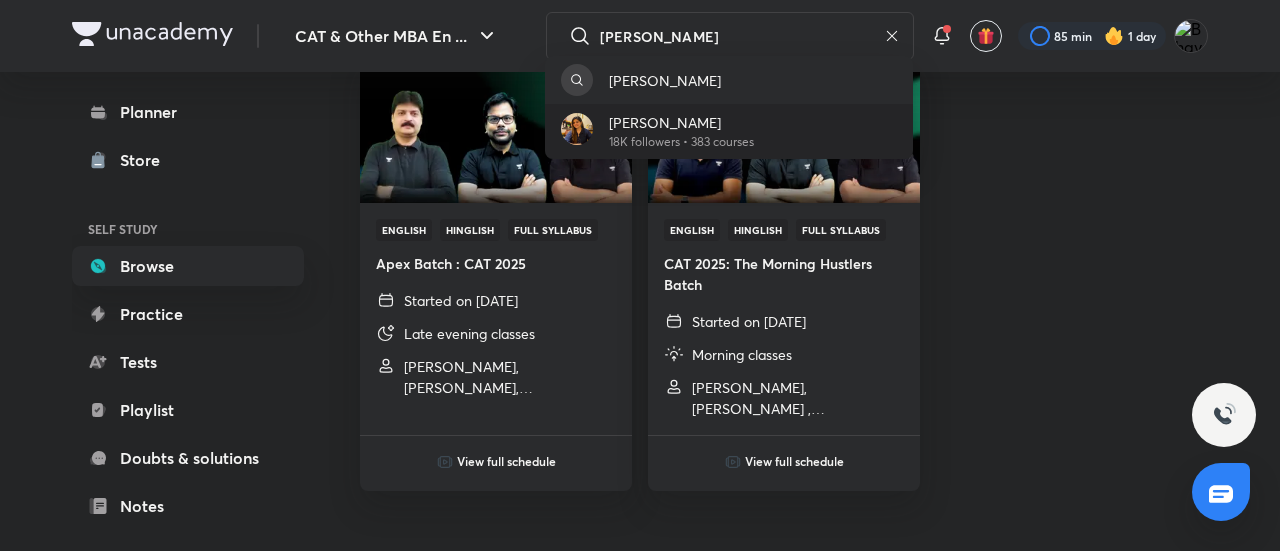 click on "[PERSON_NAME]" at bounding box center [681, 122] 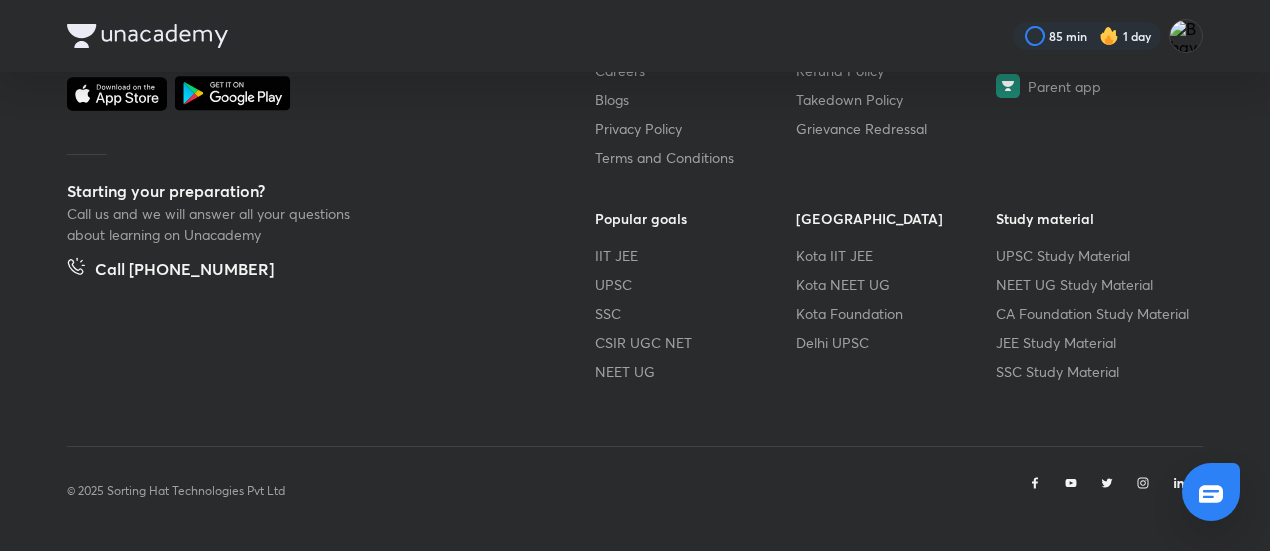scroll, scrollTop: 0, scrollLeft: 0, axis: both 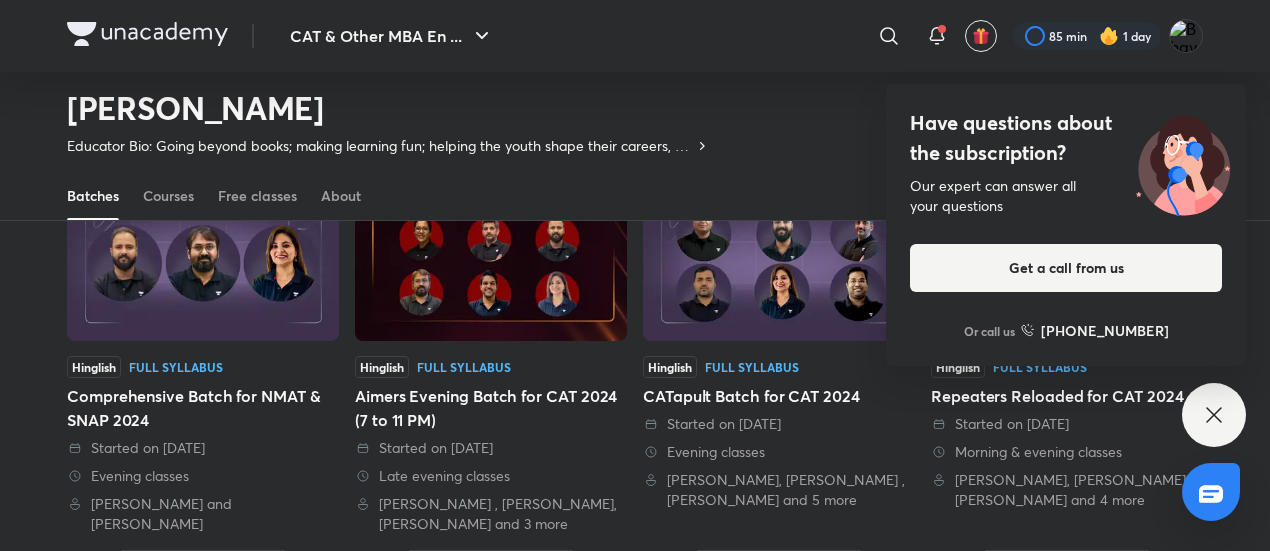 click at bounding box center [779, 263] 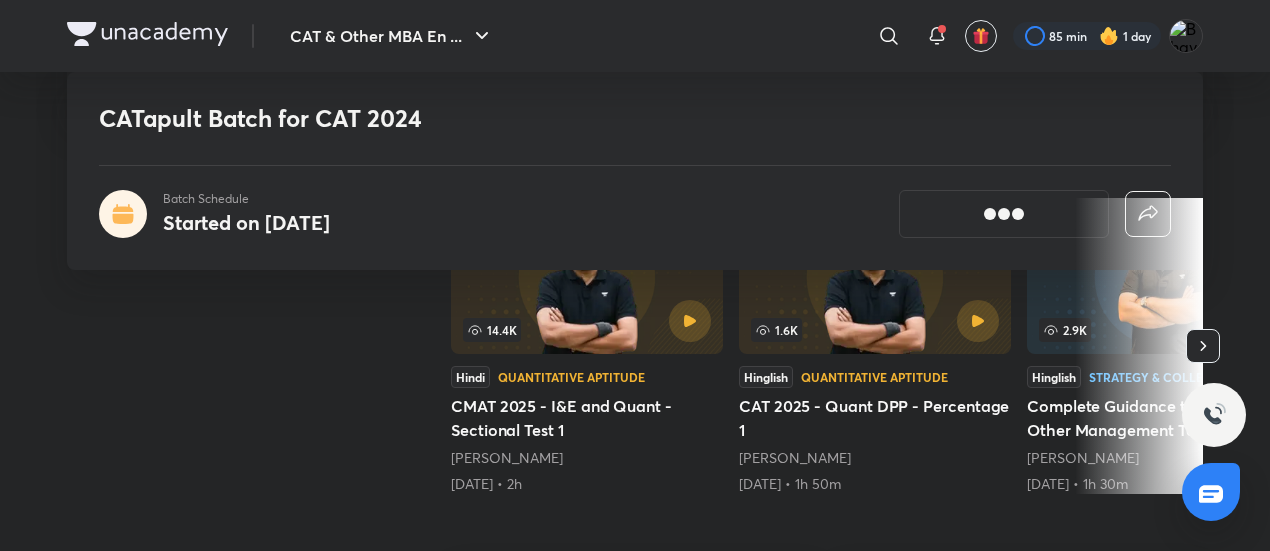 scroll, scrollTop: 257, scrollLeft: 0, axis: vertical 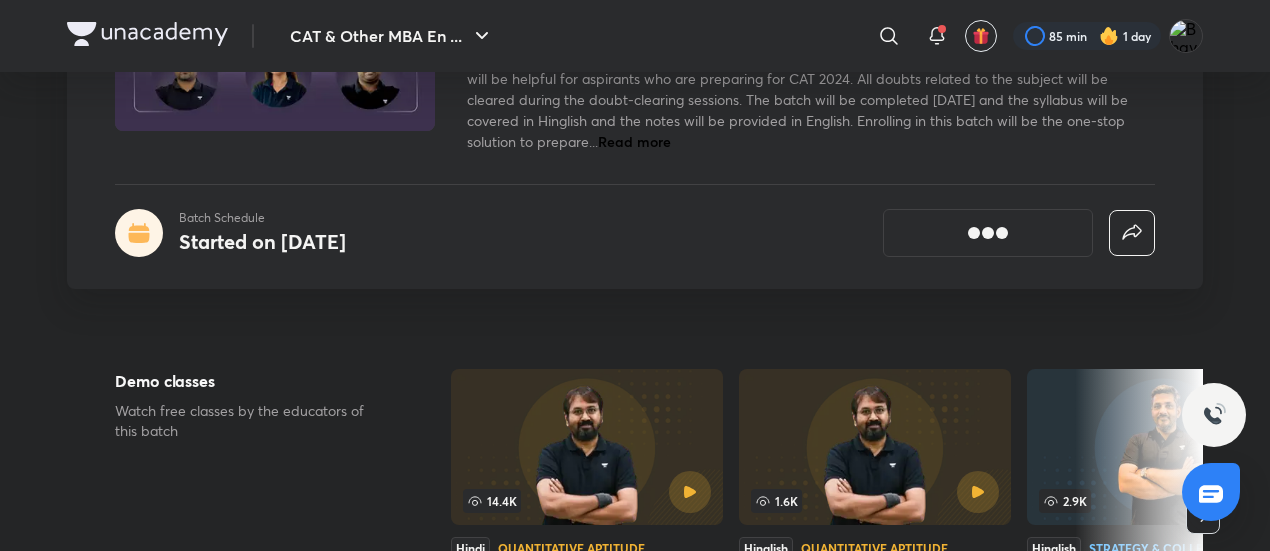 click on "Watch free classes by the educators of this batch" at bounding box center (251, 421) 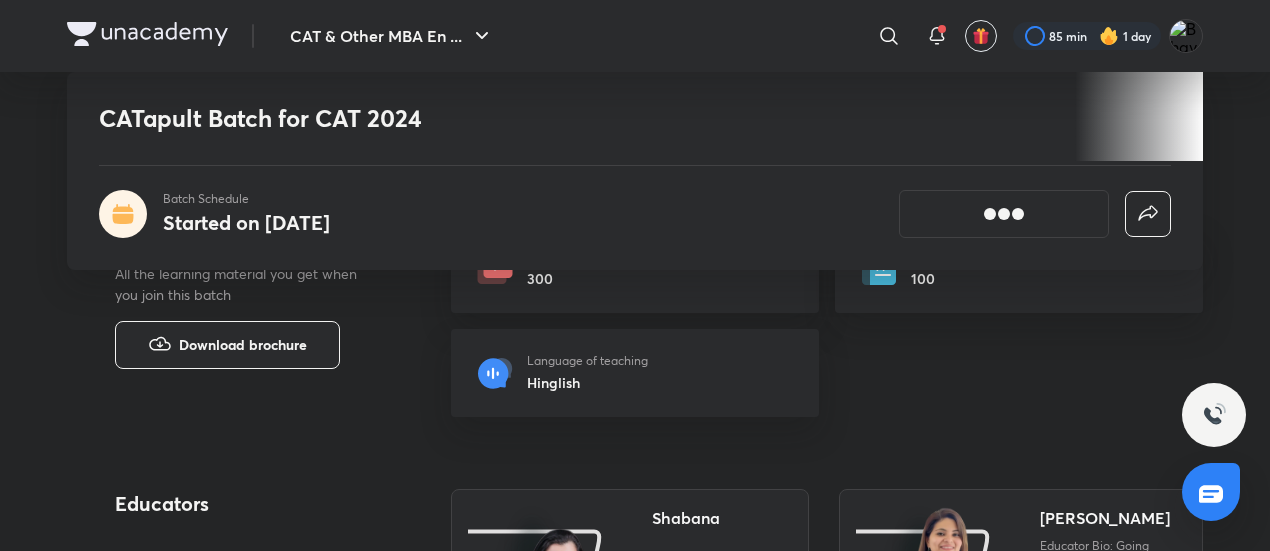 scroll, scrollTop: 743, scrollLeft: 0, axis: vertical 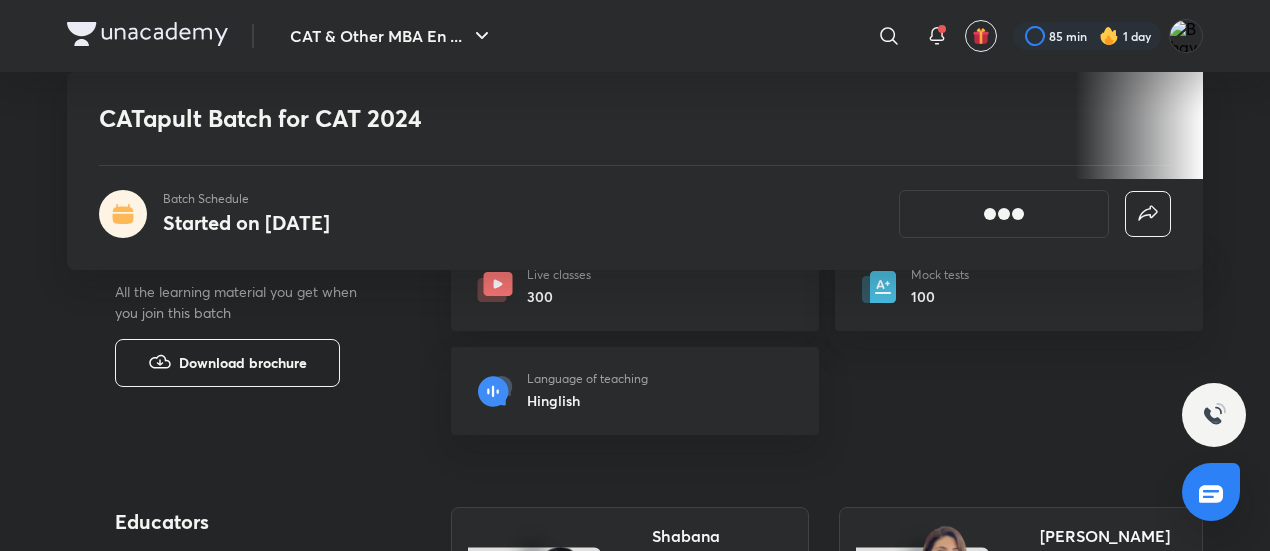 click on "Download brochure" at bounding box center (243, 363) 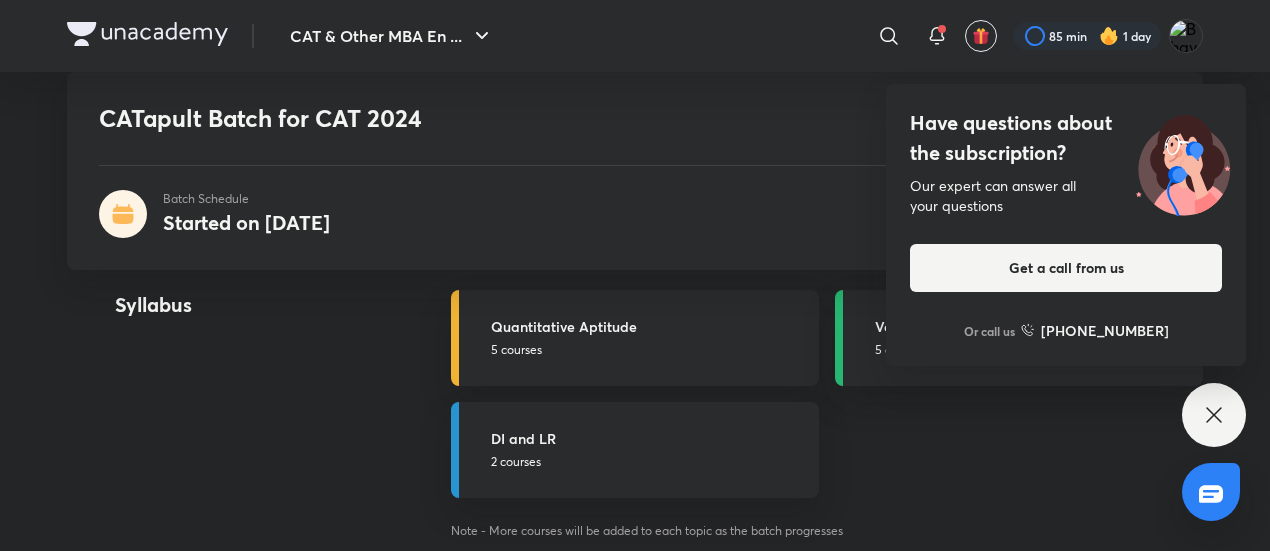 scroll, scrollTop: 1909, scrollLeft: 0, axis: vertical 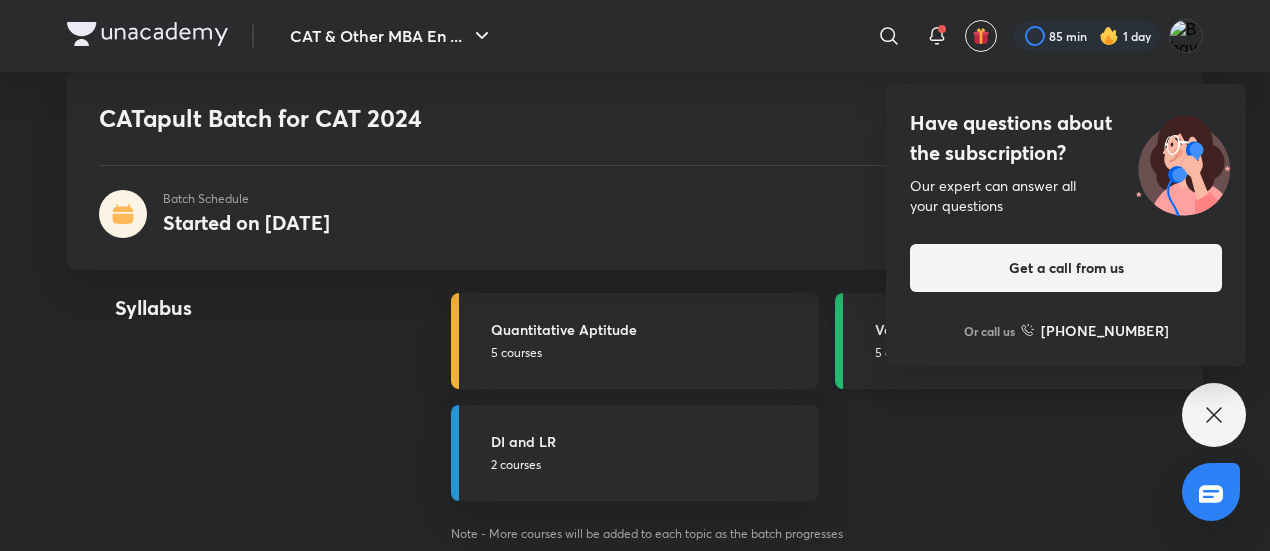 click on "Verbal Ability and RC 5 courses" at bounding box center [1019, 341] 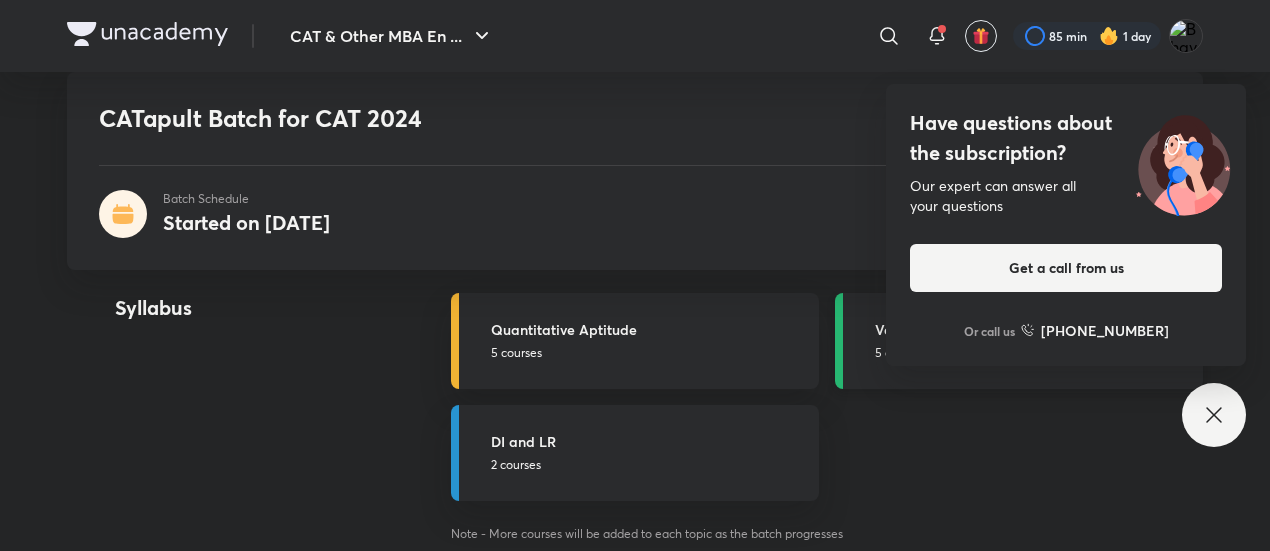 click on "Verbal Ability and RC 5 courses" at bounding box center [1019, 341] 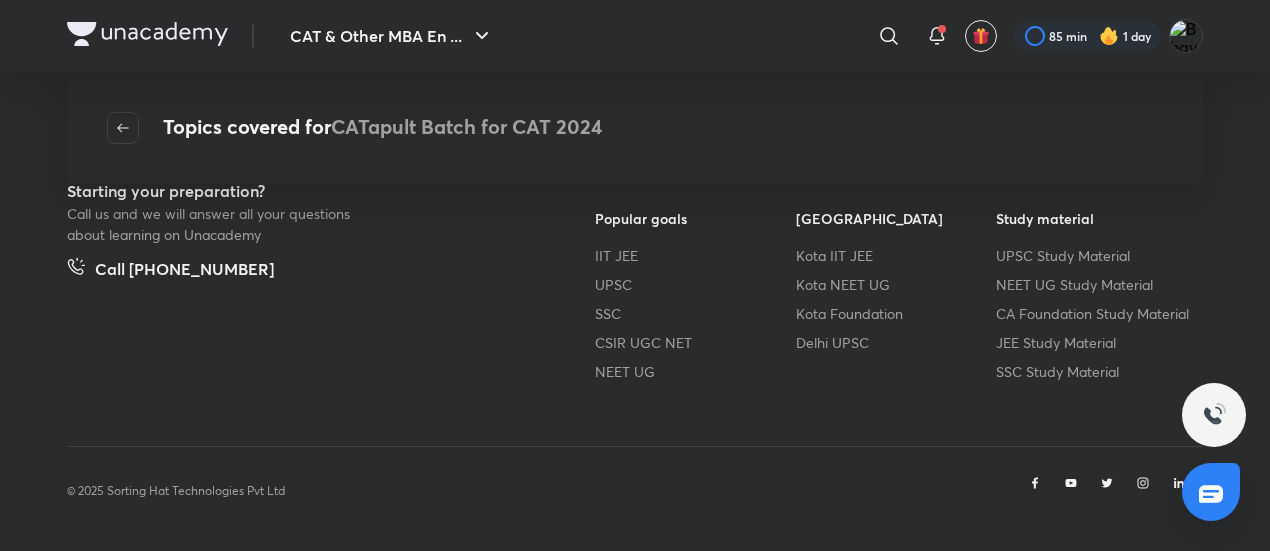 scroll, scrollTop: 0, scrollLeft: 0, axis: both 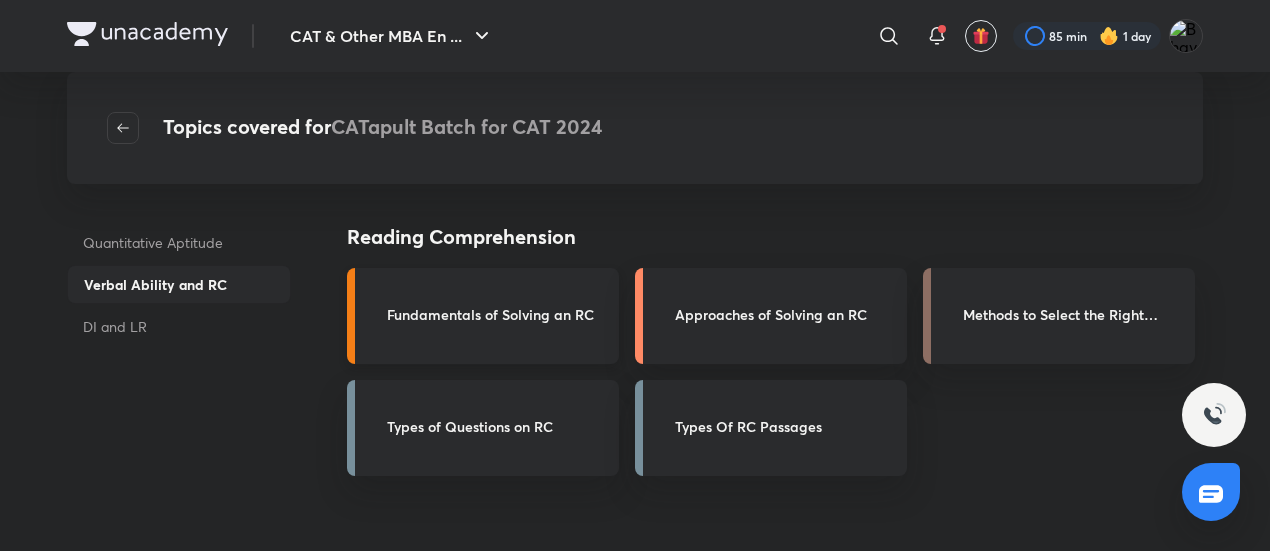 click on "Fundamentals of Solving an RC" at bounding box center [483, 316] 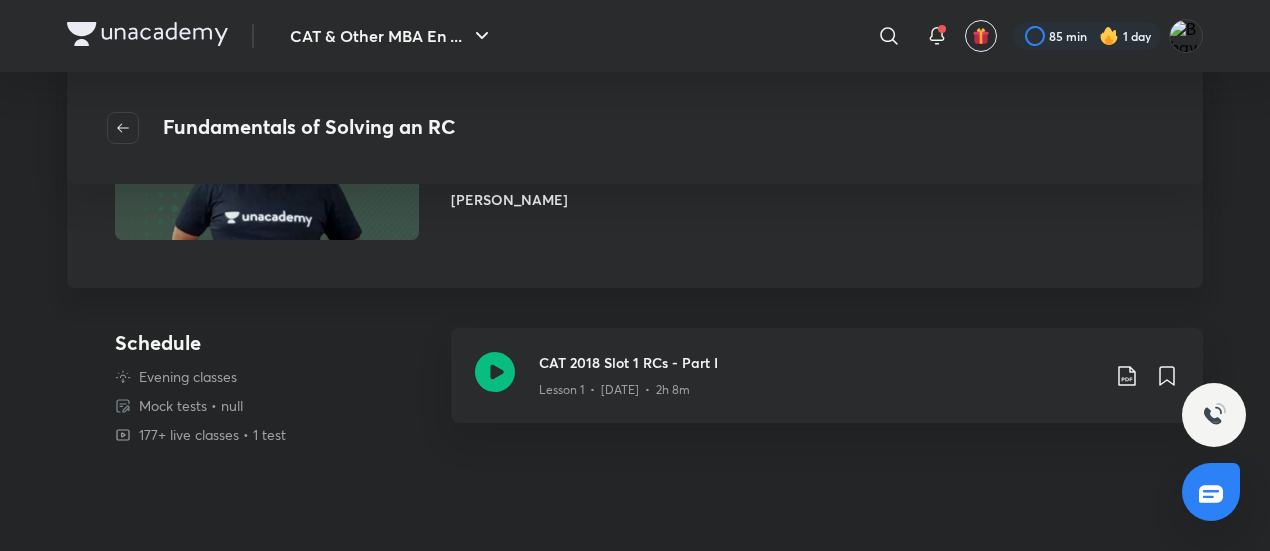 scroll, scrollTop: 115, scrollLeft: 0, axis: vertical 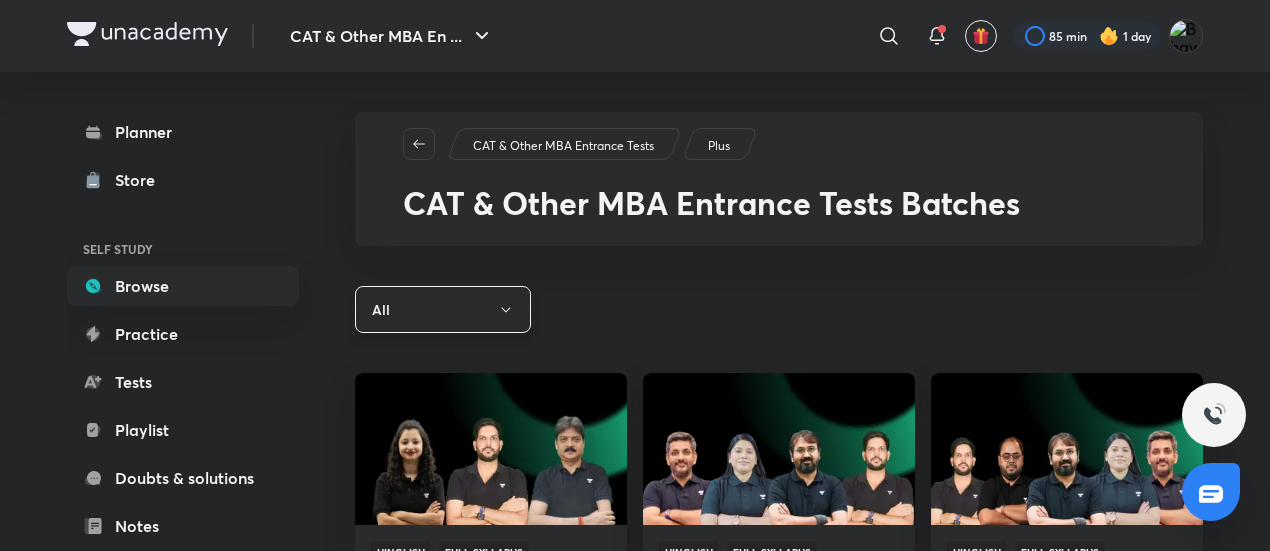click on "All" at bounding box center [443, 309] 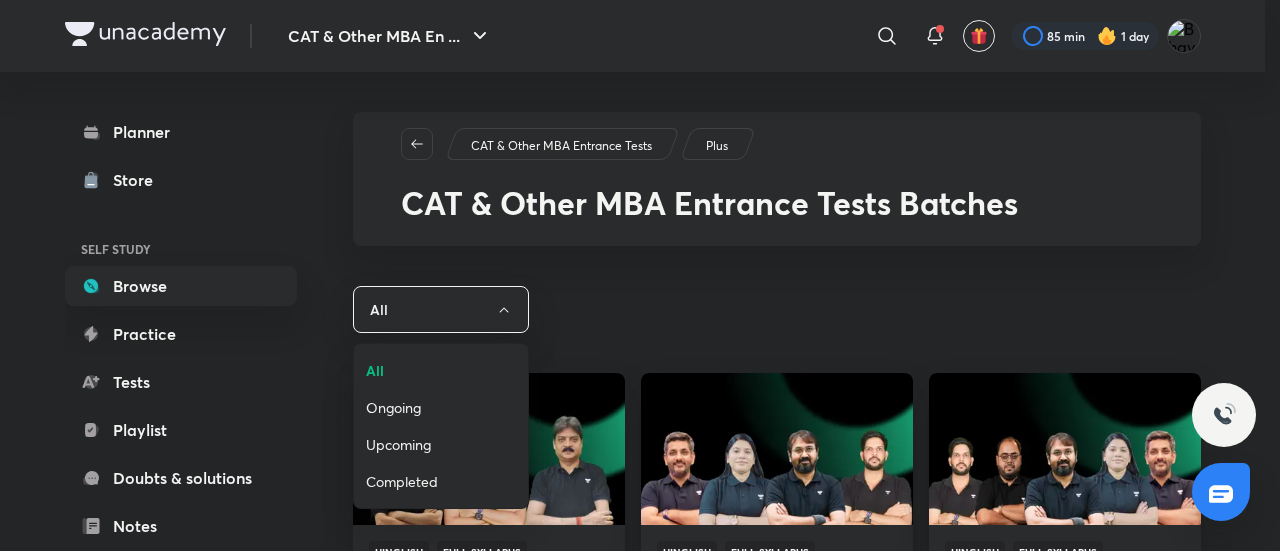 click at bounding box center [640, 275] 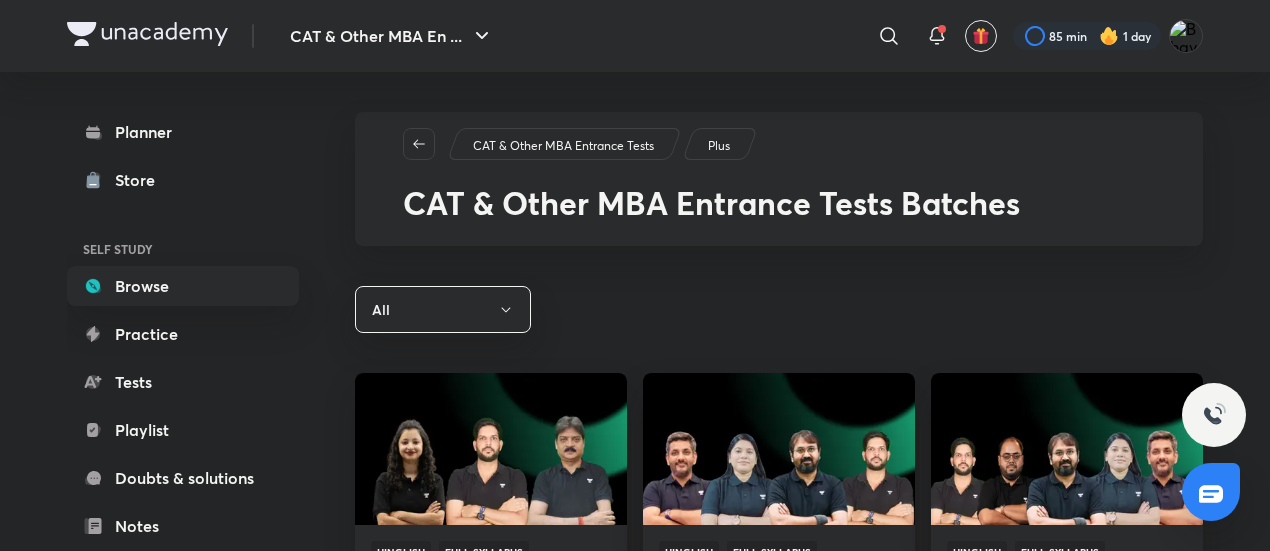 click on "CAT & Other MBA Entrance Tests Plus CAT & Other MBA Entrance Tests Batches All Hinglish Full Syllabus CAT 2025 : Power Hustle Batch Started on [DATE] Late evening classes [PERSON_NAME], [PERSON_NAME], Unacademy CAT & Other MBA Entrance Tests and 1 more View full schedule Hinglish Full Syllabus CAT 2026 : Early Start Batch Started on [DATE] Morning & evening classes [PERSON_NAME], [PERSON_NAME], [PERSON_NAME] and 1 more View full schedule Hinglish Full Syllabus CAT 2025 : Conquer IIM Batch Started on [DATE] Late evening classes [PERSON_NAME], [PERSON_NAME], [PERSON_NAME] and 2 more View full schedule Hinglish Full Syllabus CAT 2025 : Prime Repeaters Batch Started on [DATE] Late evening classes [PERSON_NAME], [PERSON_NAME], [PERSON_NAME] and 1 more View full schedule Hinglish Full Syllabus CAT 2025: Practice To Pro Batch Started on [DATE] Late evening classes [PERSON_NAME], [PERSON_NAME], Unacademy CAT & Other MBA Entrance Tests and 1 more View full schedule Hinglish Full Syllabus Hinglish" at bounding box center (779, 1851) 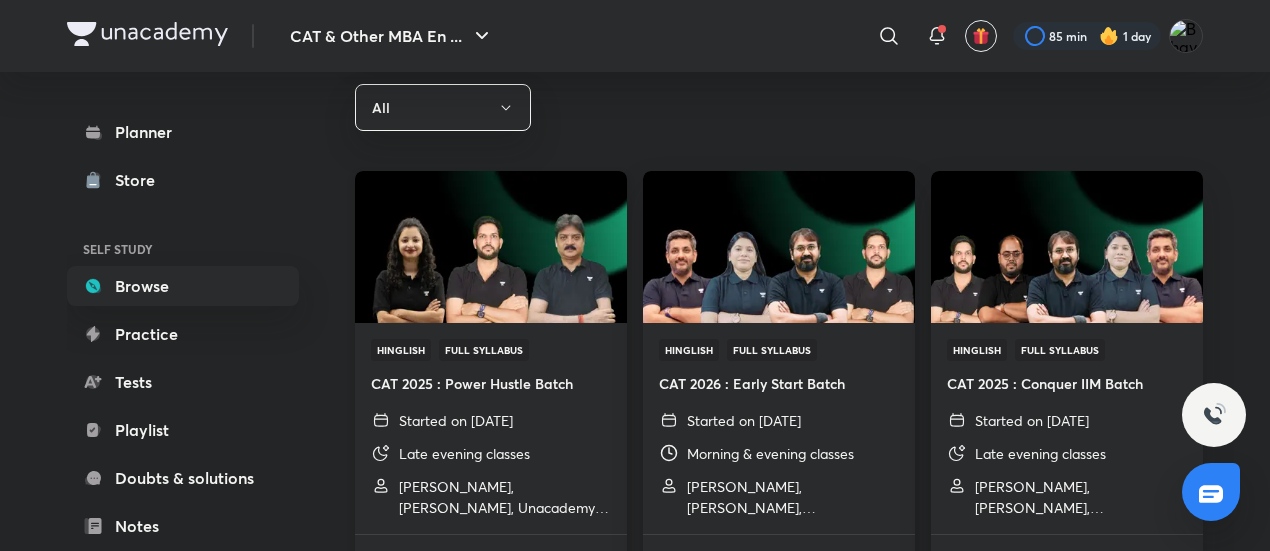 scroll, scrollTop: 340, scrollLeft: 0, axis: vertical 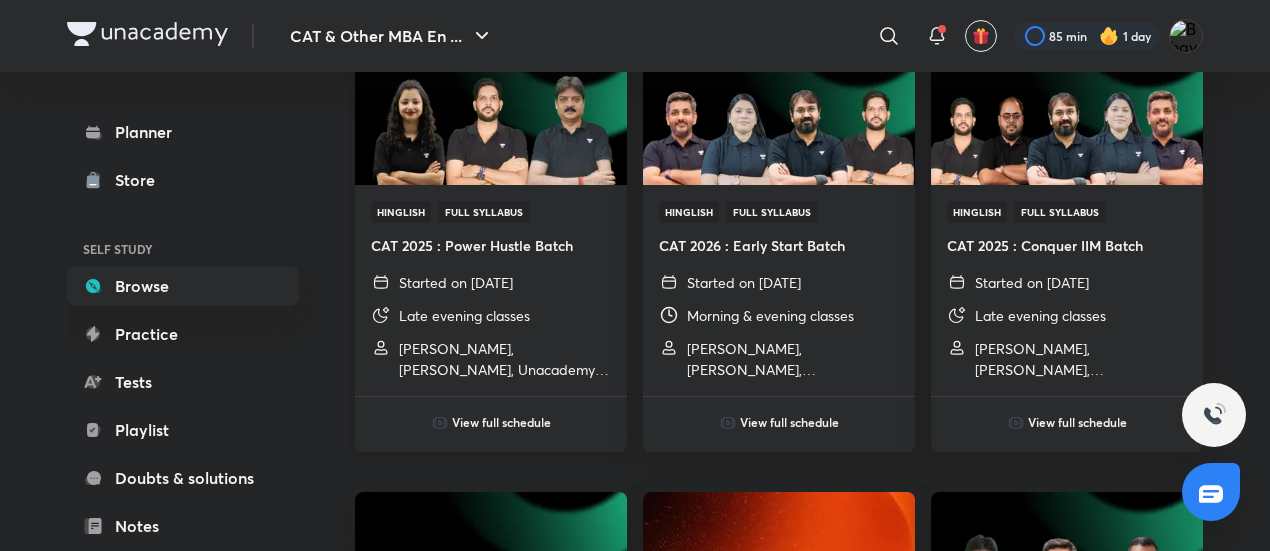 click at bounding box center [490, 109] 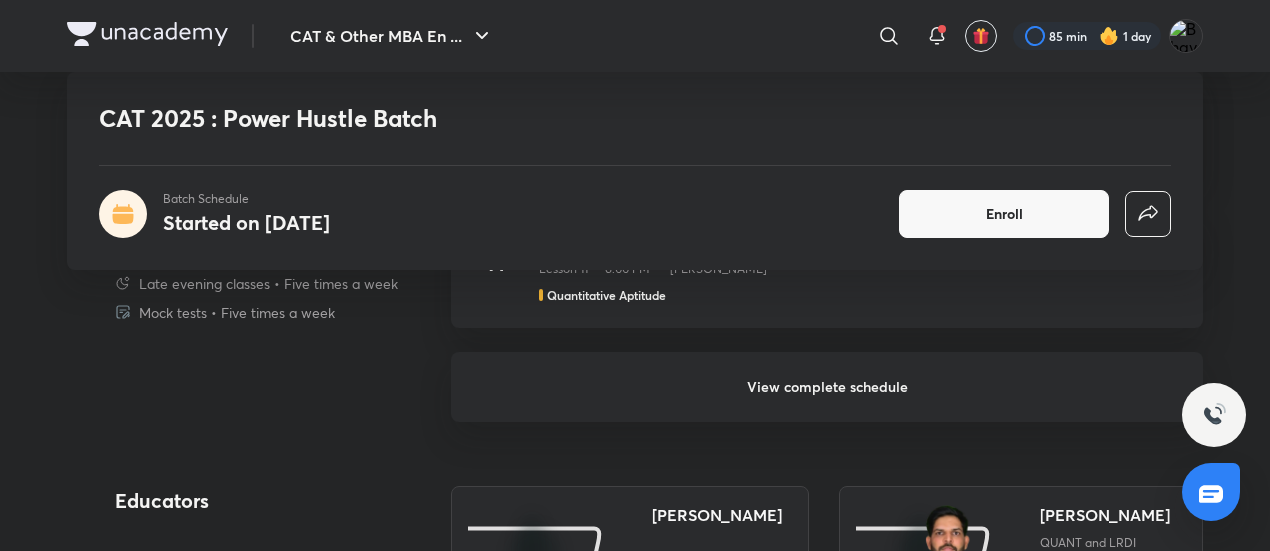 scroll, scrollTop: 1995, scrollLeft: 0, axis: vertical 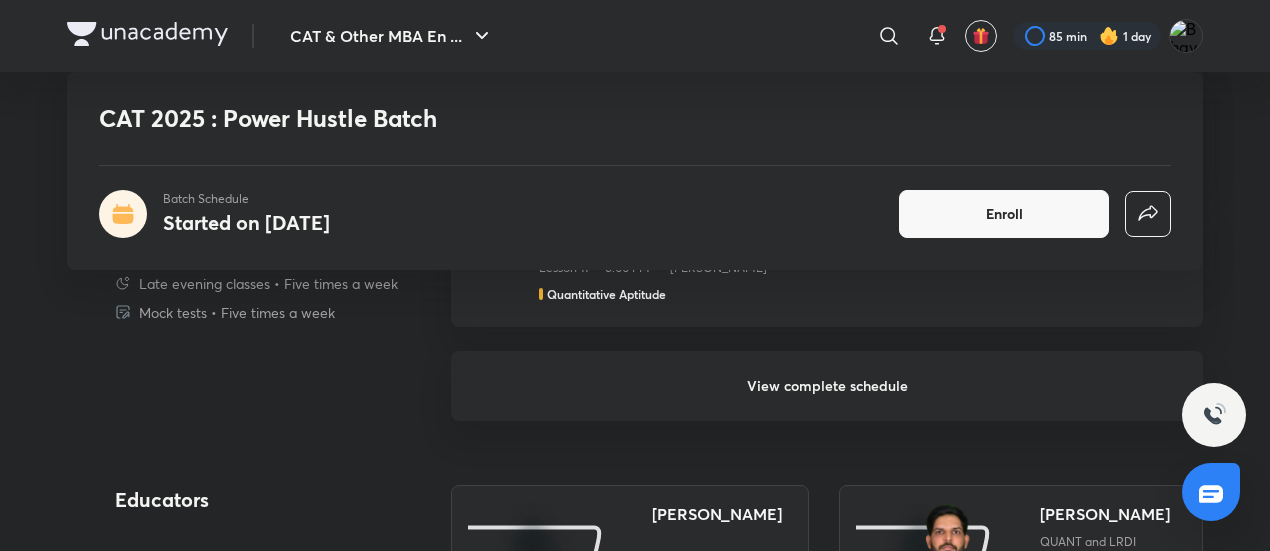click on "View complete schedule" at bounding box center (827, 386) 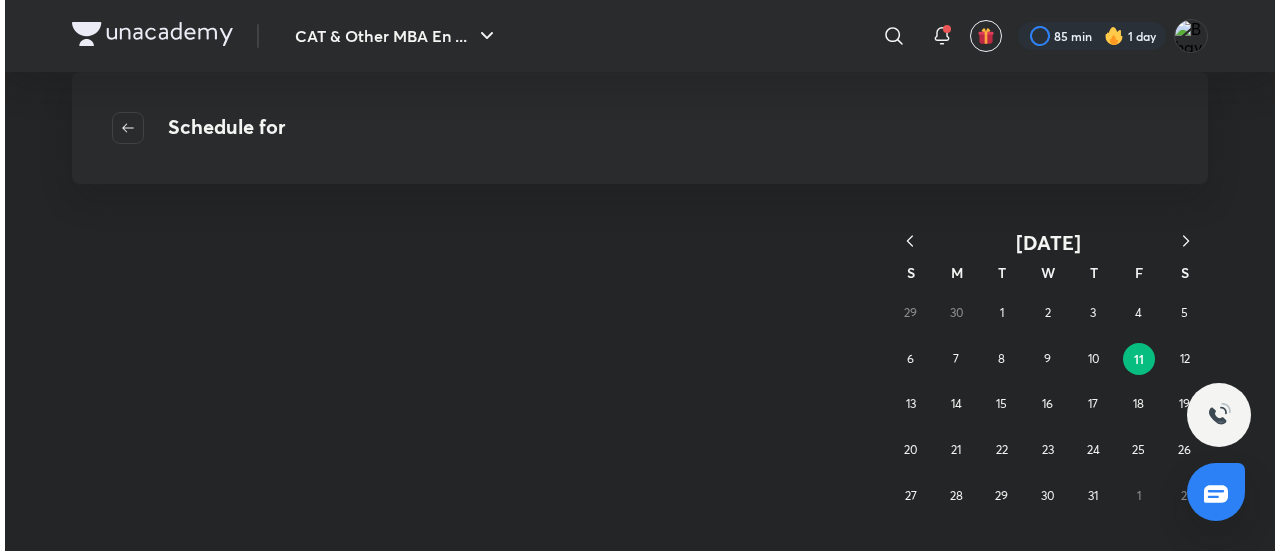scroll, scrollTop: 0, scrollLeft: 0, axis: both 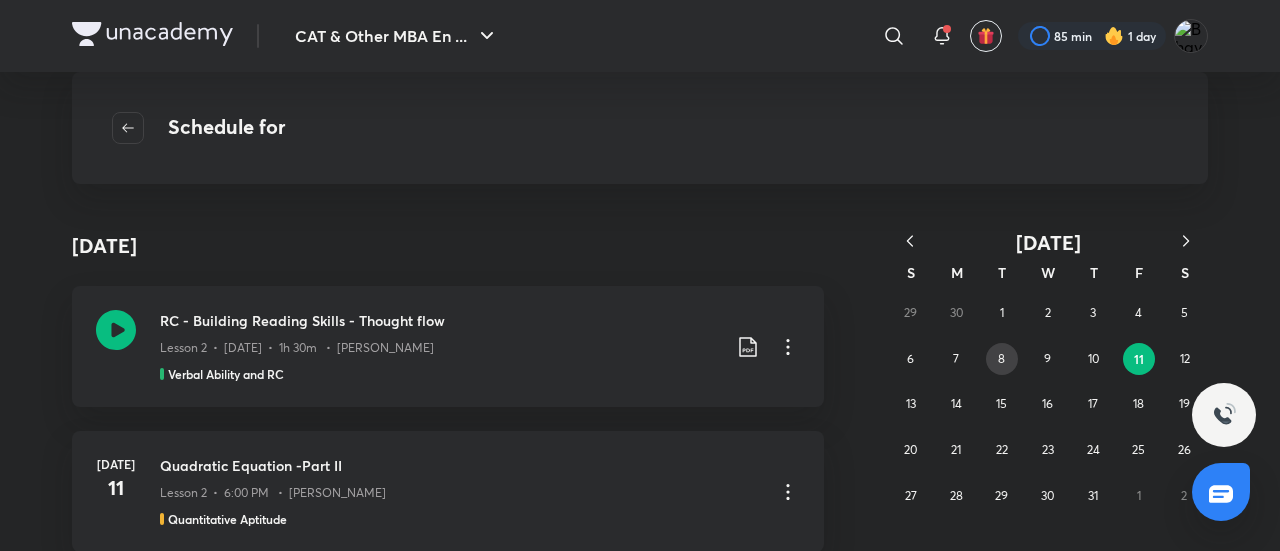 click on "8" at bounding box center (1002, 359) 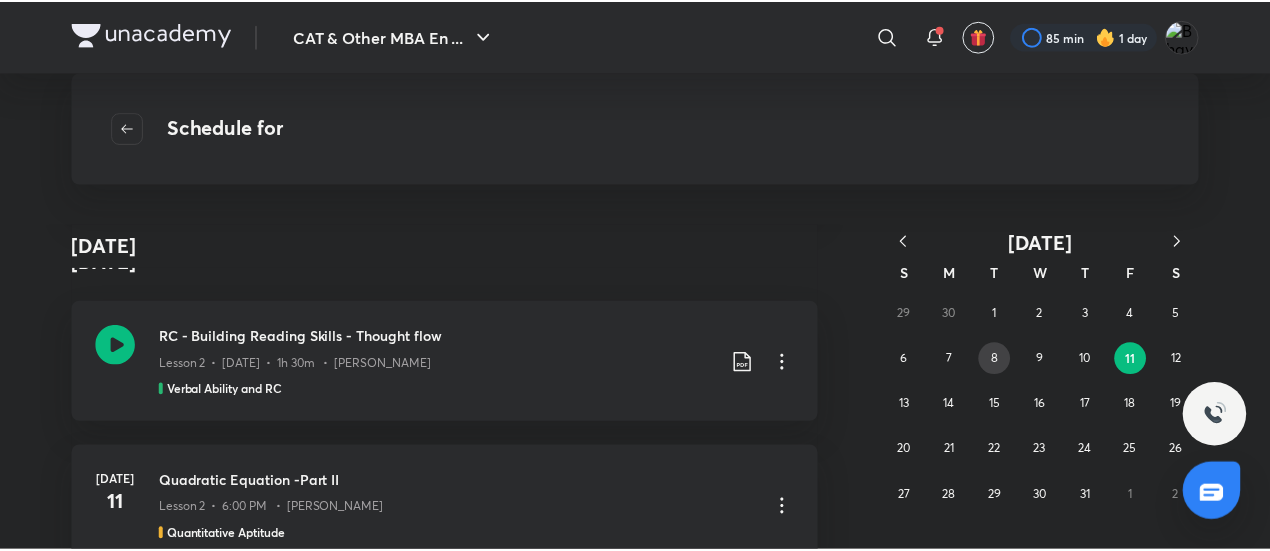 scroll, scrollTop: 1064, scrollLeft: 0, axis: vertical 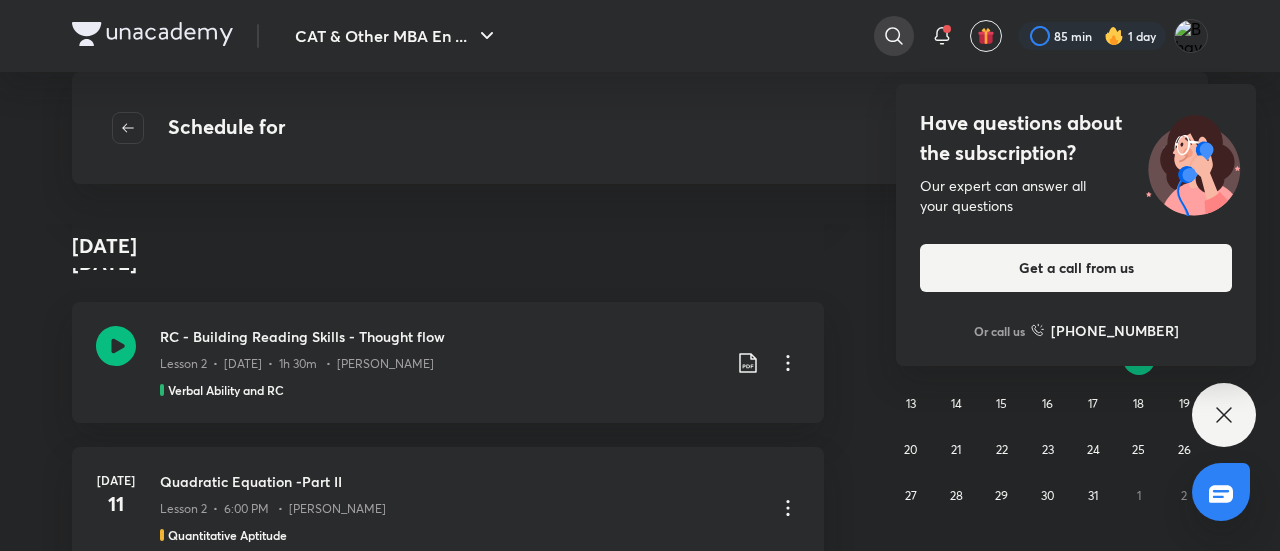 click 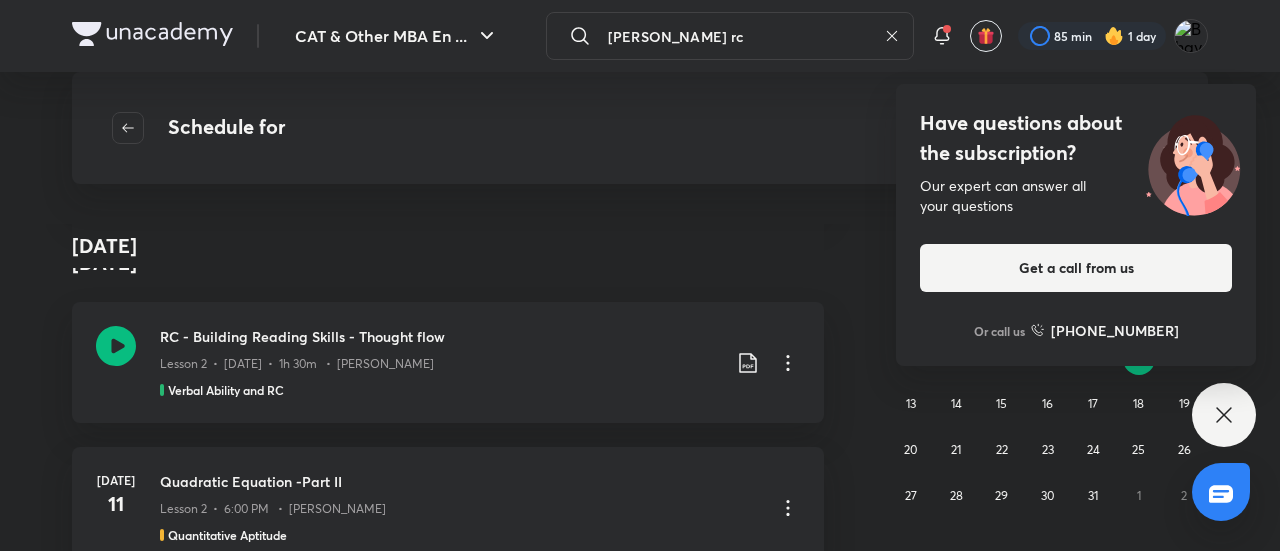type on "[PERSON_NAME] rc" 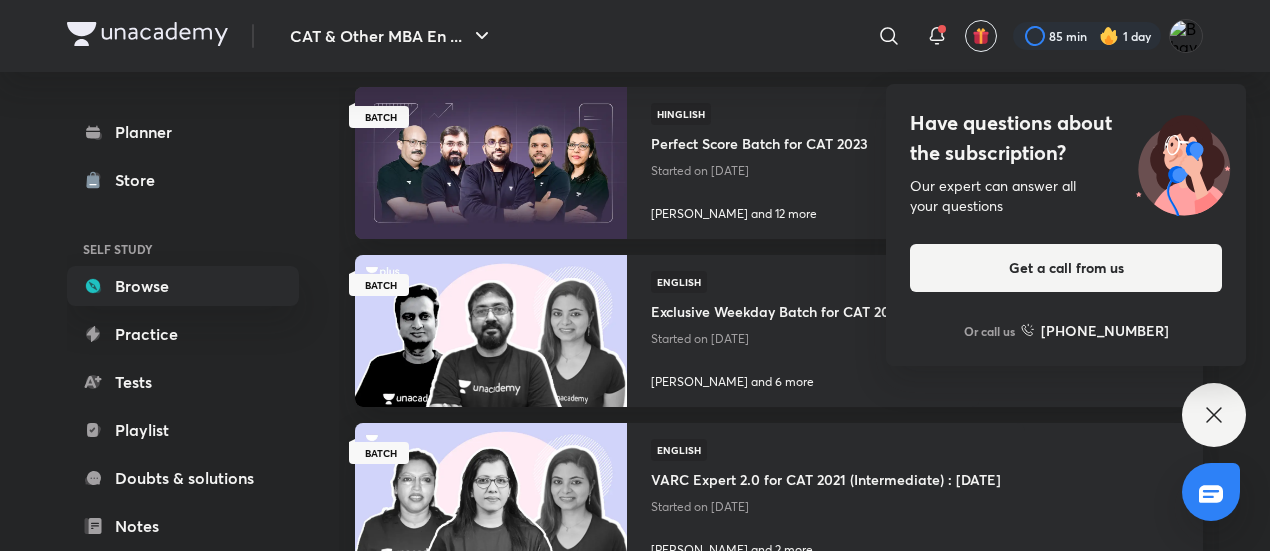 scroll, scrollTop: 1220, scrollLeft: 0, axis: vertical 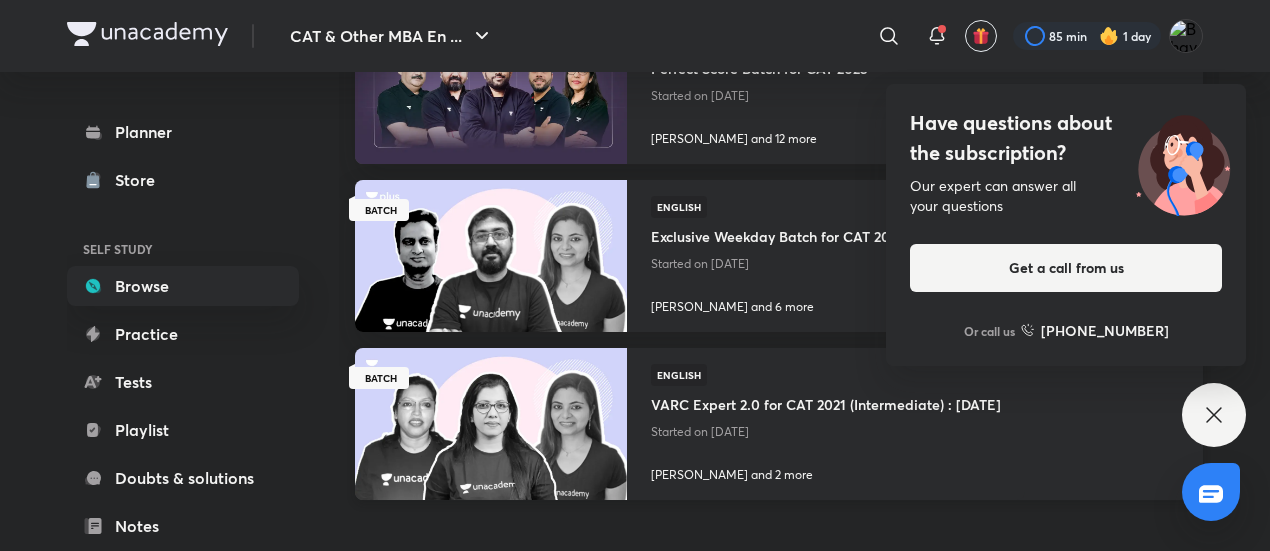click at bounding box center [490, 423] 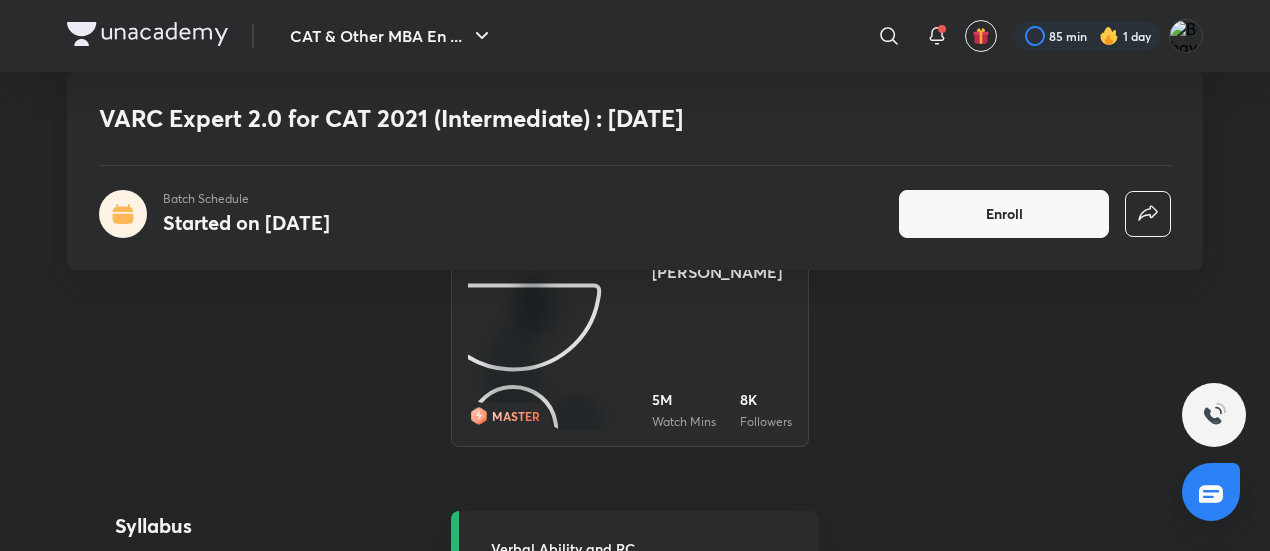 scroll, scrollTop: 749, scrollLeft: 0, axis: vertical 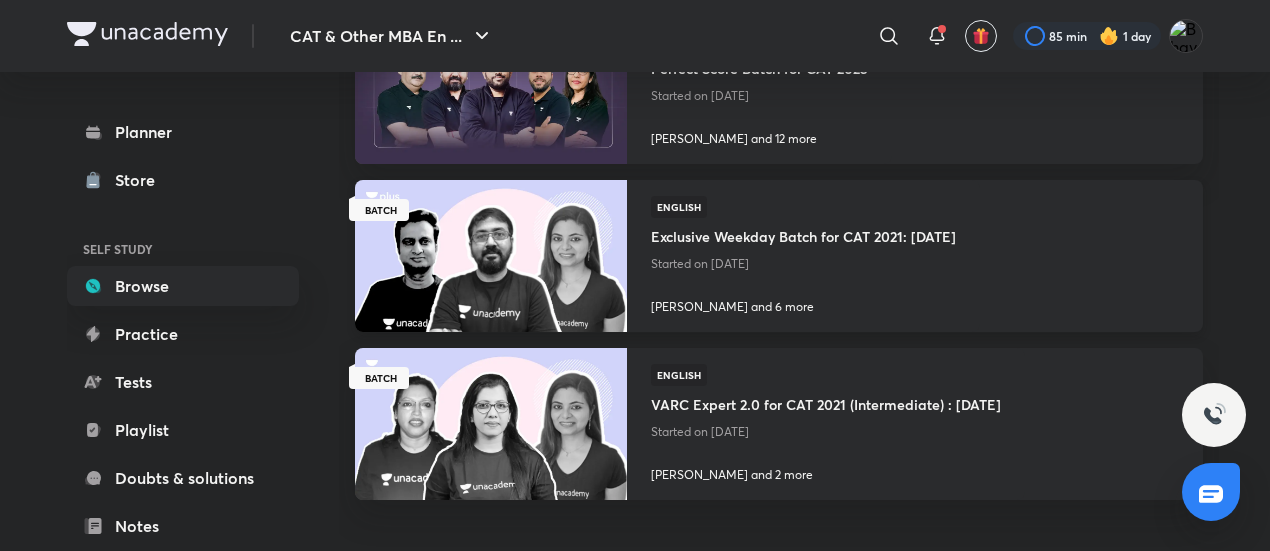 click at bounding box center (490, 255) 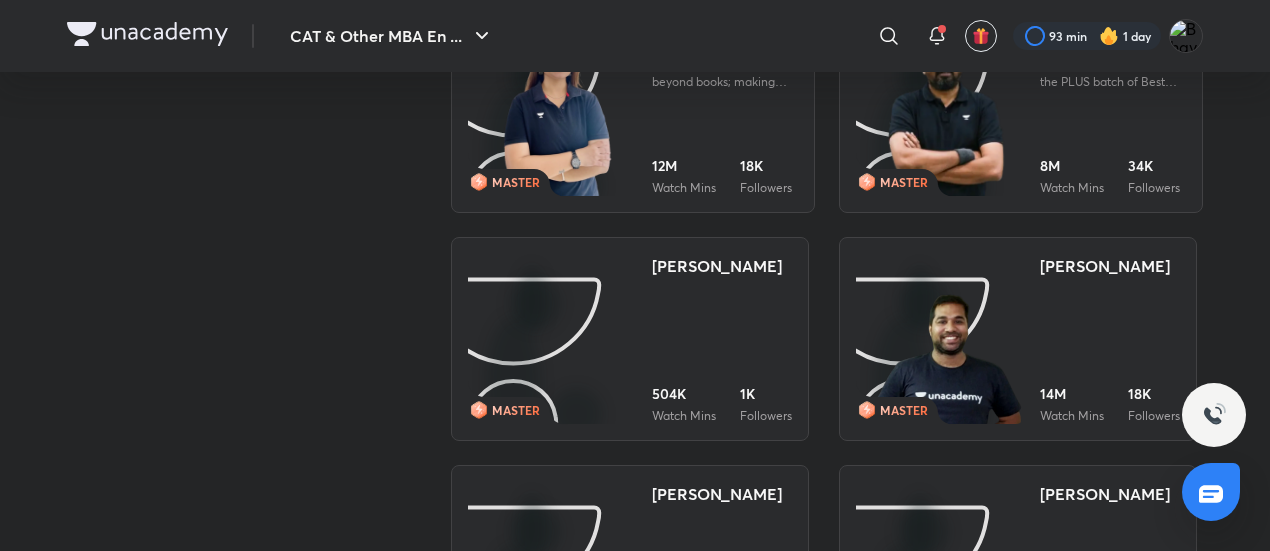 scroll, scrollTop: 0, scrollLeft: 0, axis: both 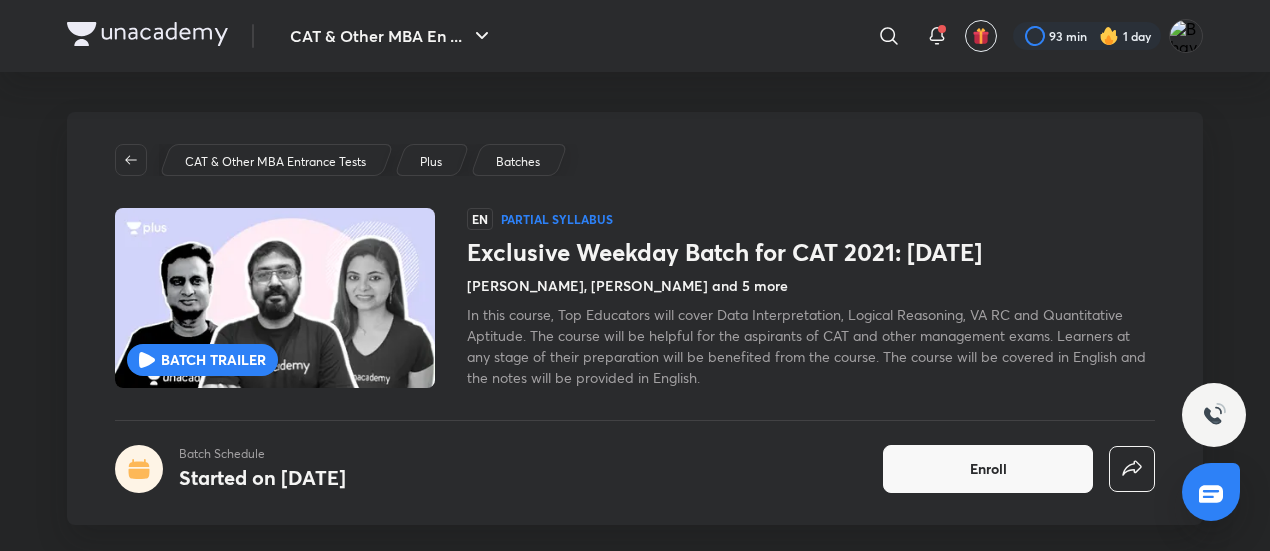 click on "BATCH TRAILER" at bounding box center [213, 360] 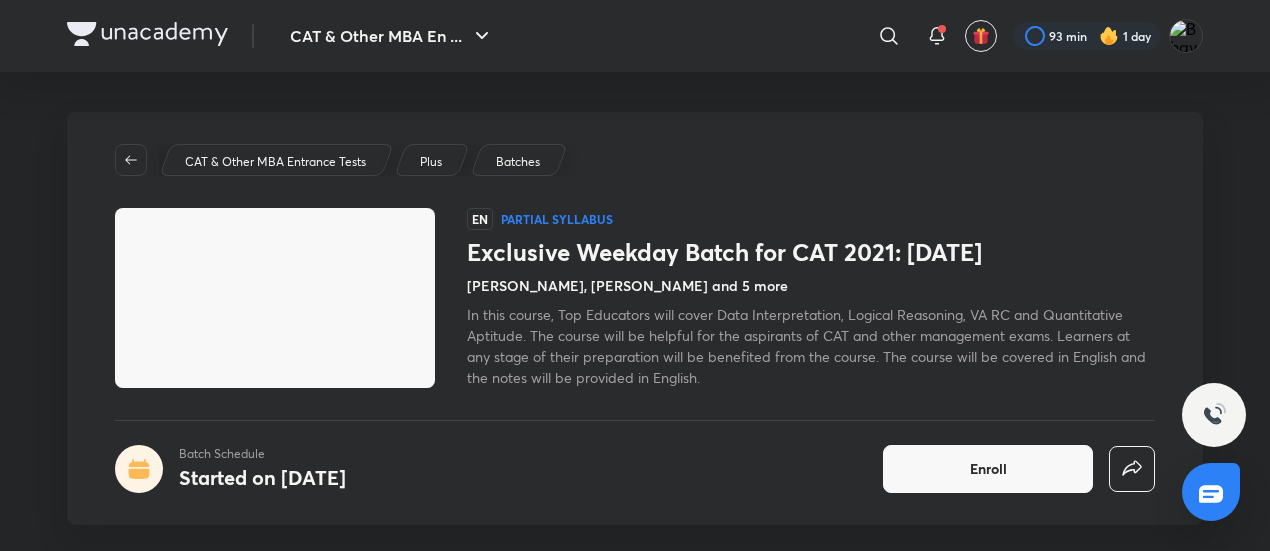 scroll, scrollTop: 0, scrollLeft: 0, axis: both 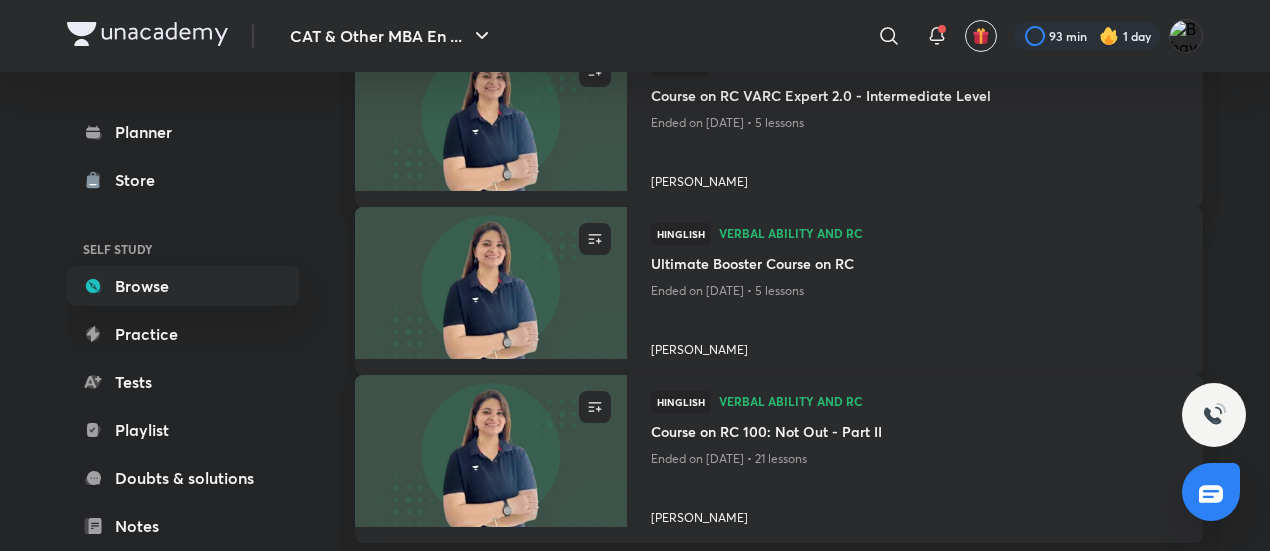 click at bounding box center (490, 282) 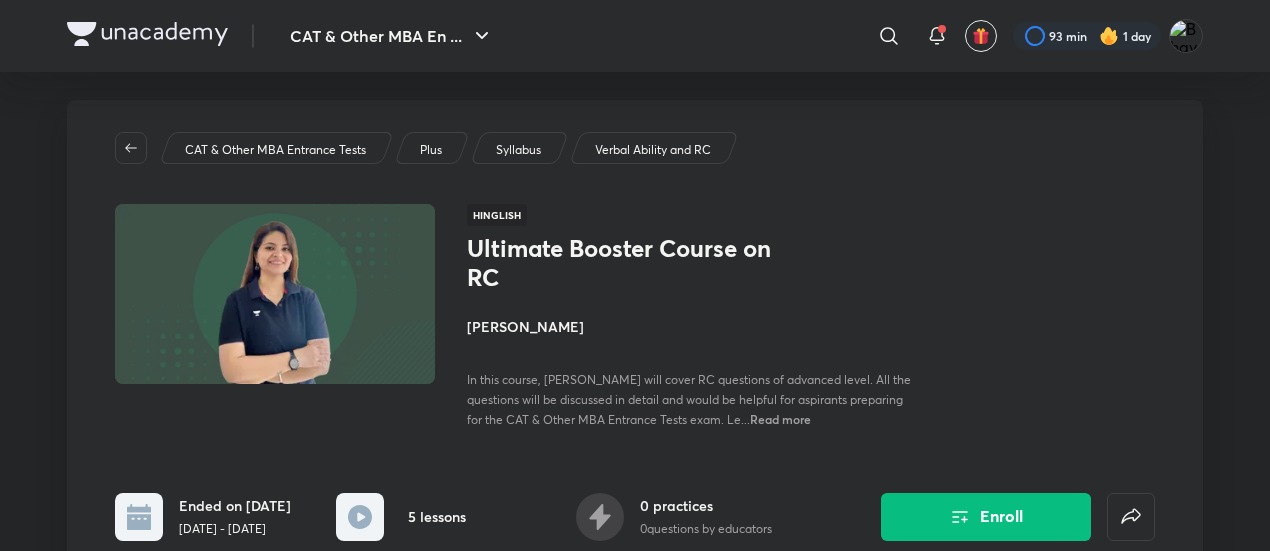scroll, scrollTop: 11, scrollLeft: 0, axis: vertical 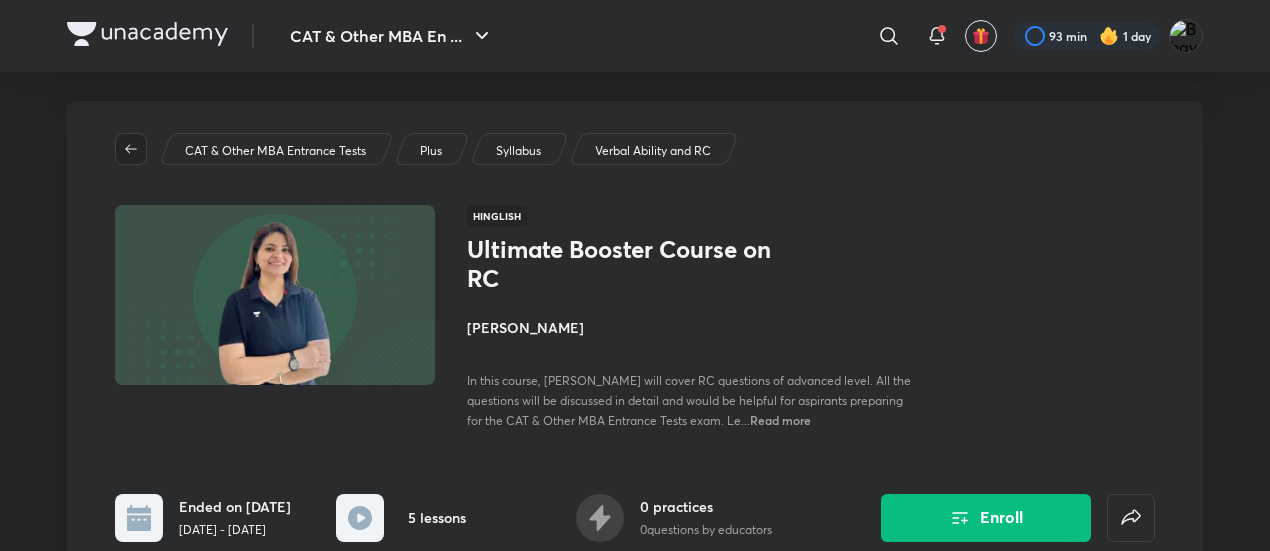 click 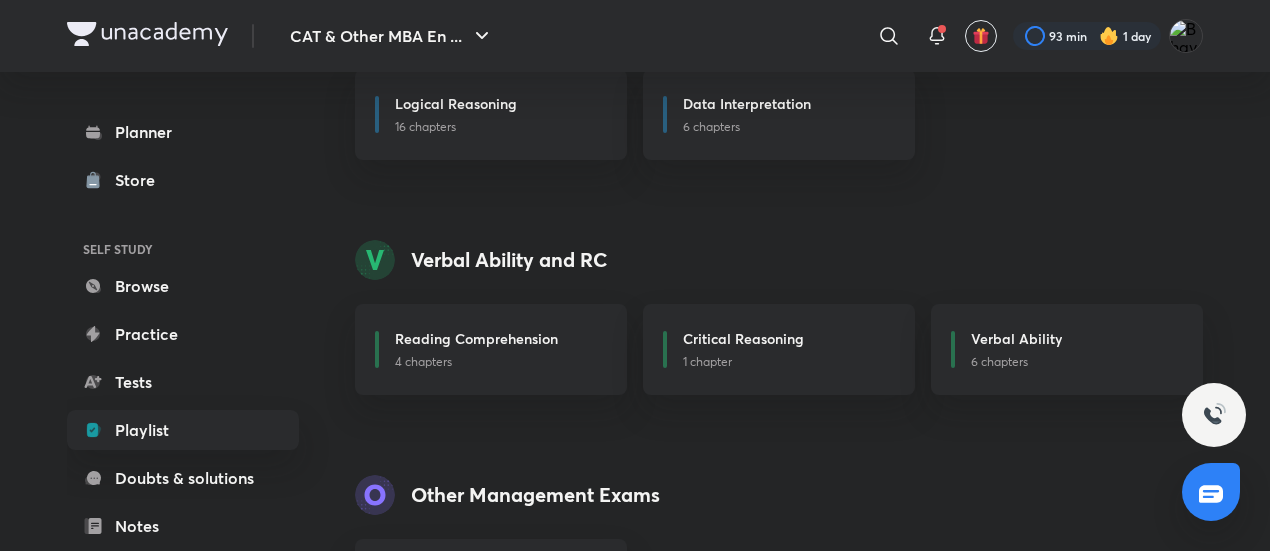 scroll, scrollTop: 562, scrollLeft: 0, axis: vertical 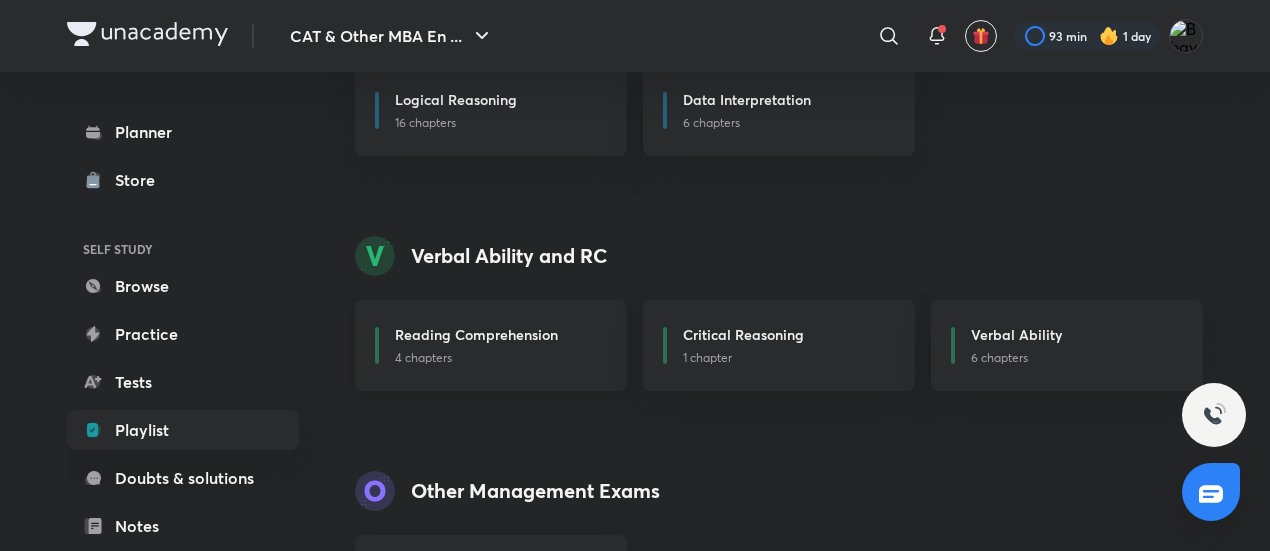 click on "Reading Comprehension" at bounding box center (499, 336) 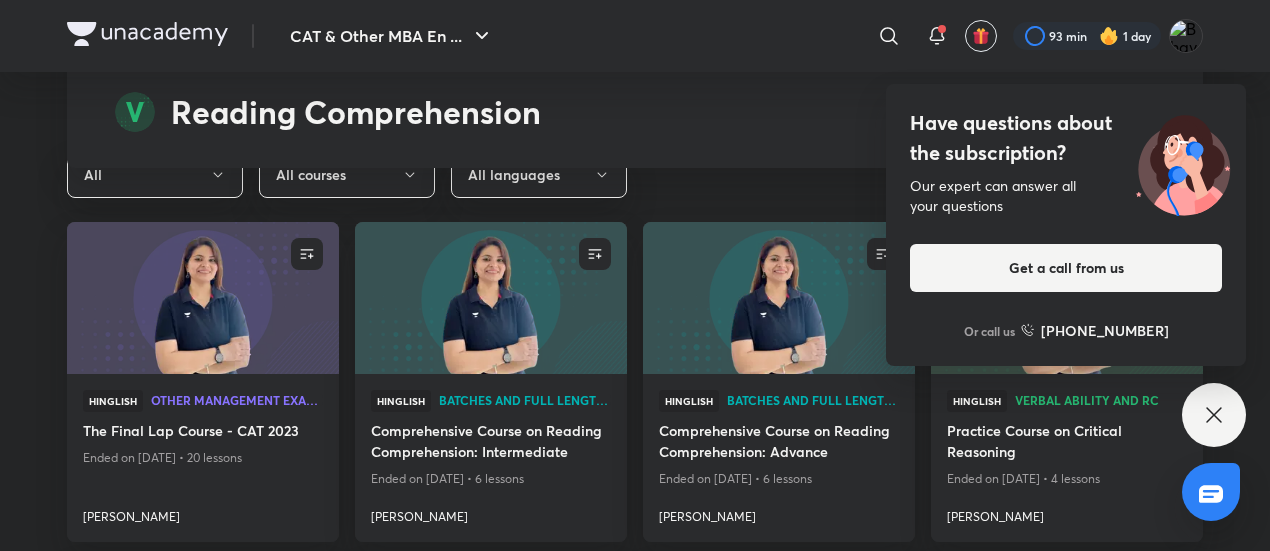 scroll, scrollTop: 4275, scrollLeft: 0, axis: vertical 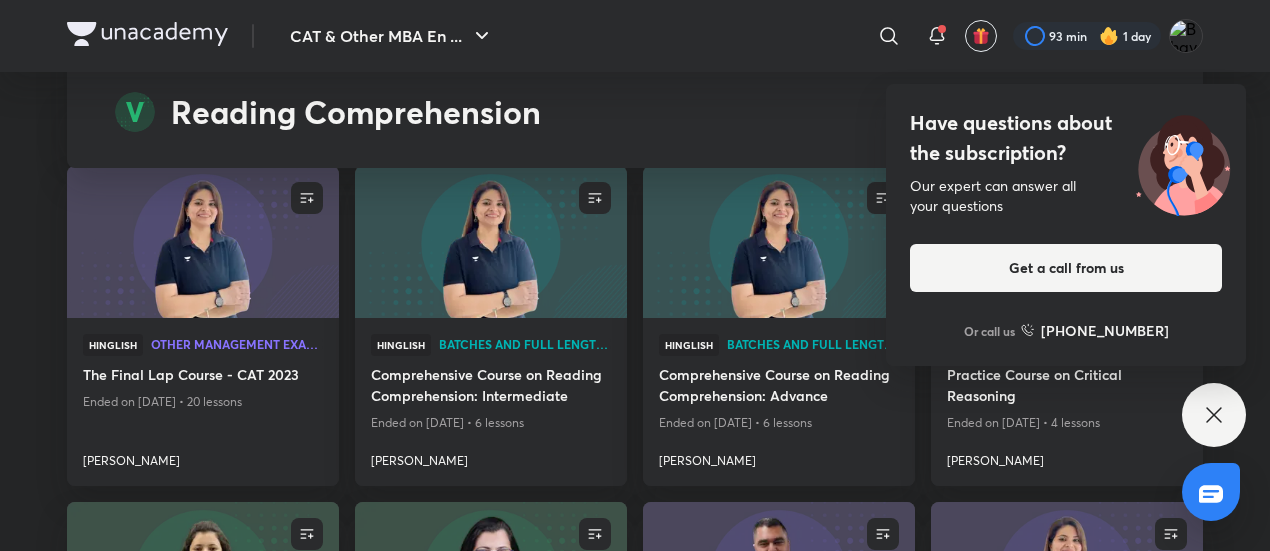 click on "Have questions about the subscription? Our expert can answer all your questions Get a call from us Or call us [PHONE_NUMBER]" at bounding box center (1214, 415) 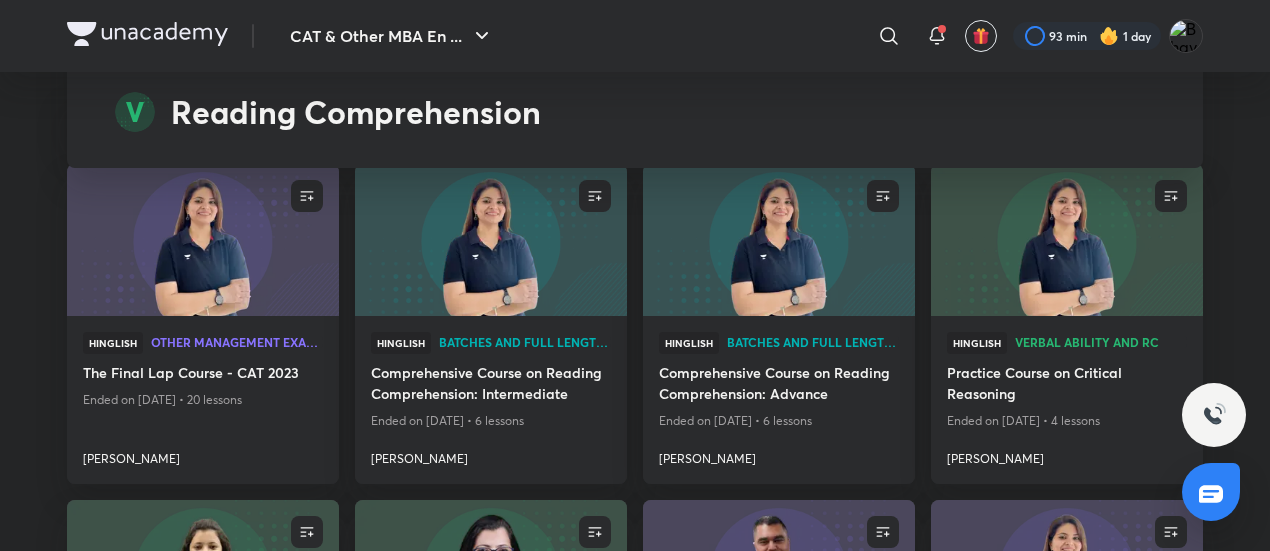 scroll, scrollTop: 4279, scrollLeft: 0, axis: vertical 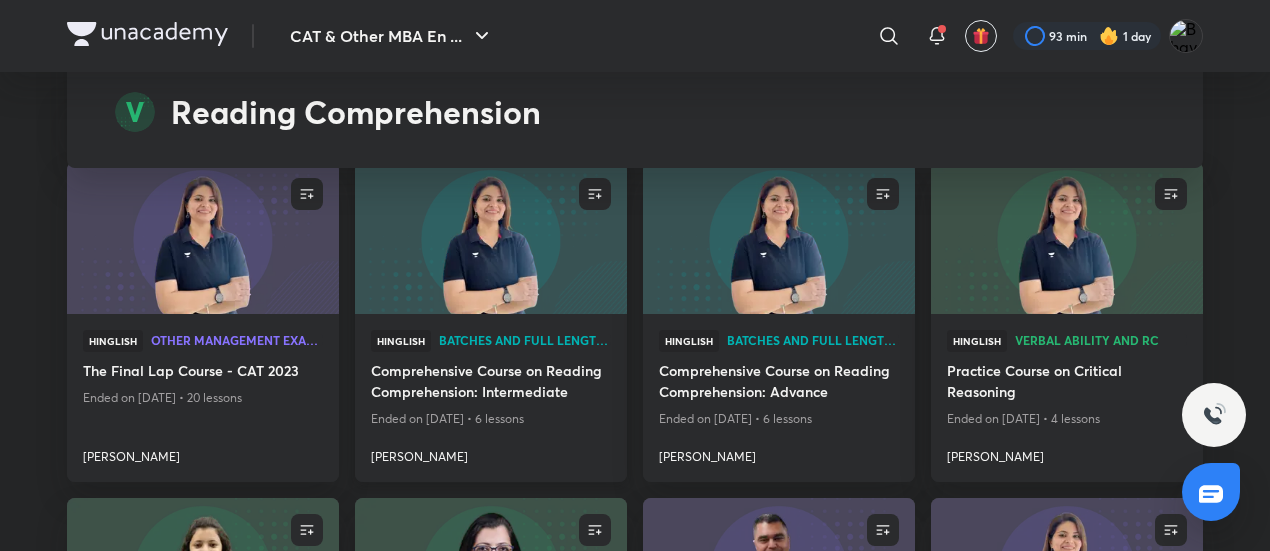 click at bounding box center (490, 237) 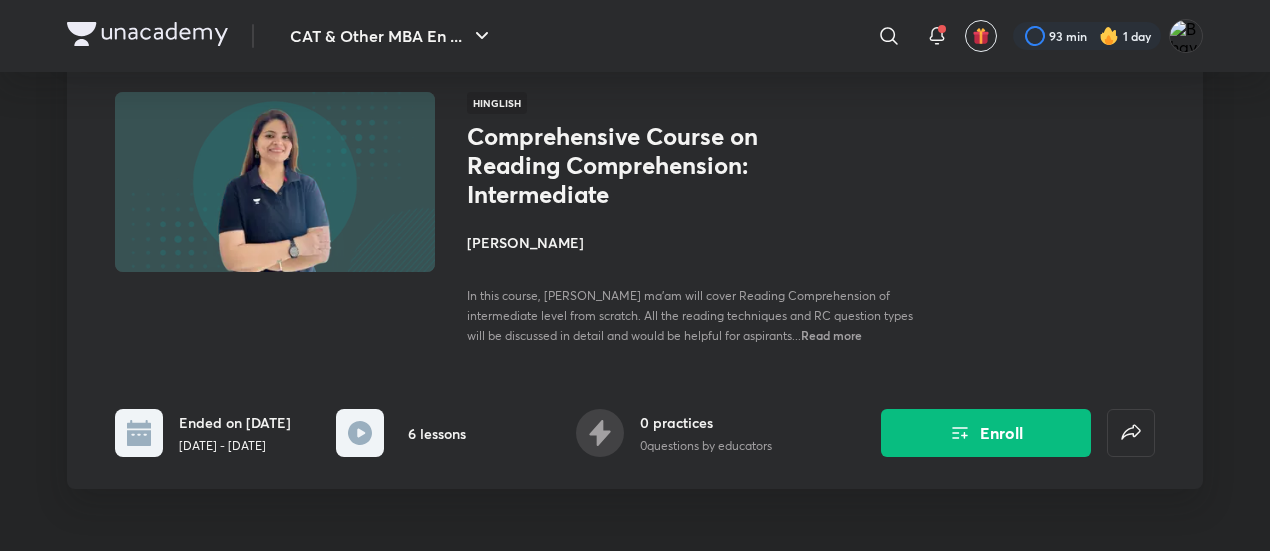 scroll, scrollTop: 0, scrollLeft: 0, axis: both 